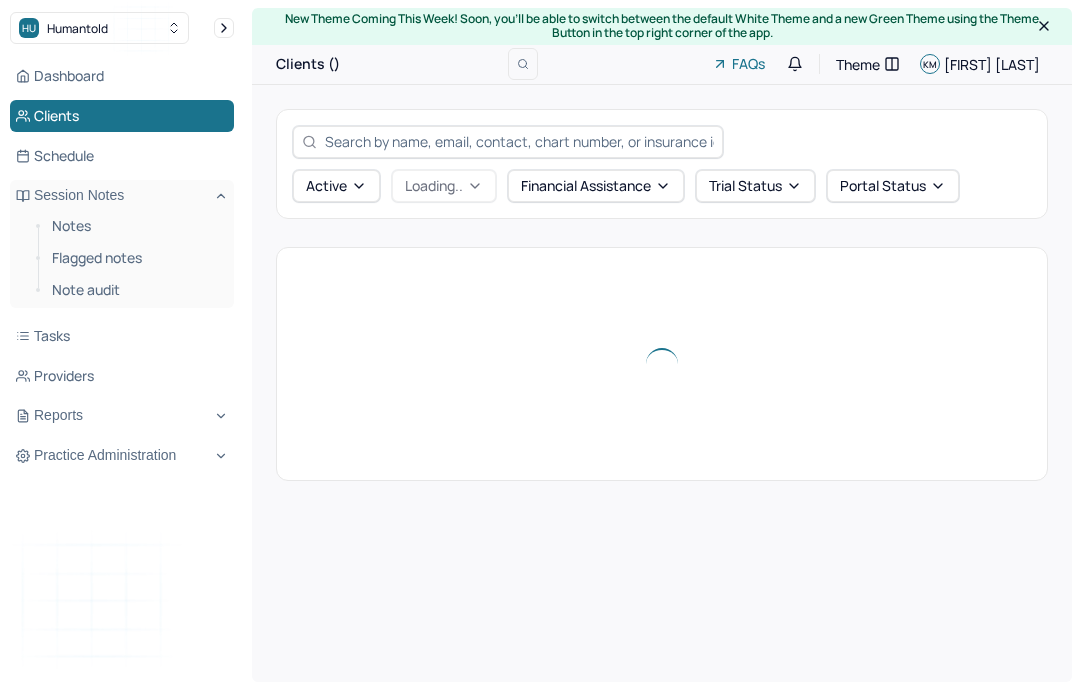scroll, scrollTop: 0, scrollLeft: 0, axis: both 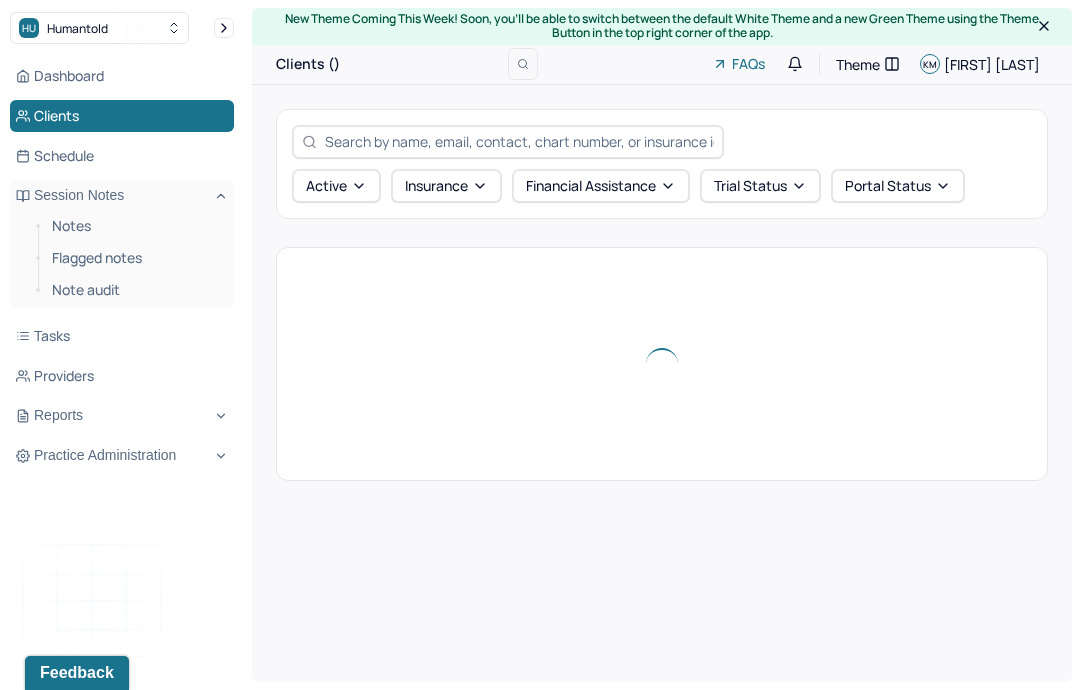 click at bounding box center [519, 141] 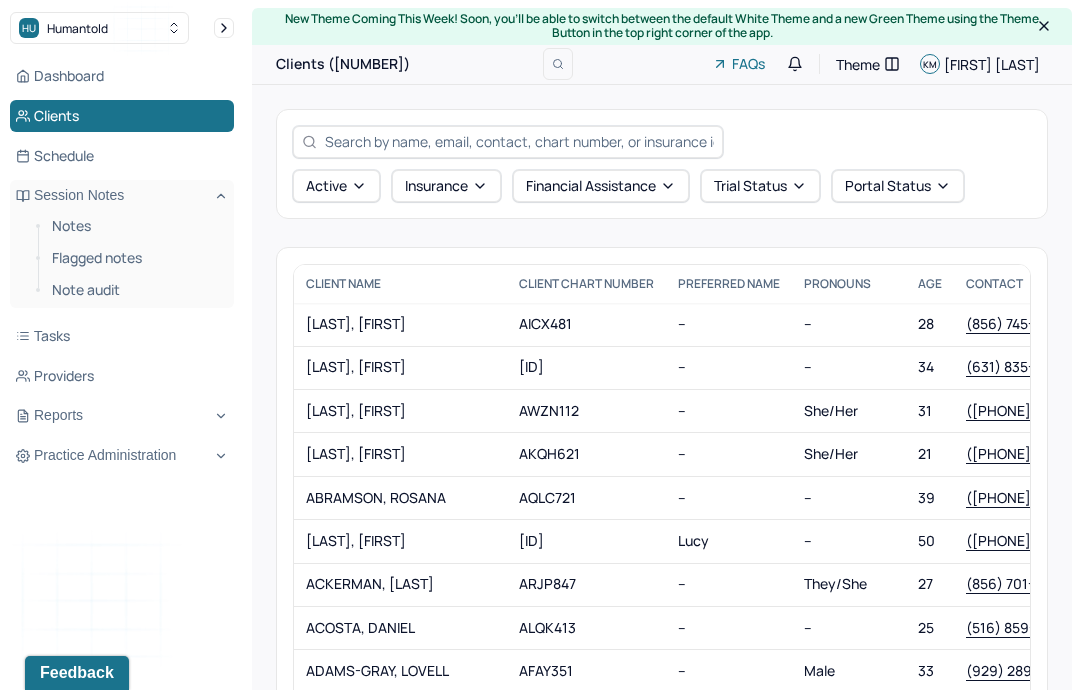 click at bounding box center (519, 141) 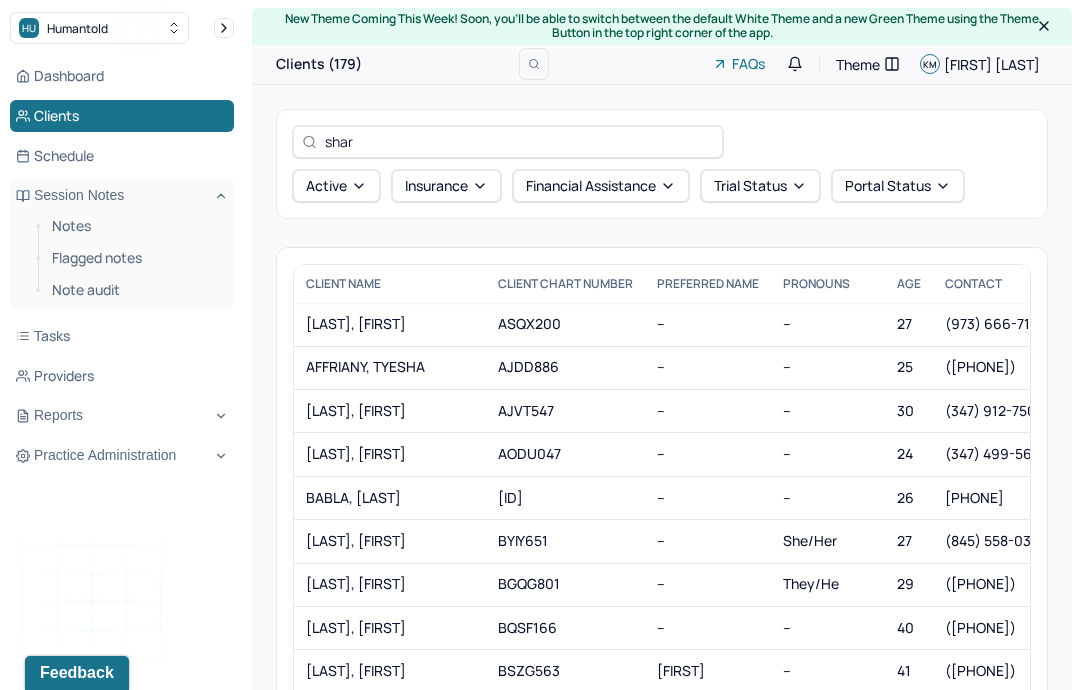 type on "sharp" 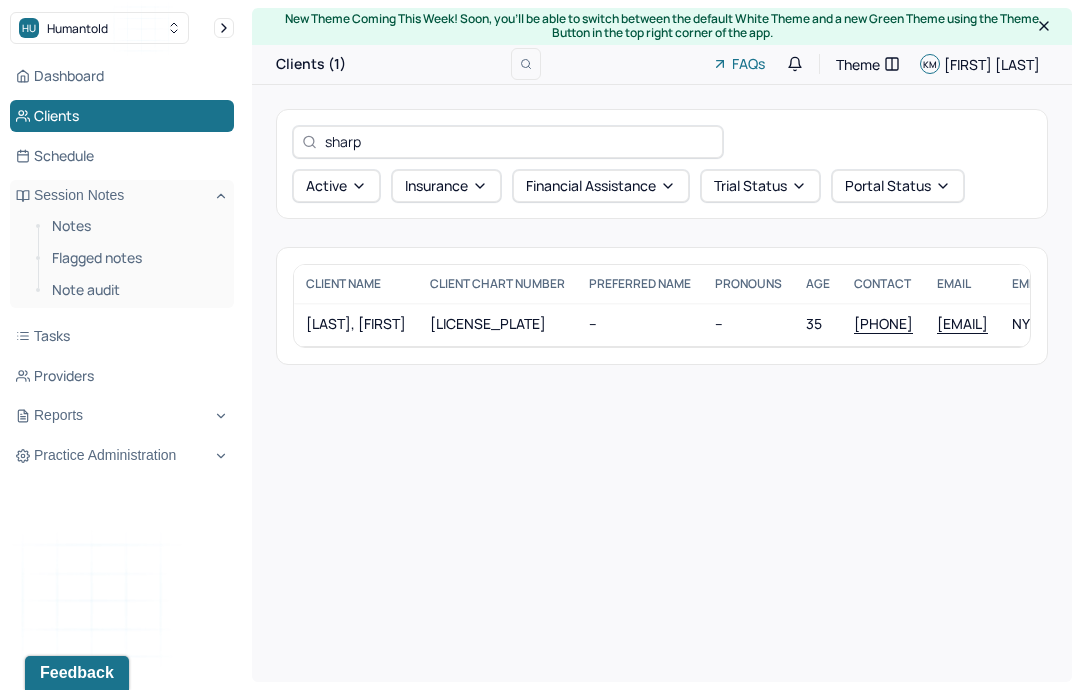 click on "[LICENSE_PLATE]" at bounding box center [497, 324] 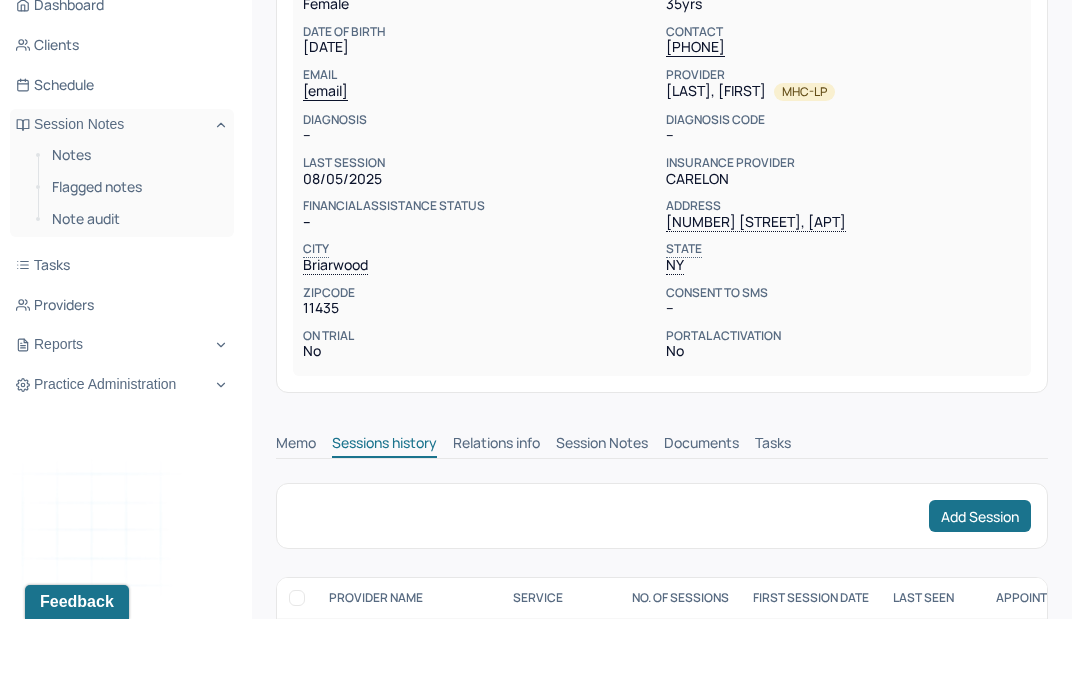scroll, scrollTop: 301, scrollLeft: 0, axis: vertical 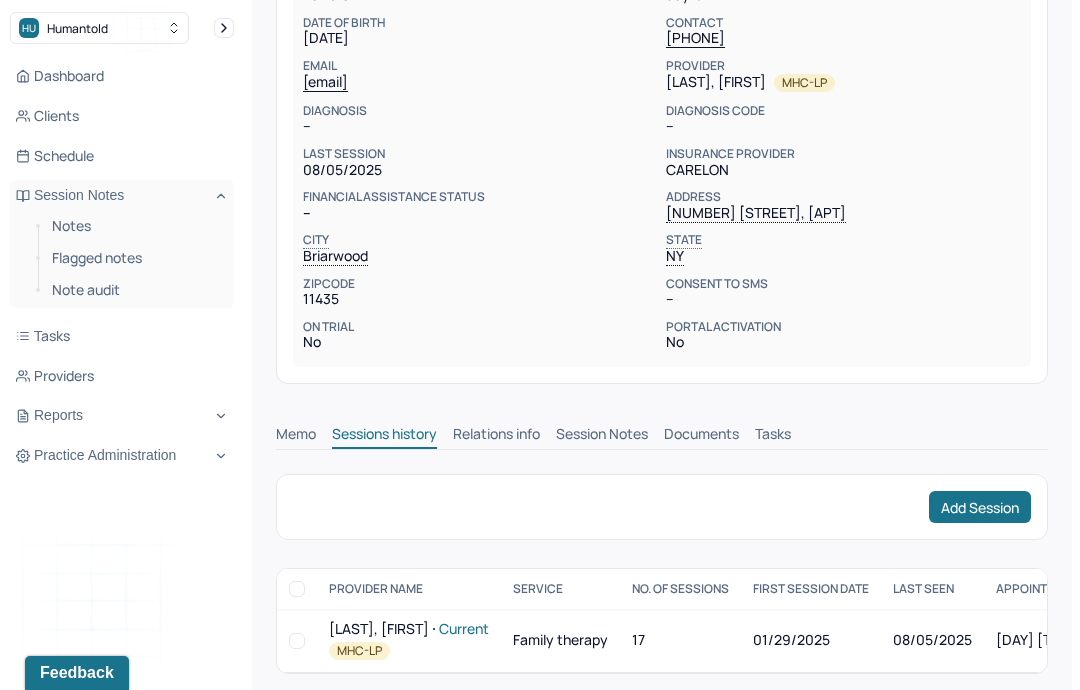 click on "Session Notes" at bounding box center [602, 436] 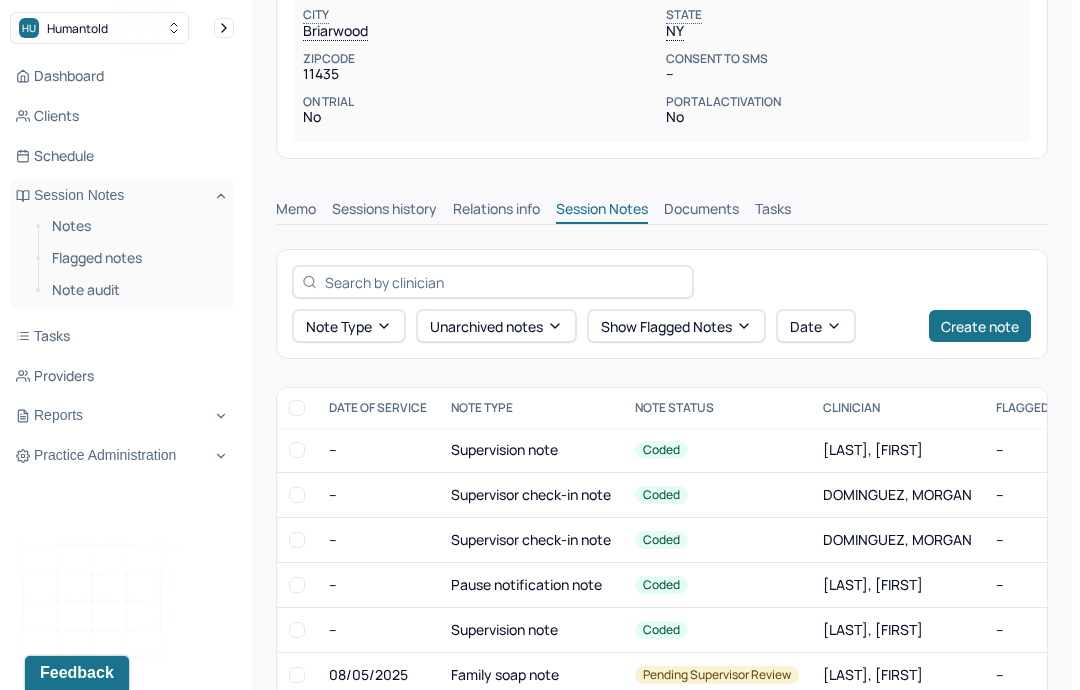 scroll, scrollTop: 450, scrollLeft: 0, axis: vertical 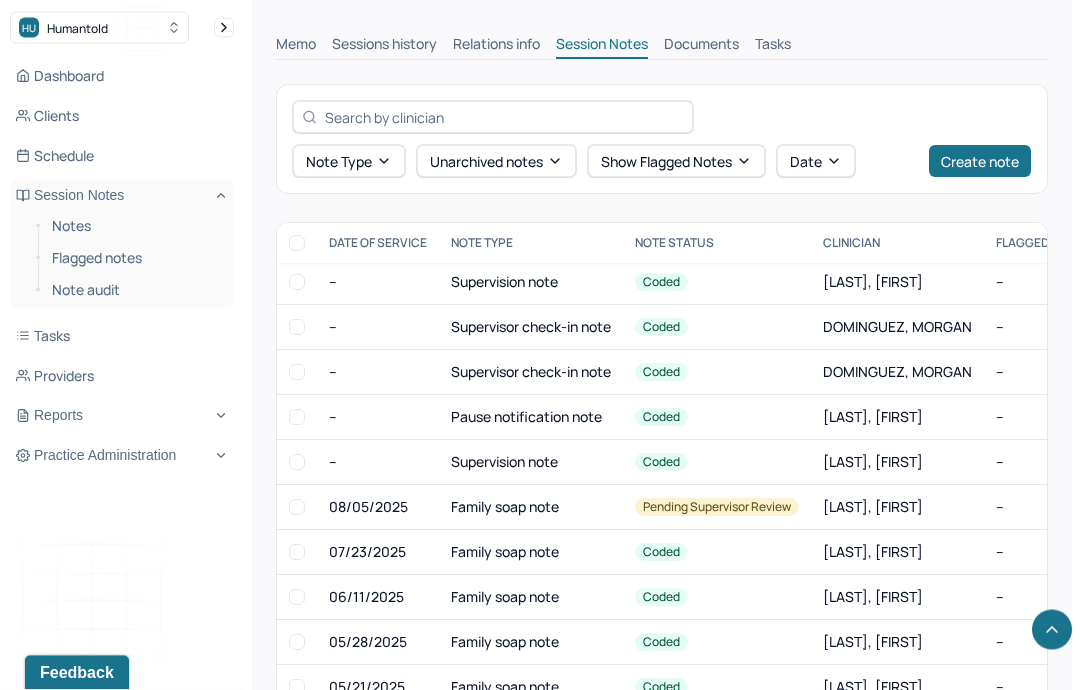 click on "[LAST], [FIRST]" at bounding box center [897, 508] 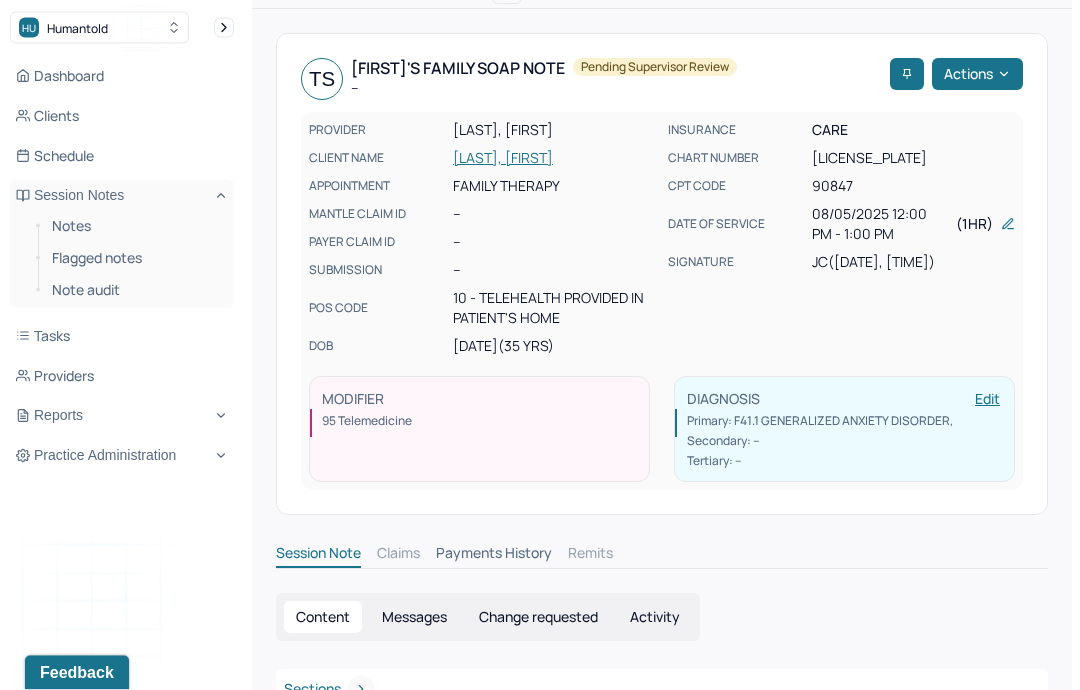 scroll, scrollTop: 0, scrollLeft: 0, axis: both 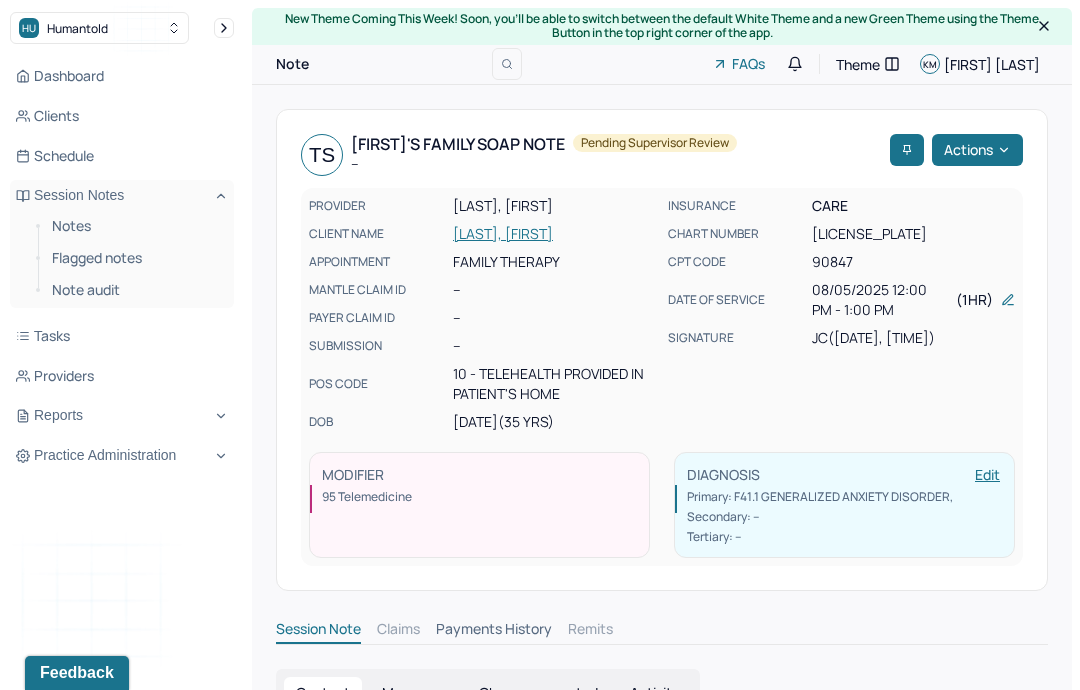 click on "Clients" at bounding box center (122, 116) 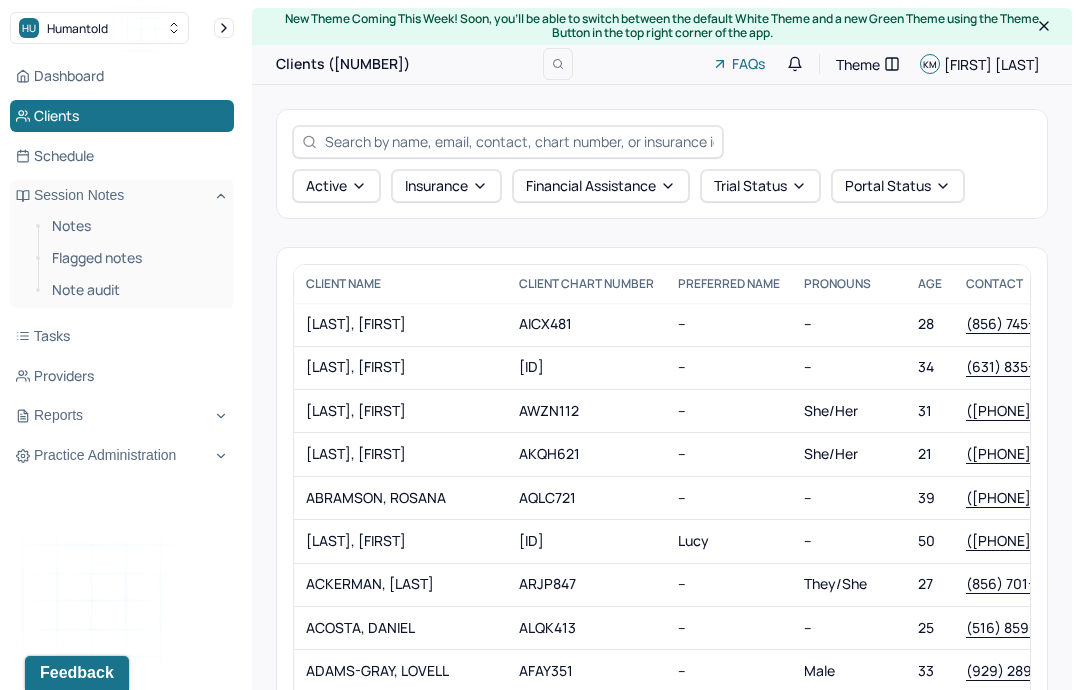 click at bounding box center [519, 141] 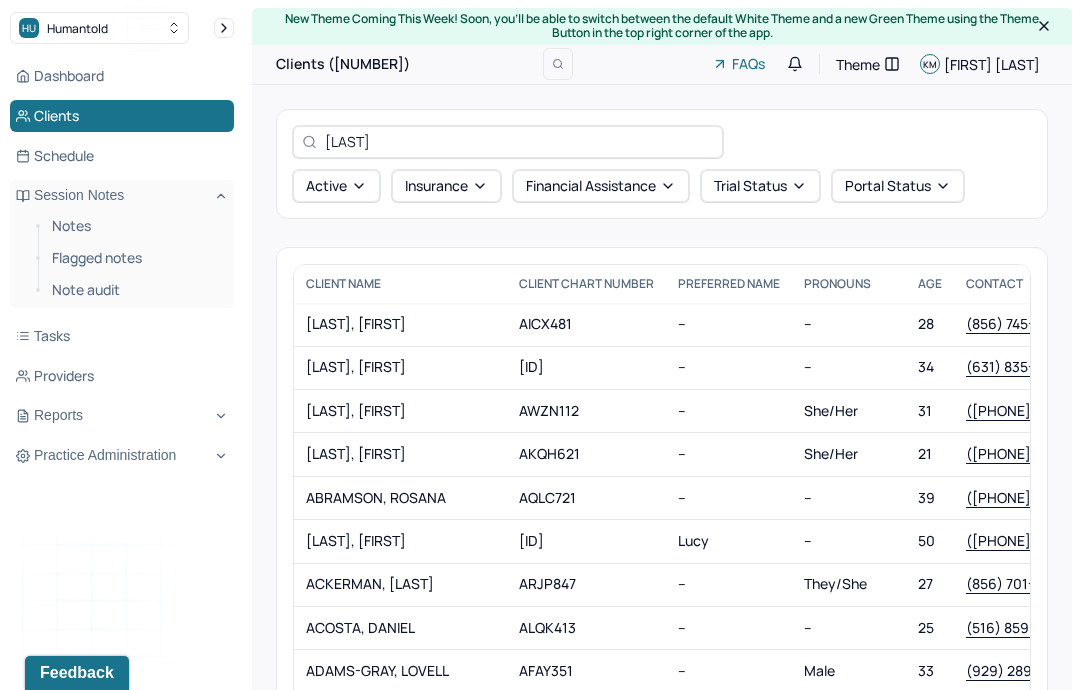type on "morse" 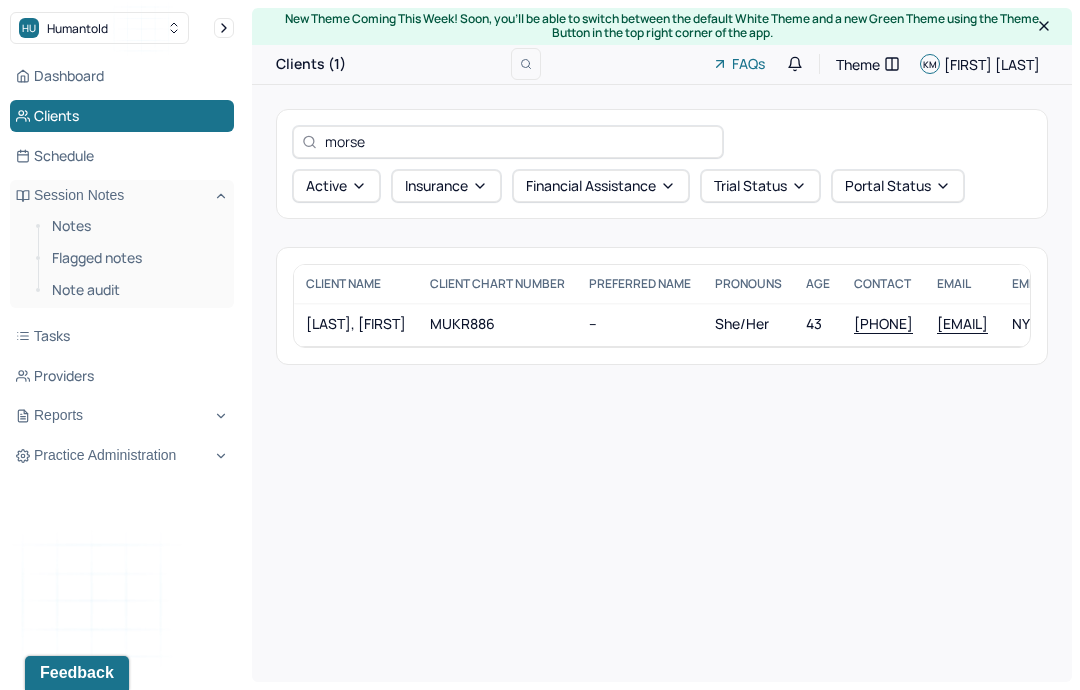 click on "[LAST], [FIRST]" at bounding box center (356, 324) 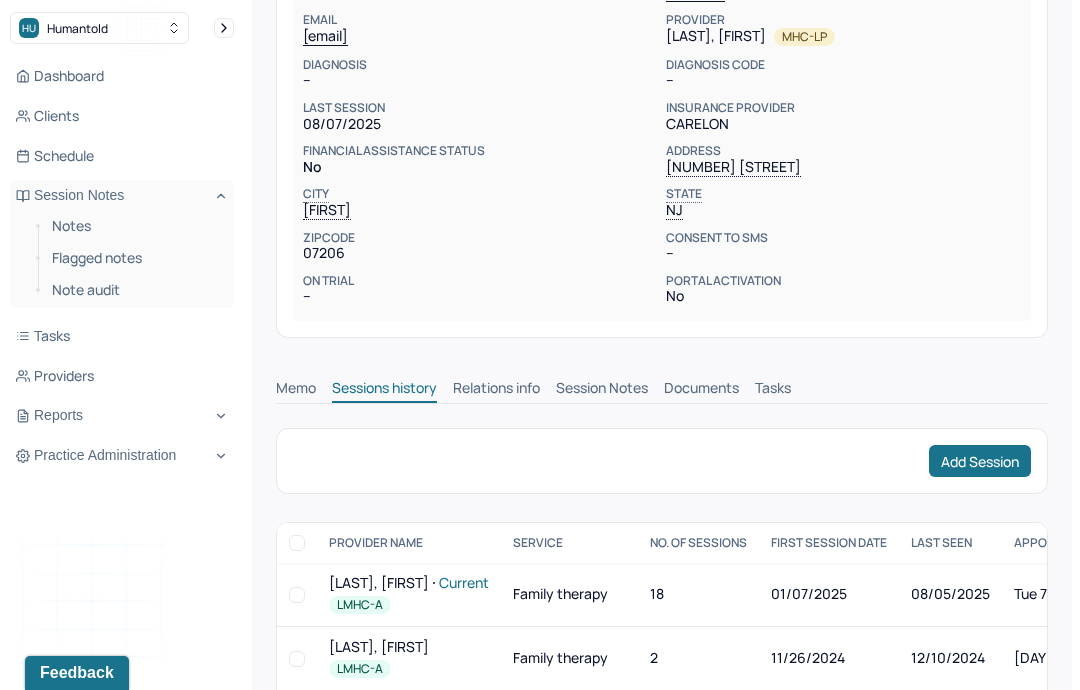 click on "Session Notes" at bounding box center [602, 390] 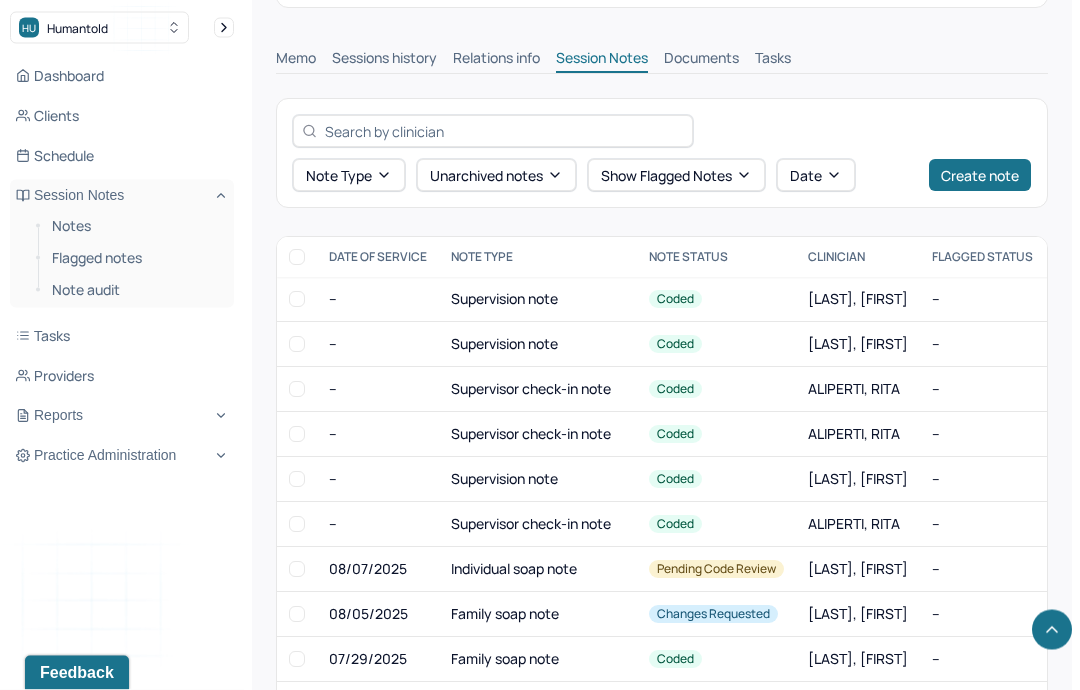 scroll, scrollTop: 678, scrollLeft: 0, axis: vertical 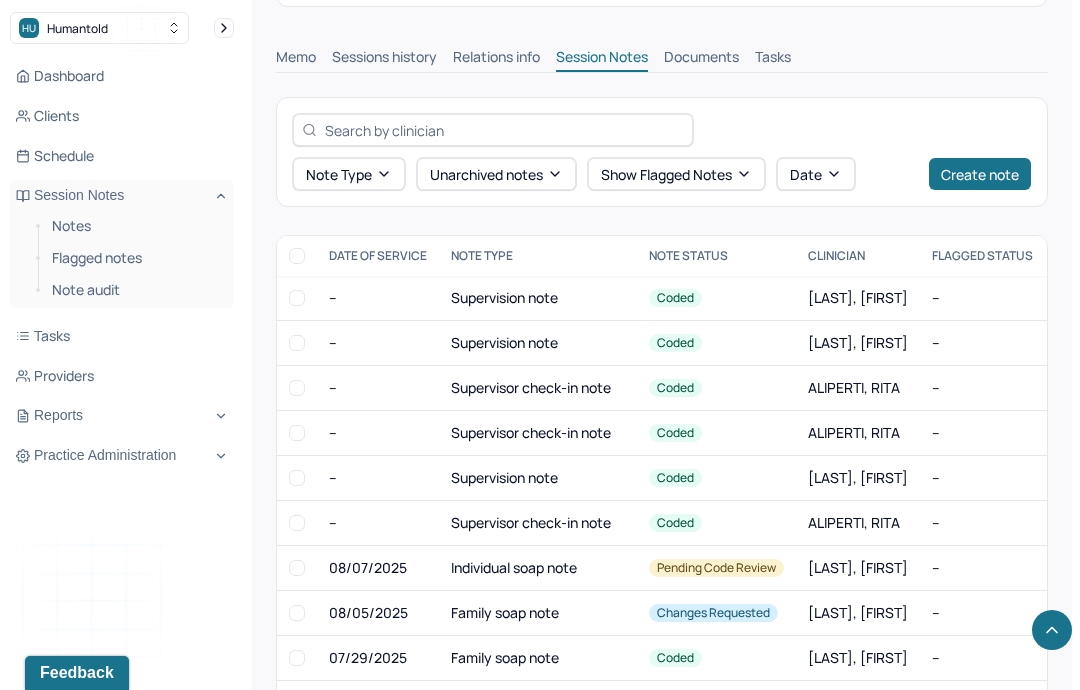 click on "Clients" at bounding box center (122, 116) 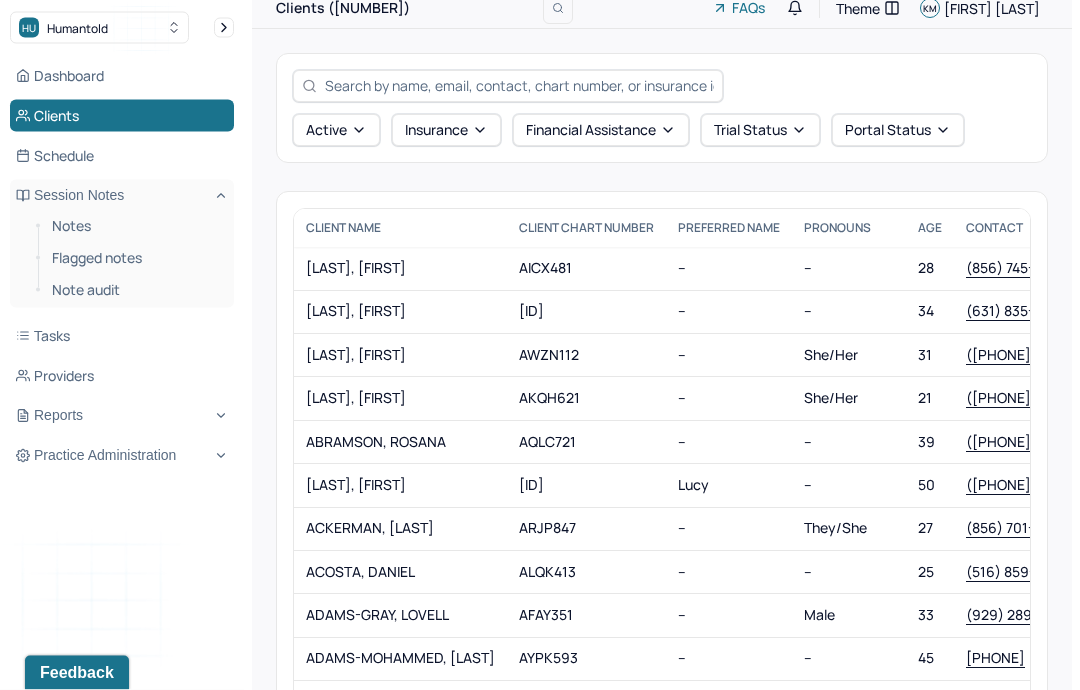 scroll, scrollTop: 0, scrollLeft: 0, axis: both 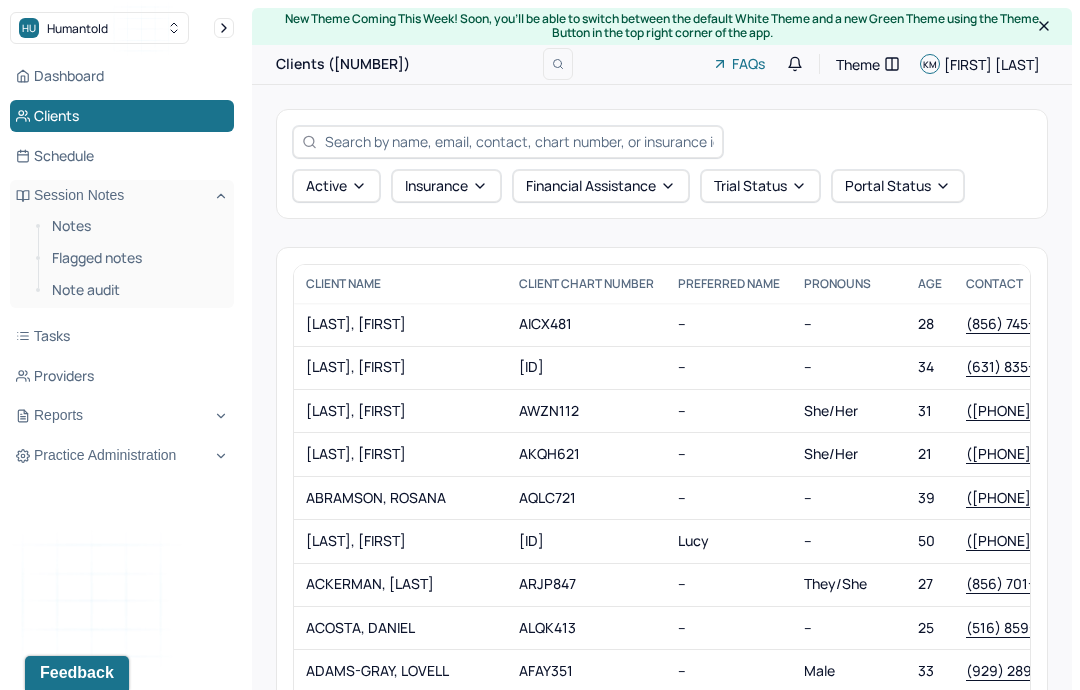 click at bounding box center [519, 141] 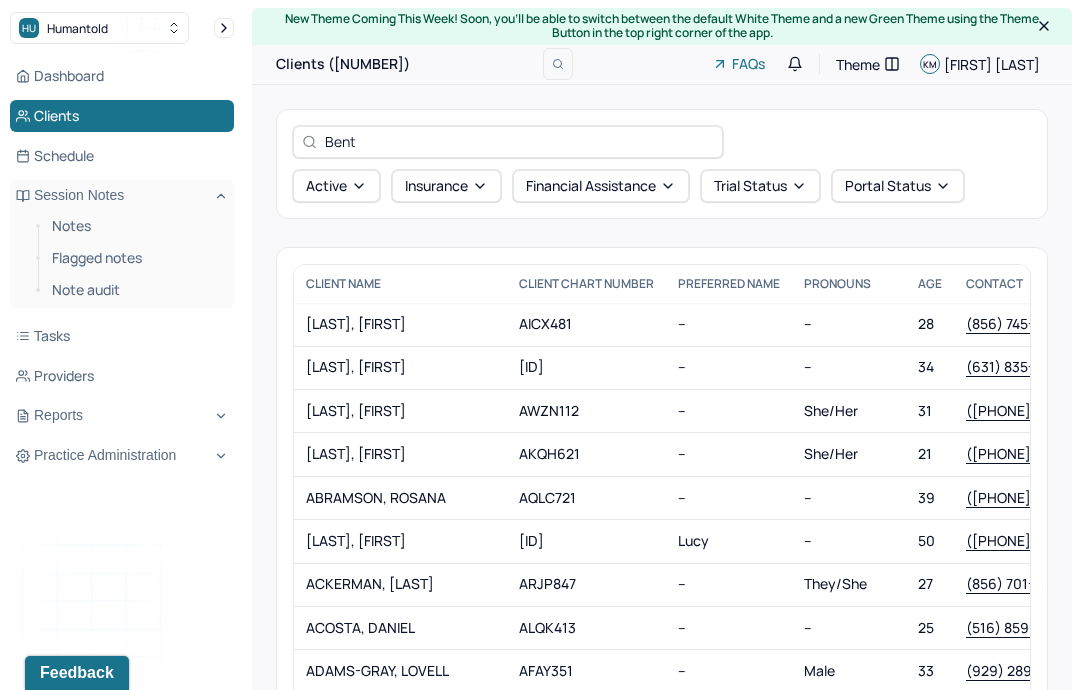 type on "[FIRST]" 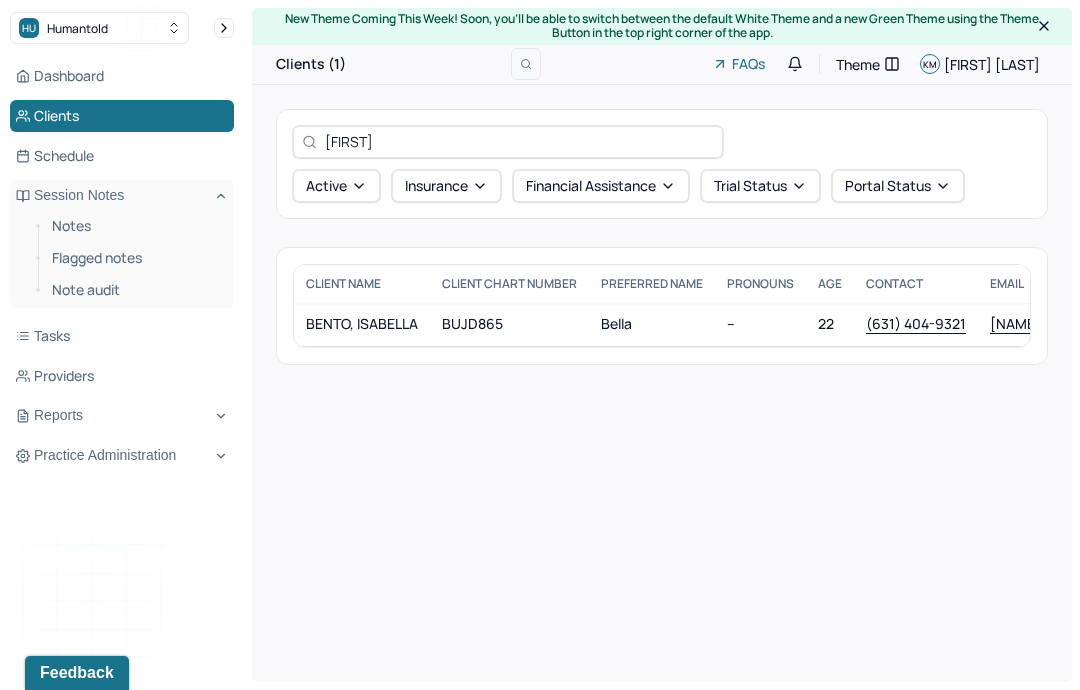 click on "BUJD865" at bounding box center [509, 324] 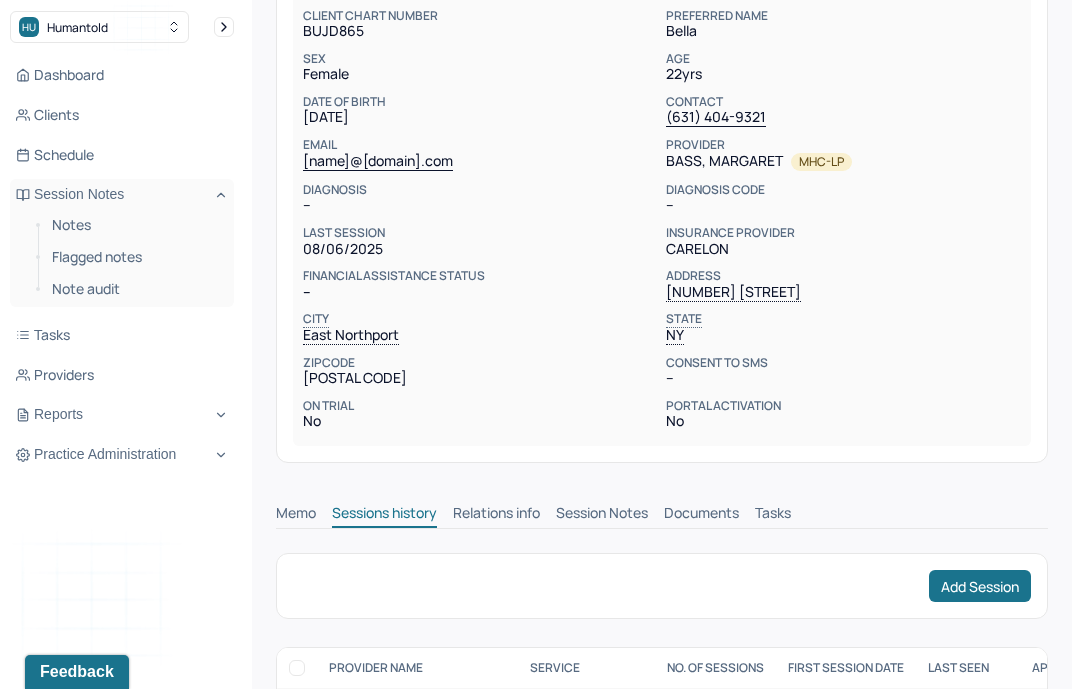 scroll, scrollTop: 301, scrollLeft: 0, axis: vertical 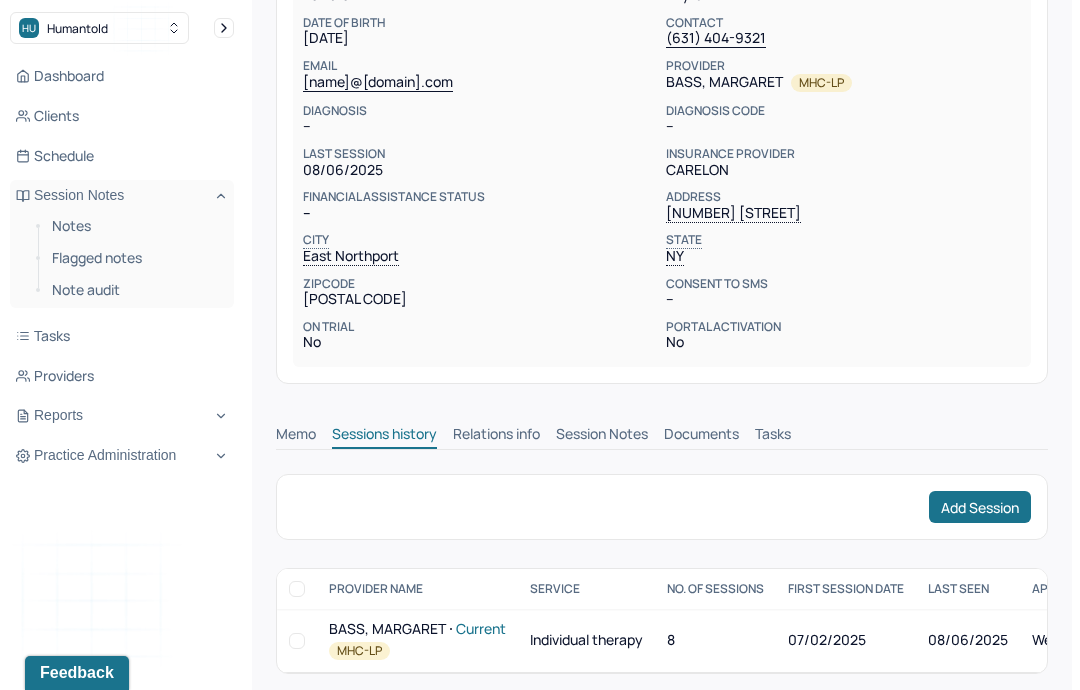 click on "Session Notes" at bounding box center [602, 436] 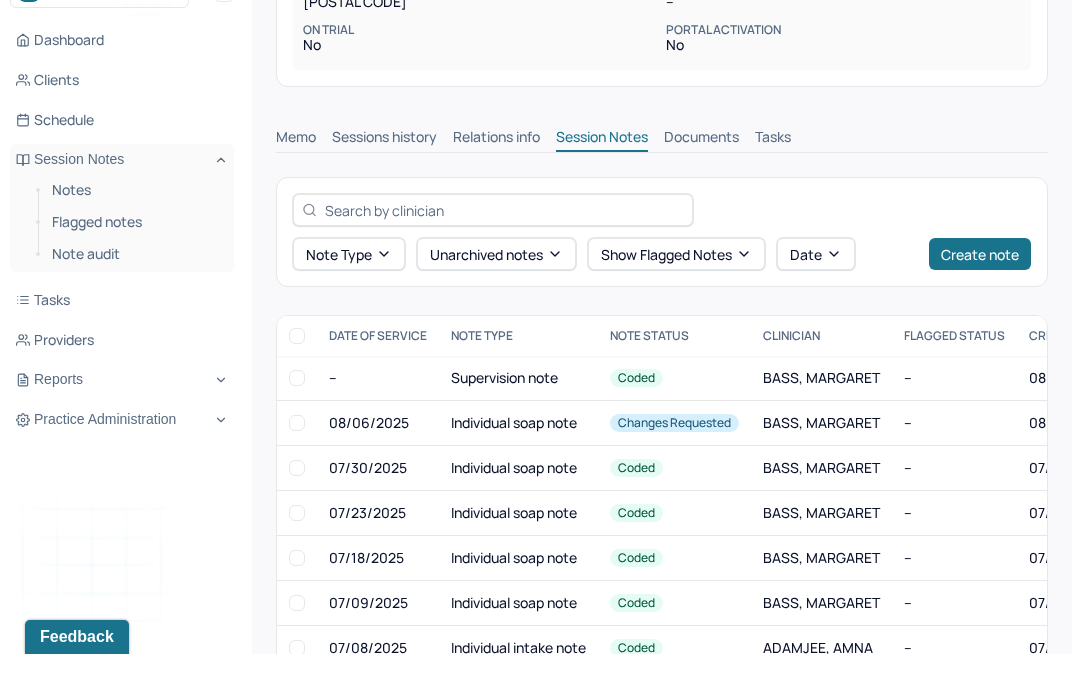scroll, scrollTop: 642, scrollLeft: 0, axis: vertical 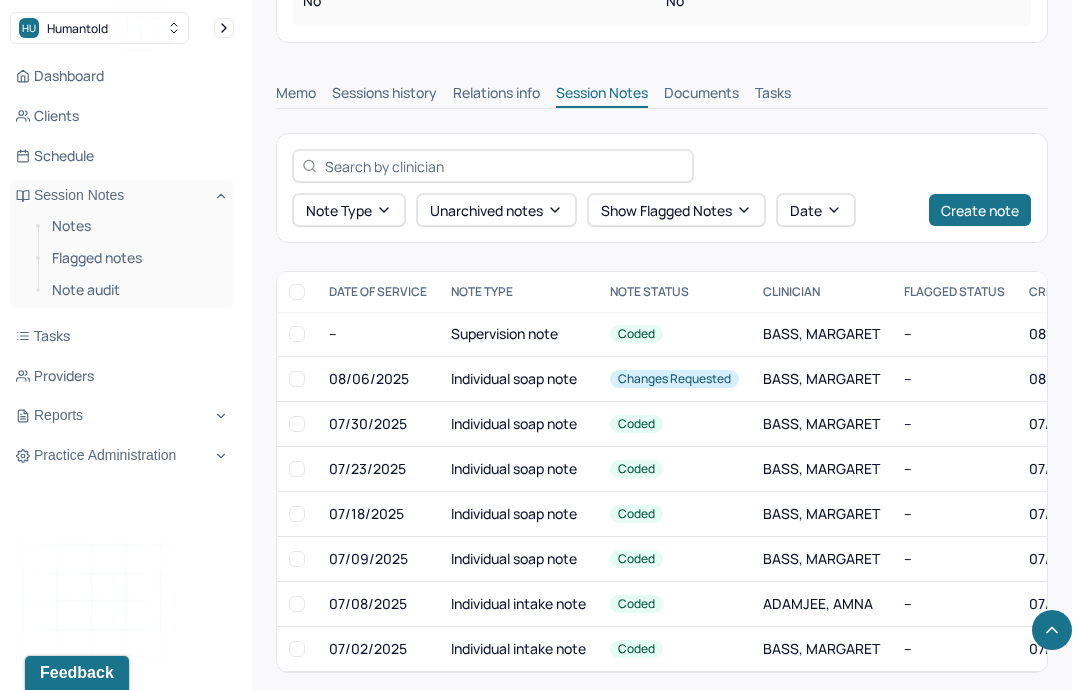 click on "Clients" at bounding box center (122, 116) 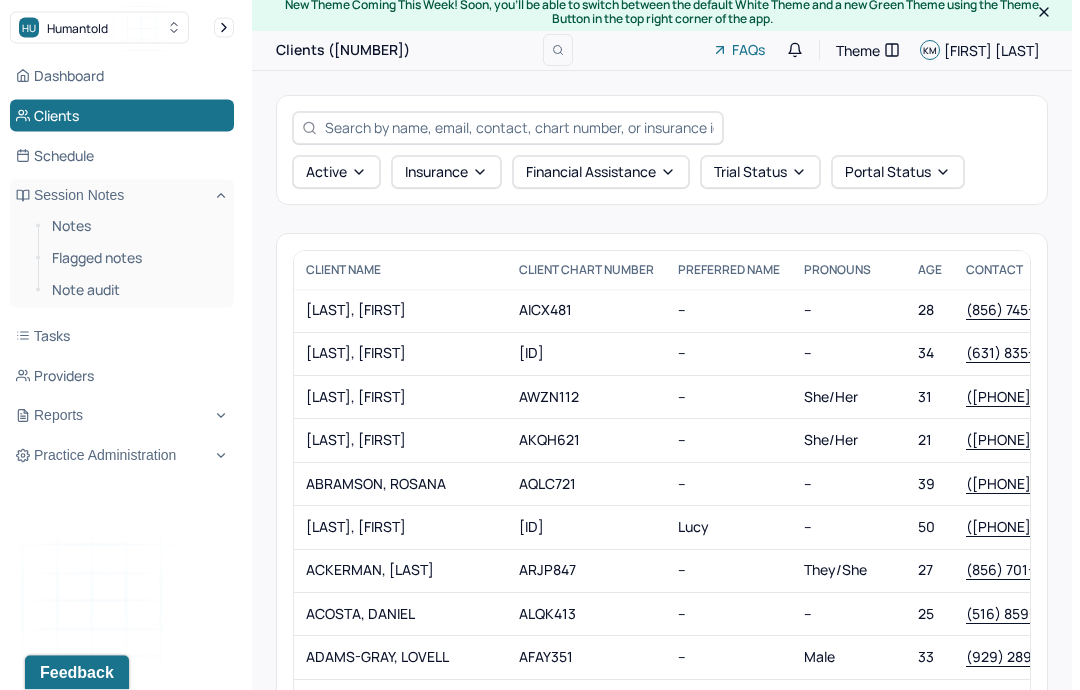 scroll, scrollTop: 0, scrollLeft: 0, axis: both 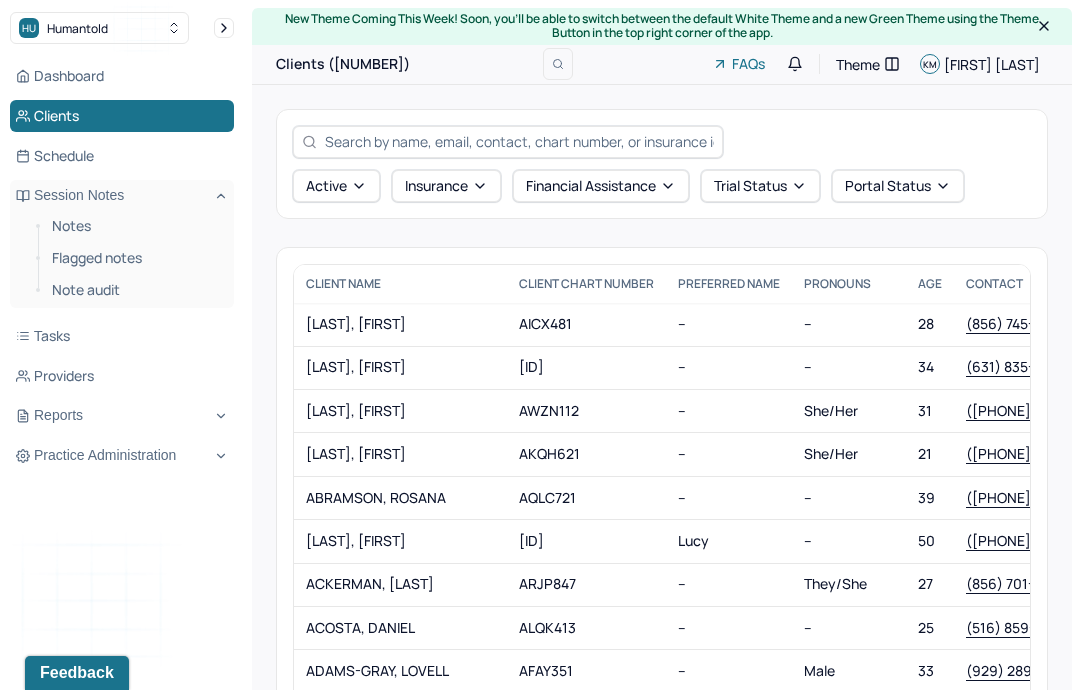 click at bounding box center (519, 141) 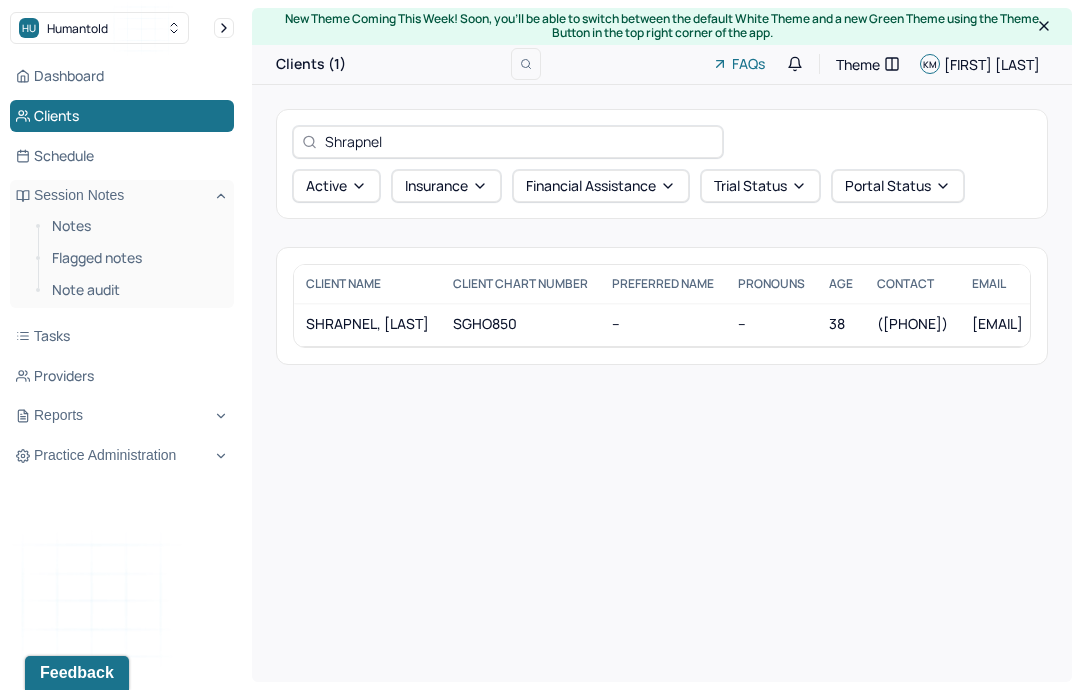 type on "Shrapnel" 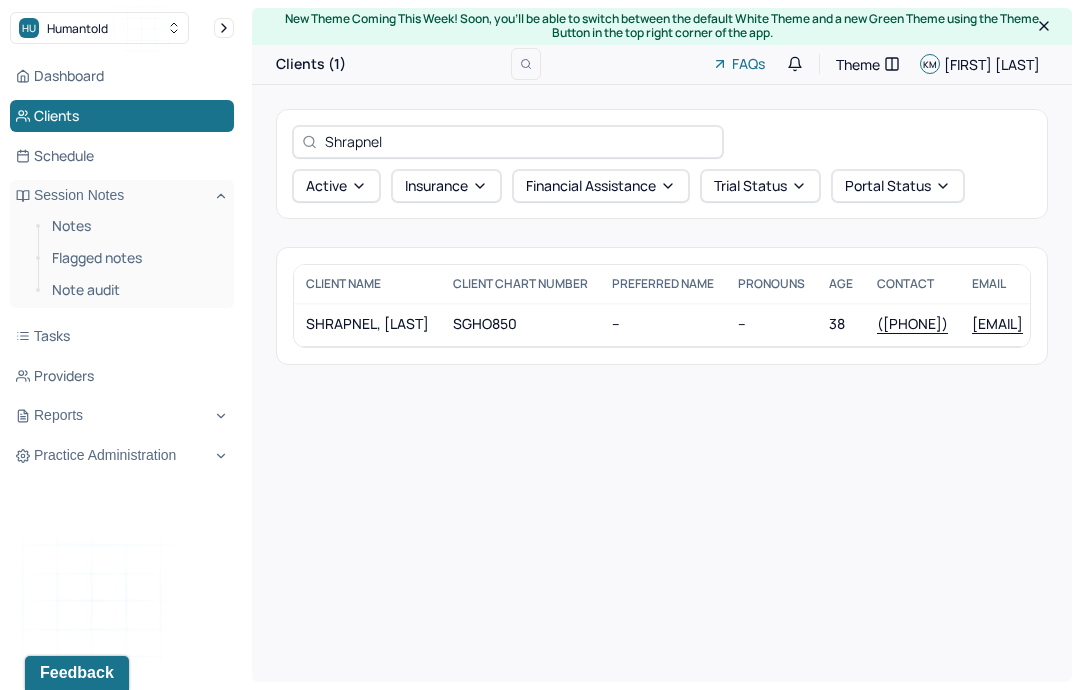 click on "SGHO850" at bounding box center (520, 324) 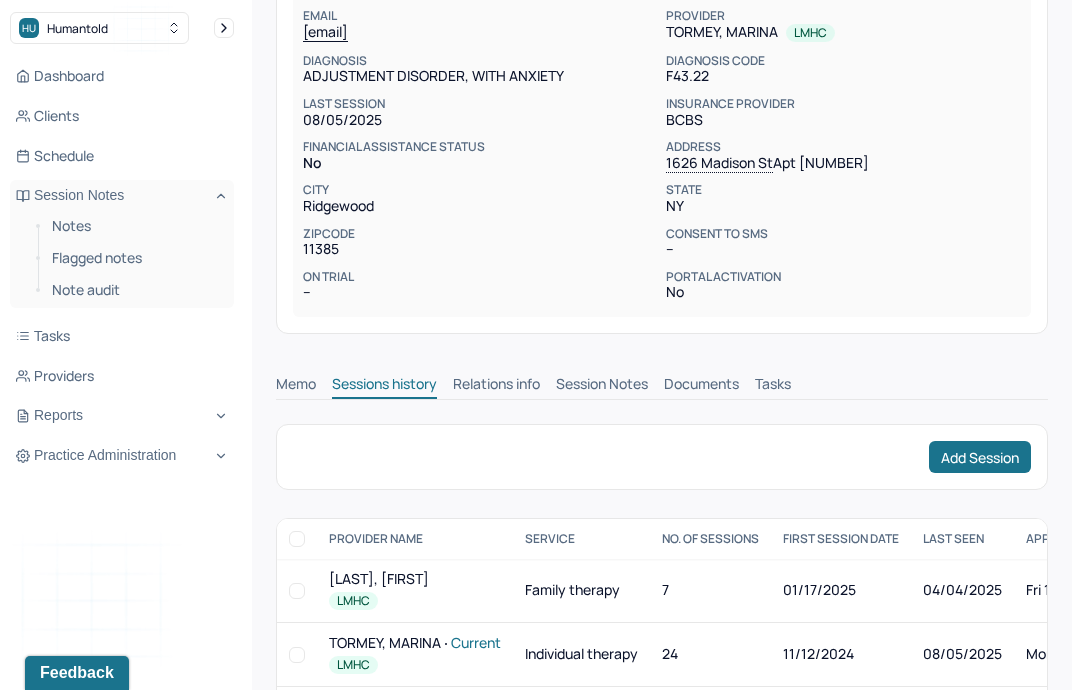 click on "Session Notes" at bounding box center [602, 386] 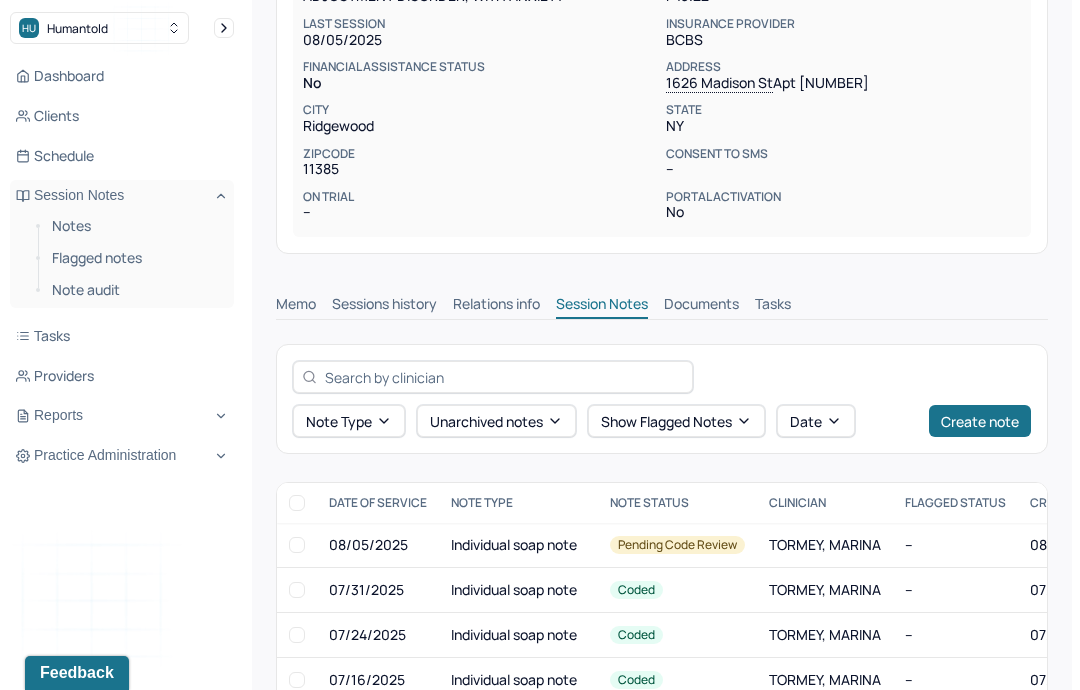 scroll, scrollTop: 541, scrollLeft: 0, axis: vertical 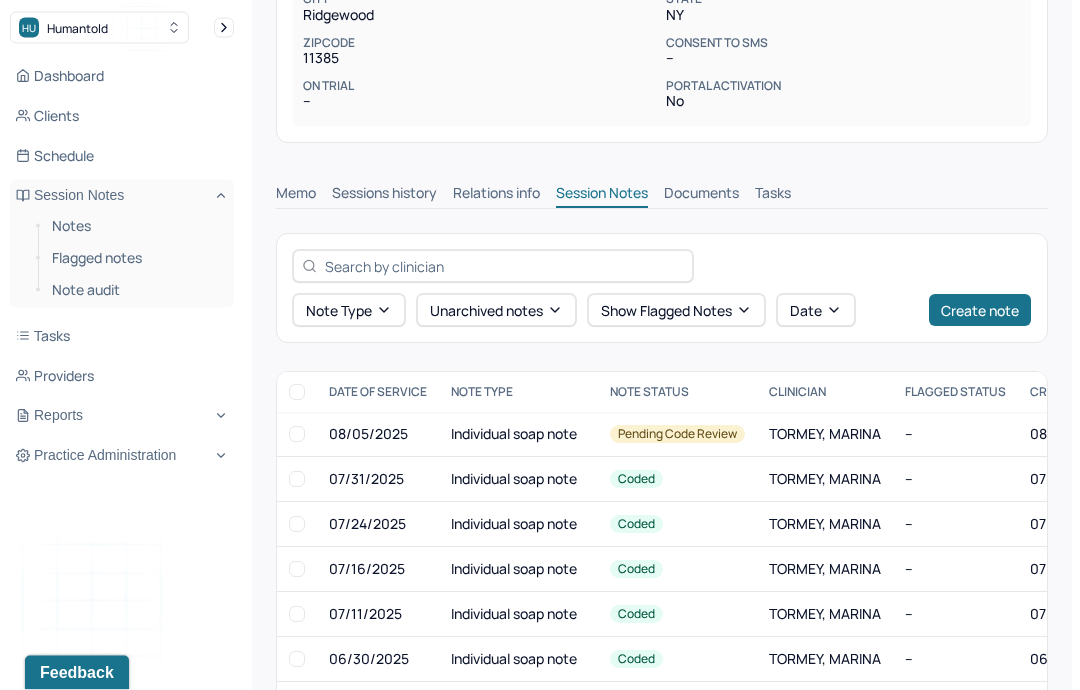 click on "Pending code review" at bounding box center [677, 435] 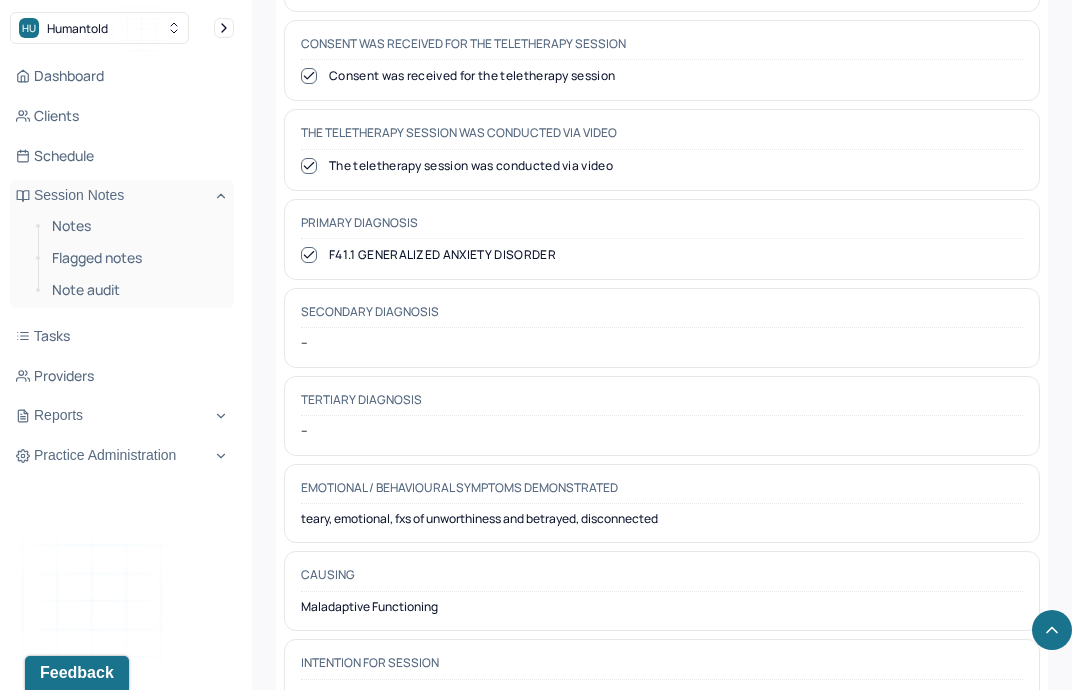 scroll, scrollTop: 1076, scrollLeft: 0, axis: vertical 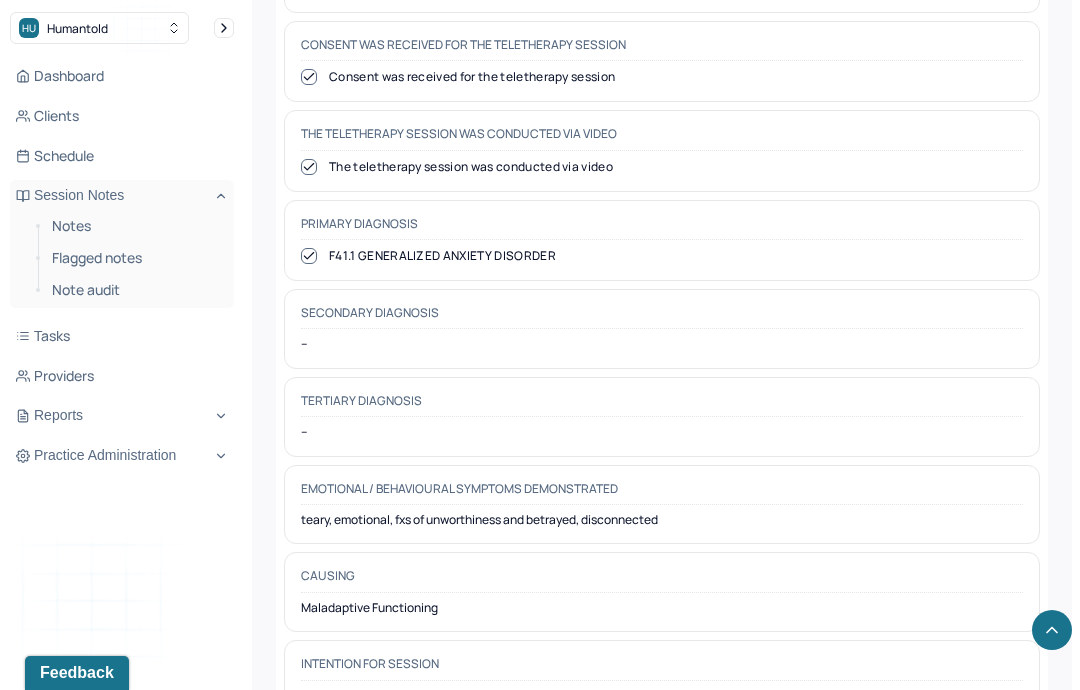click on "Clients" at bounding box center (122, 116) 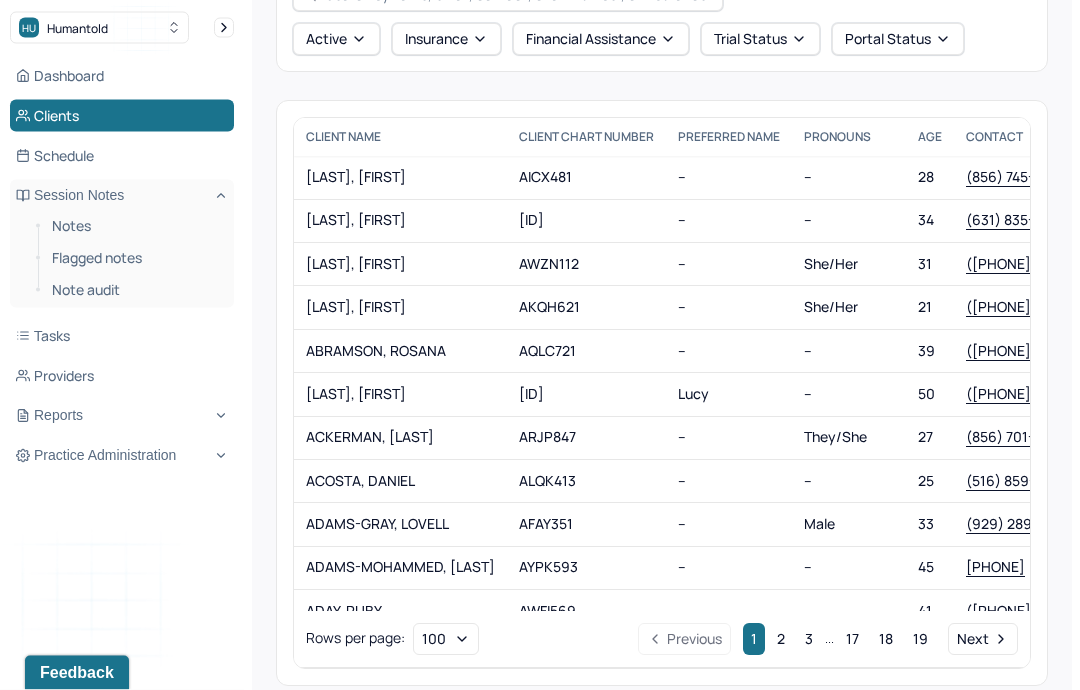 scroll, scrollTop: 0, scrollLeft: 0, axis: both 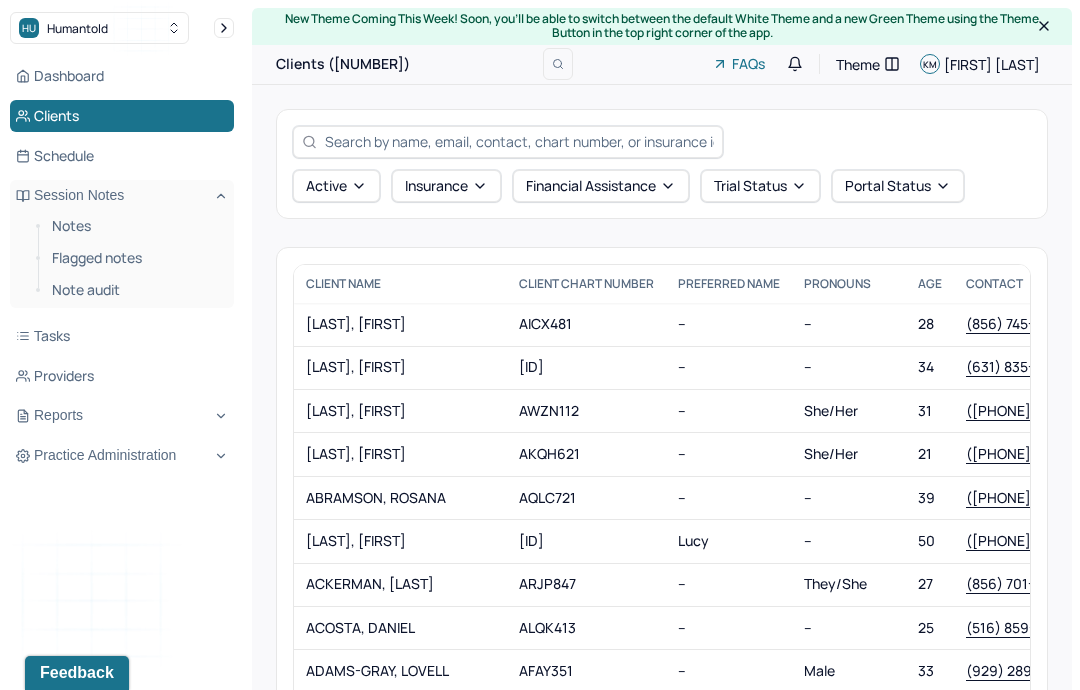 click at bounding box center (519, 141) 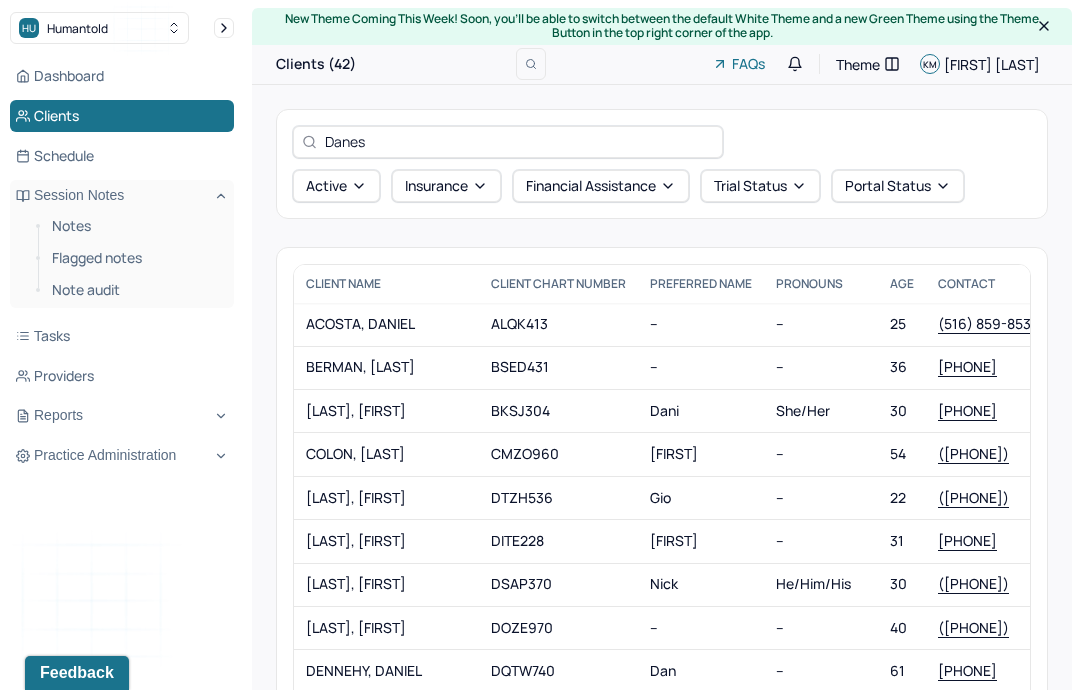 type on "Danesi" 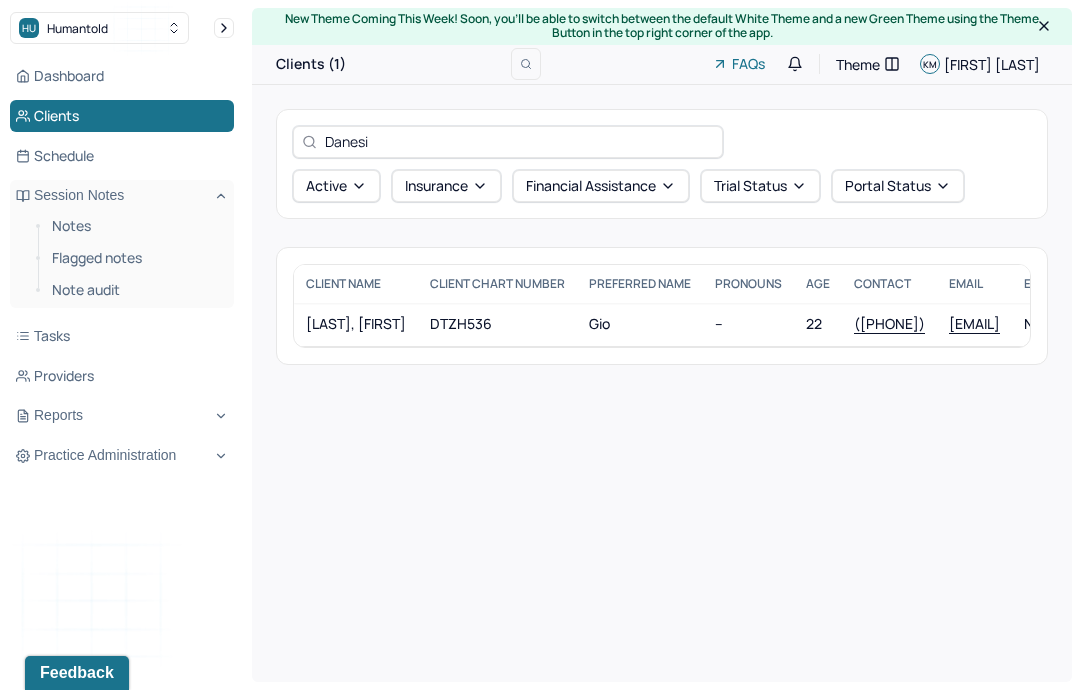 click on "DTZH536" at bounding box center (497, 324) 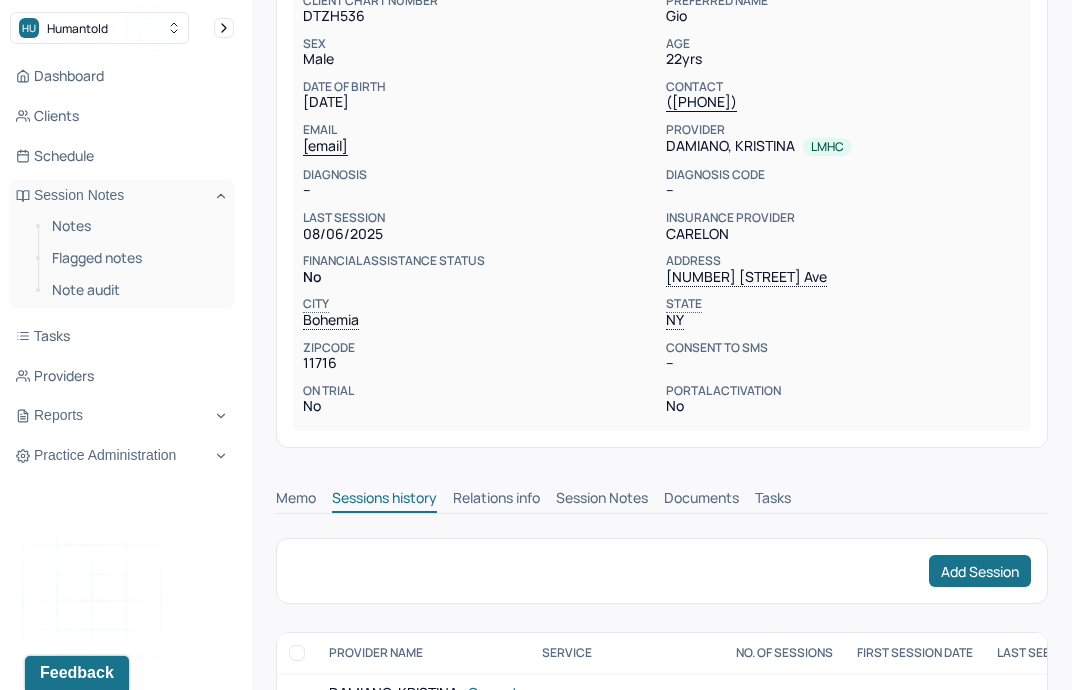 click on "Session Notes" at bounding box center [602, 500] 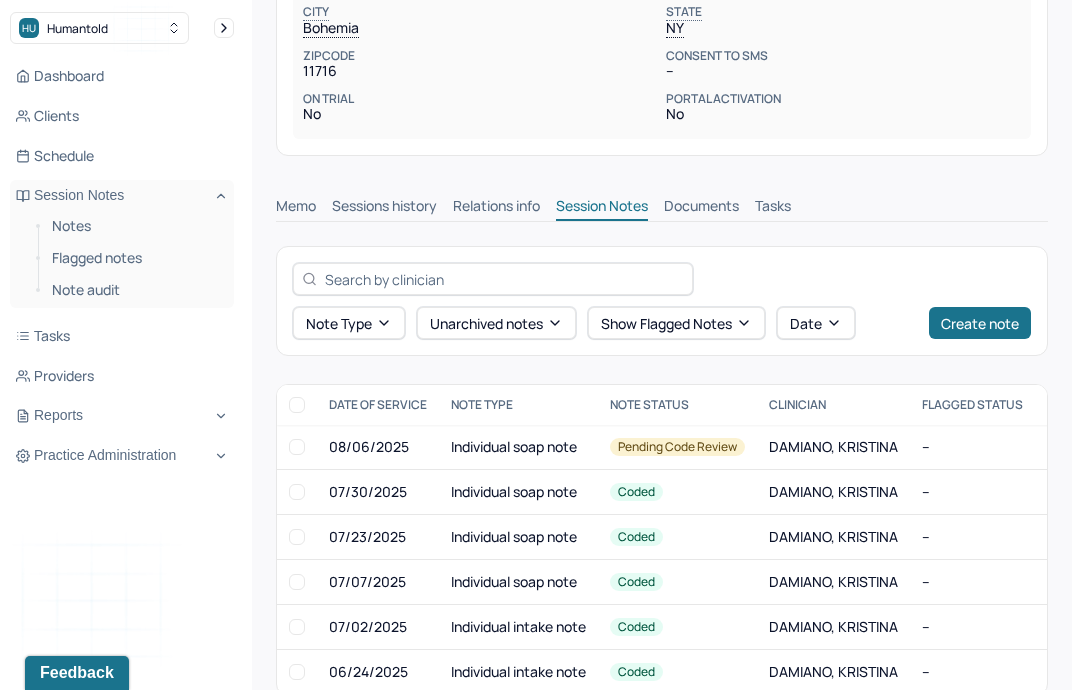 scroll, scrollTop: 552, scrollLeft: 0, axis: vertical 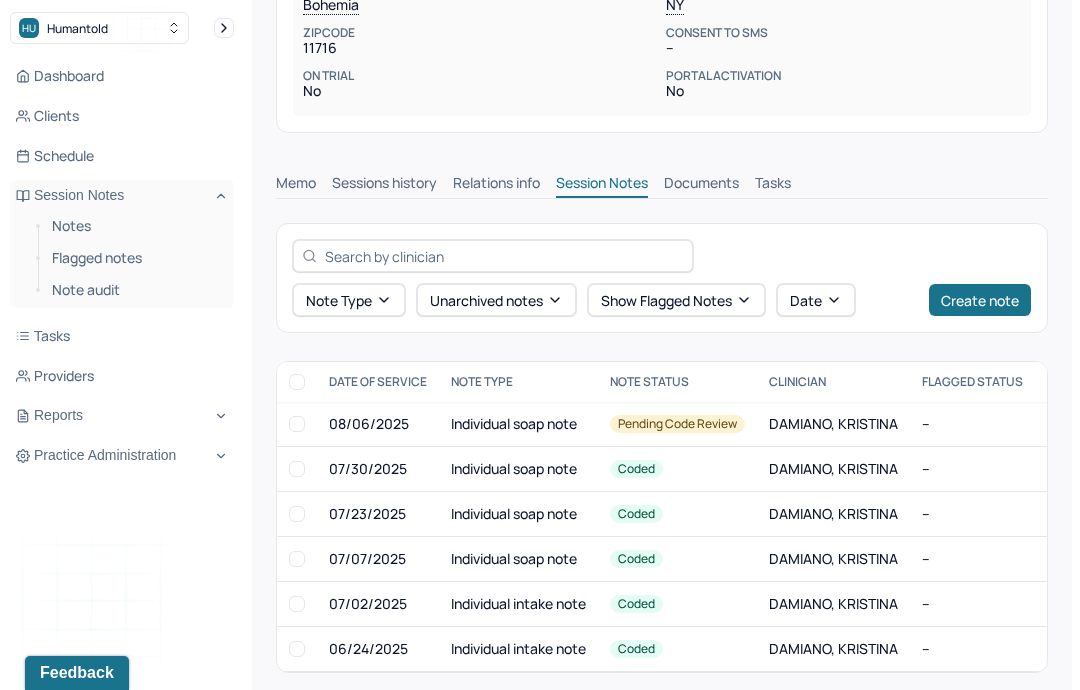 click on "Individual soap note" at bounding box center (518, 424) 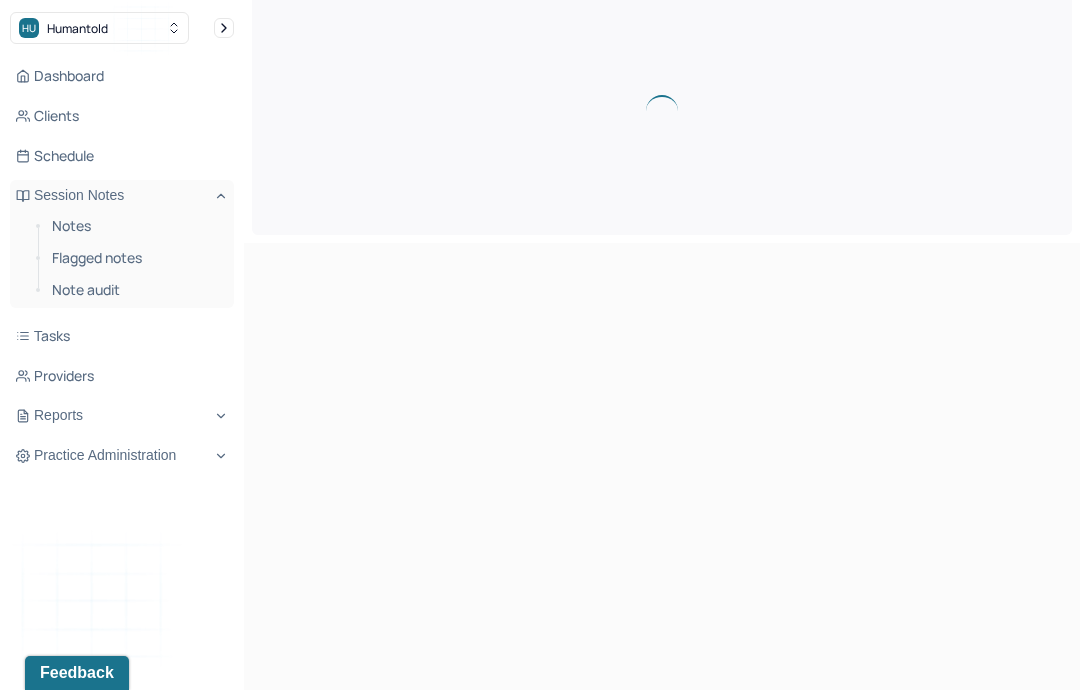 scroll, scrollTop: 105, scrollLeft: 0, axis: vertical 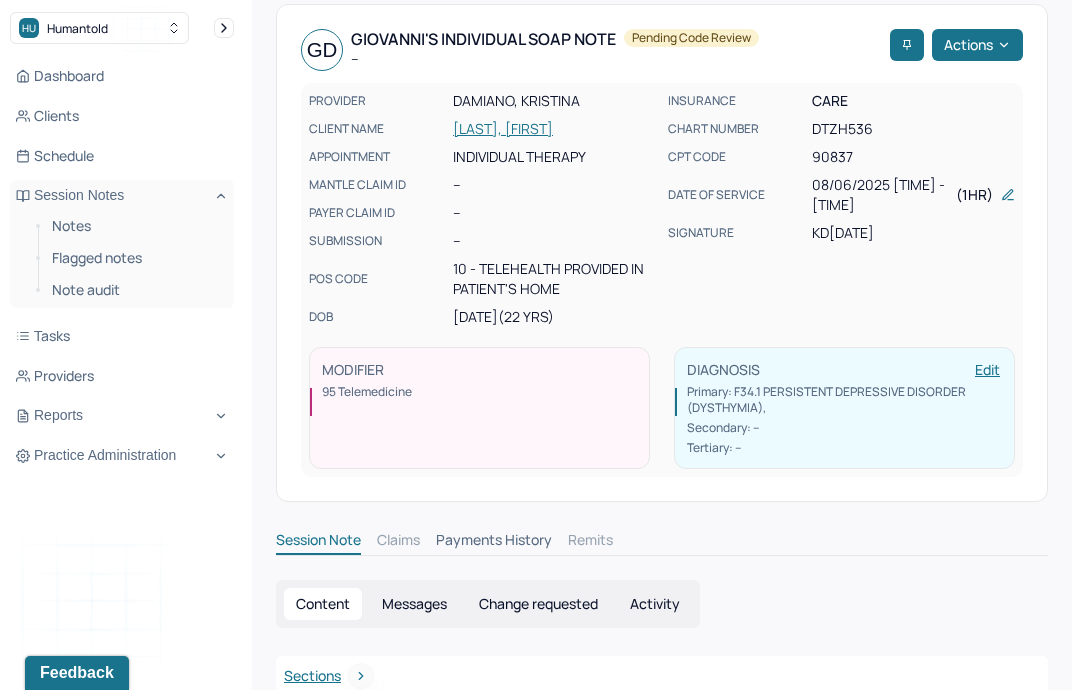 click on "Clients" at bounding box center (122, 116) 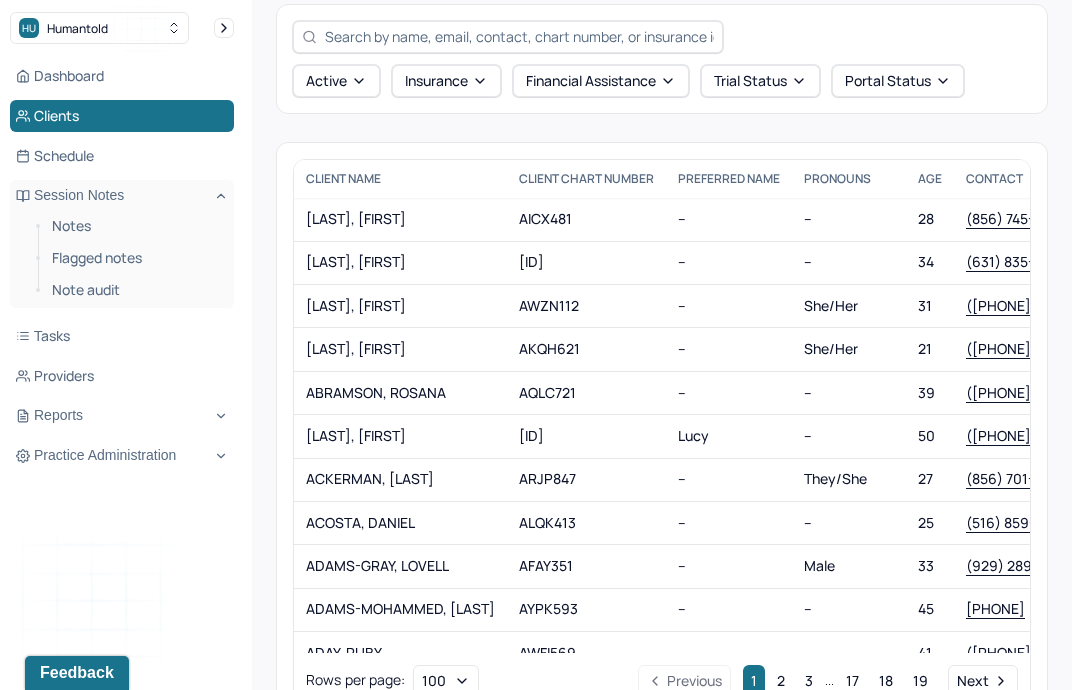 click at bounding box center [519, 36] 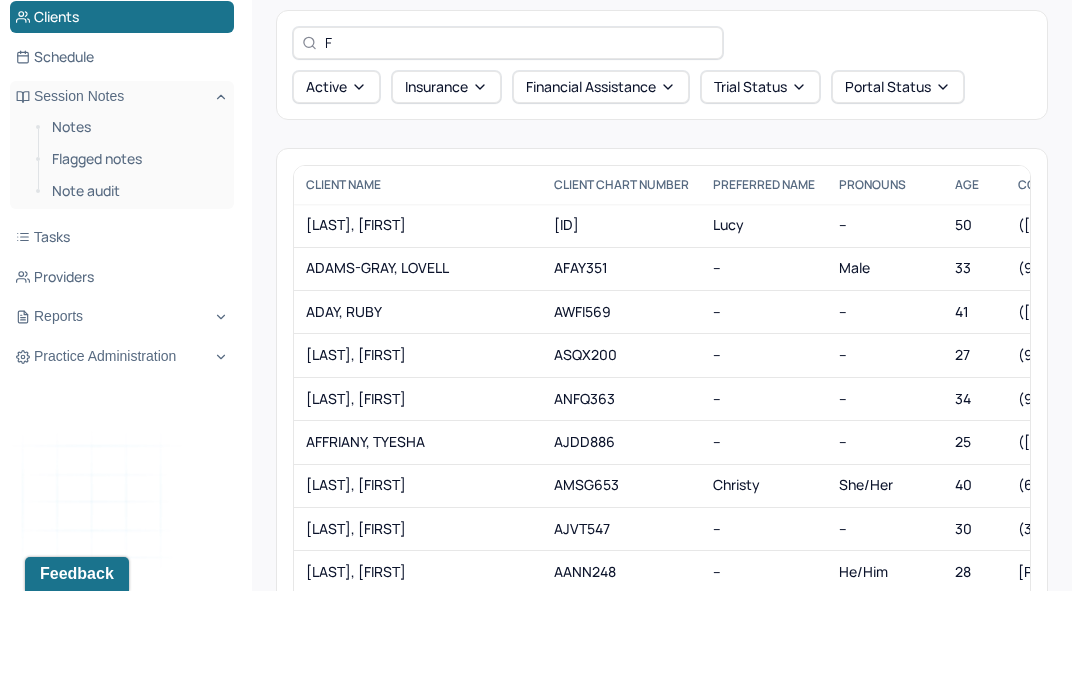 scroll, scrollTop: 55, scrollLeft: 0, axis: vertical 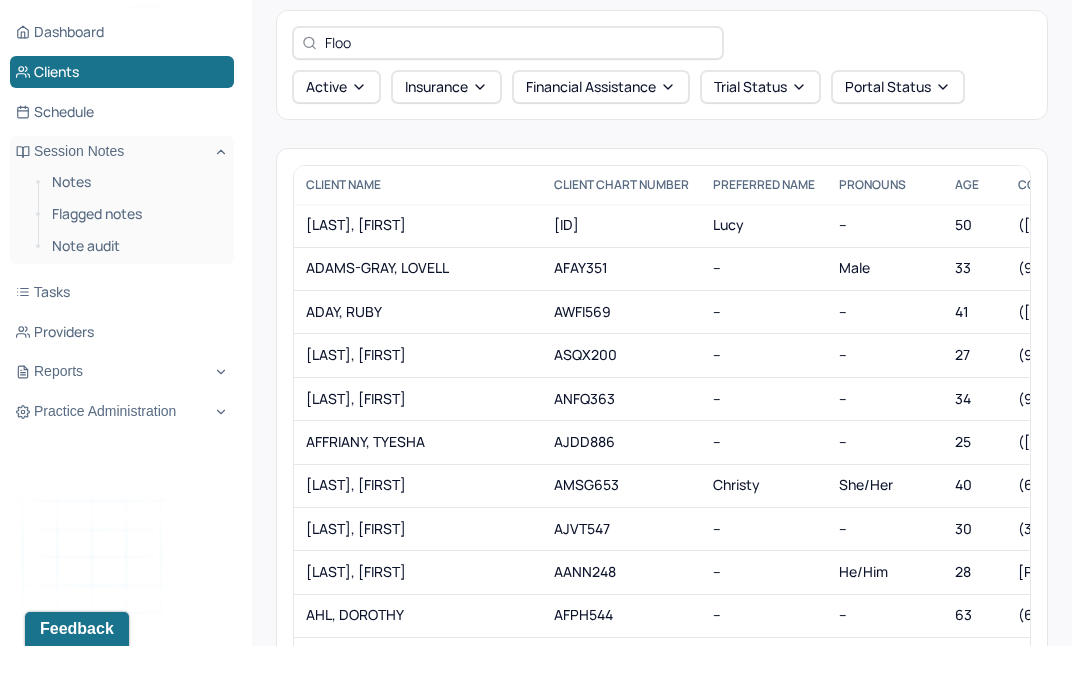 type on "Flood" 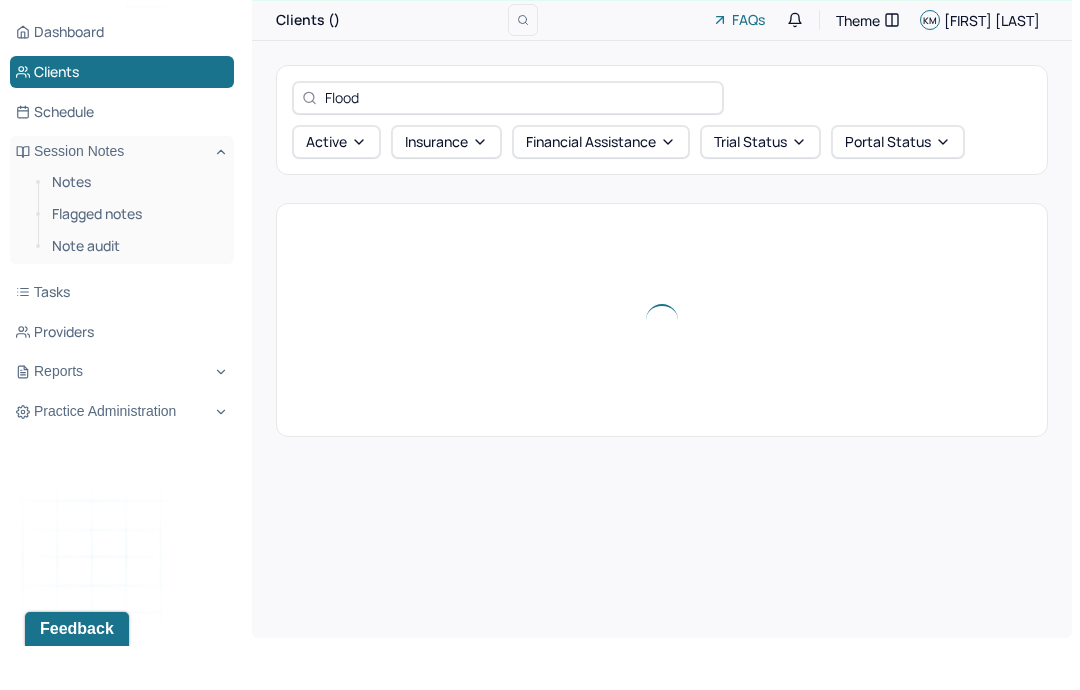 scroll, scrollTop: 0, scrollLeft: 0, axis: both 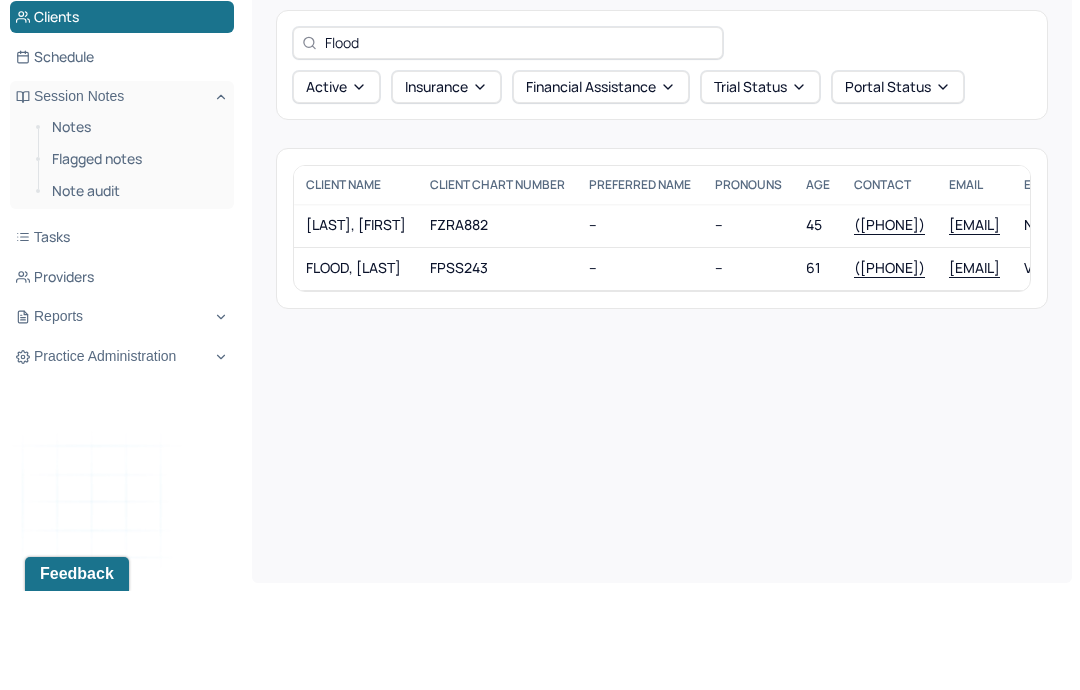 click on "--" at bounding box center [640, 324] 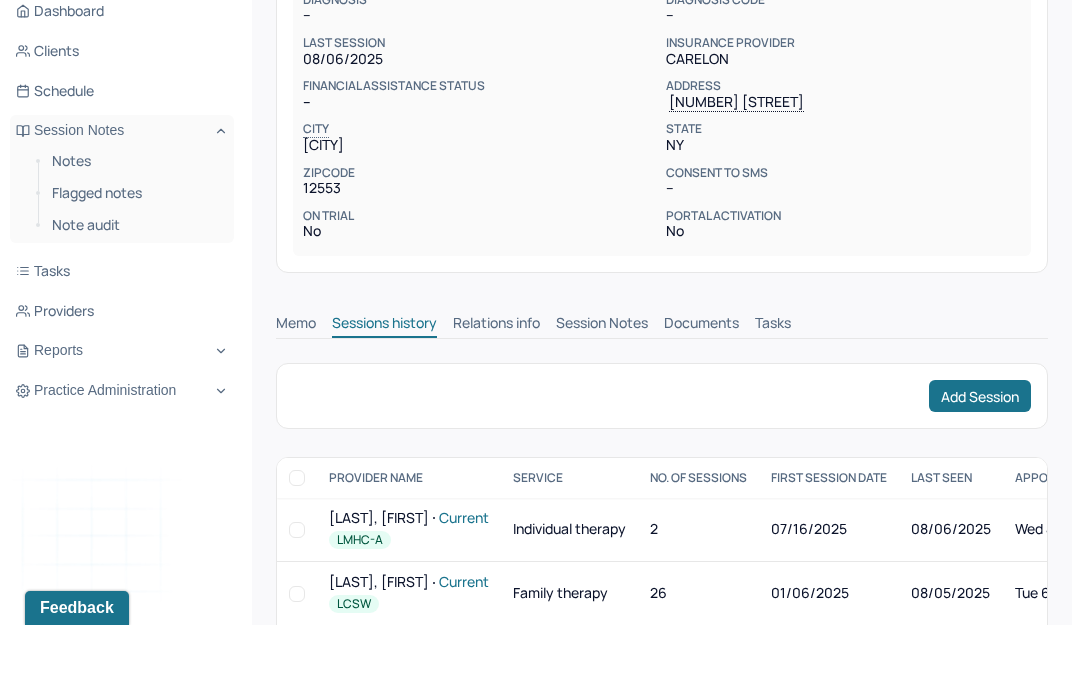 scroll, scrollTop: 427, scrollLeft: 0, axis: vertical 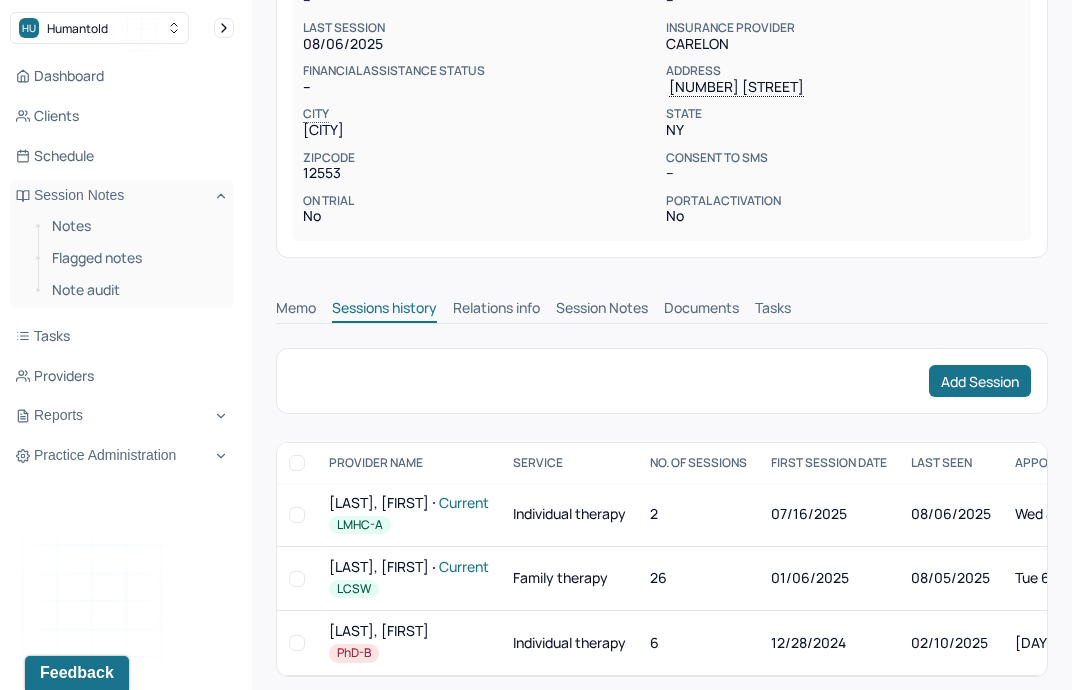 click on "Session Notes" at bounding box center (602, 310) 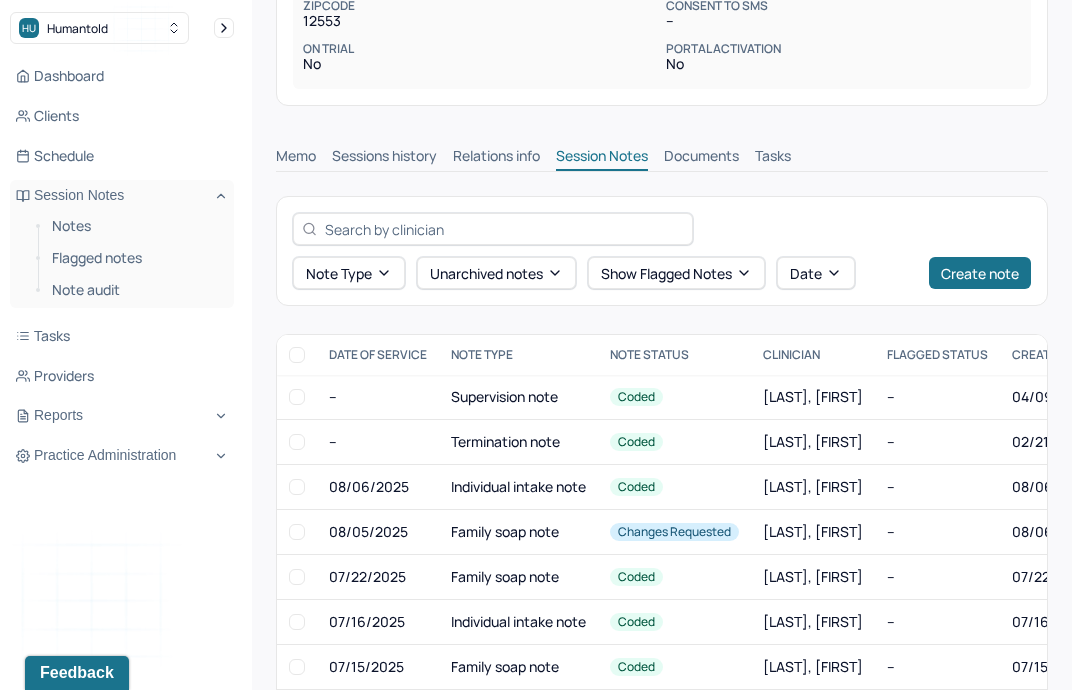 scroll, scrollTop: 578, scrollLeft: 0, axis: vertical 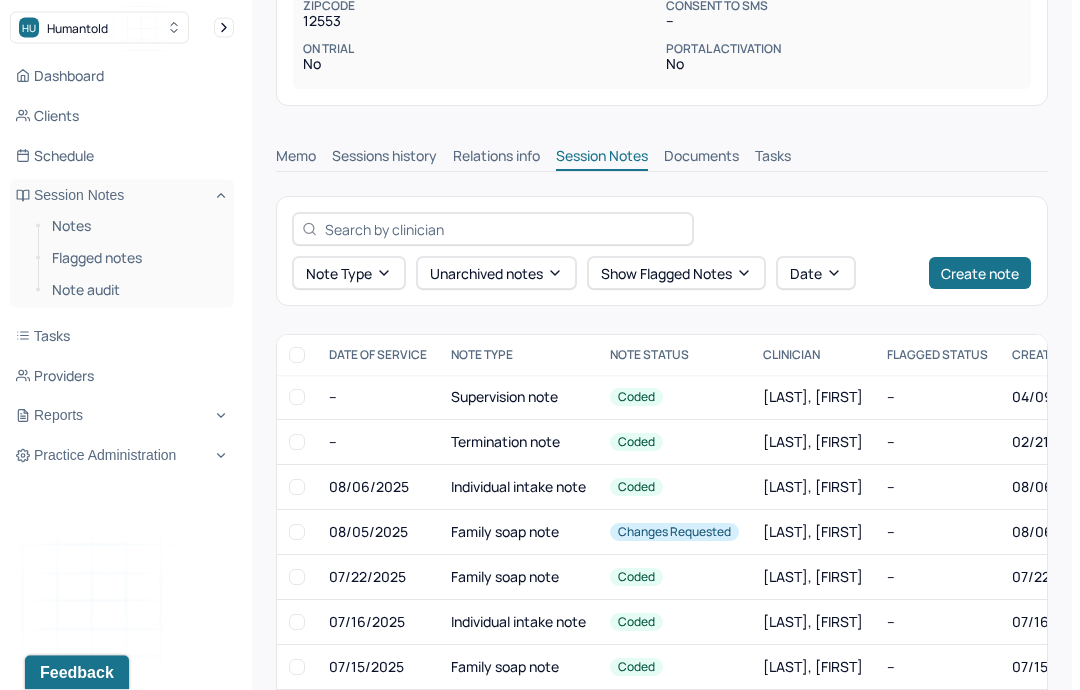 click on "Clients" at bounding box center [122, 116] 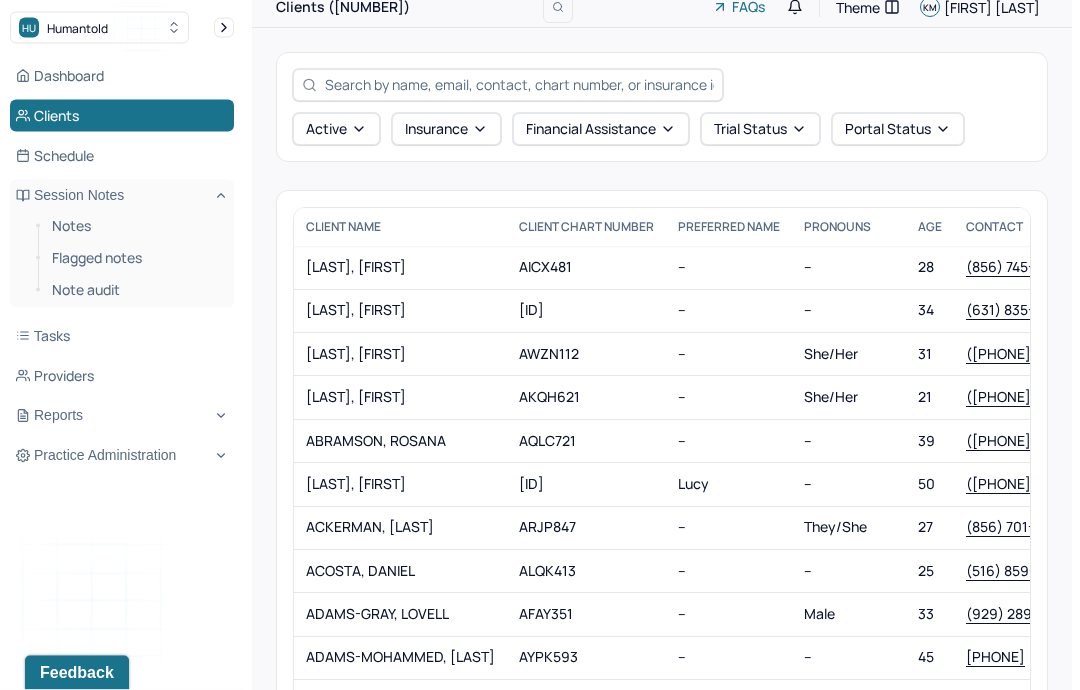 scroll, scrollTop: 0, scrollLeft: 0, axis: both 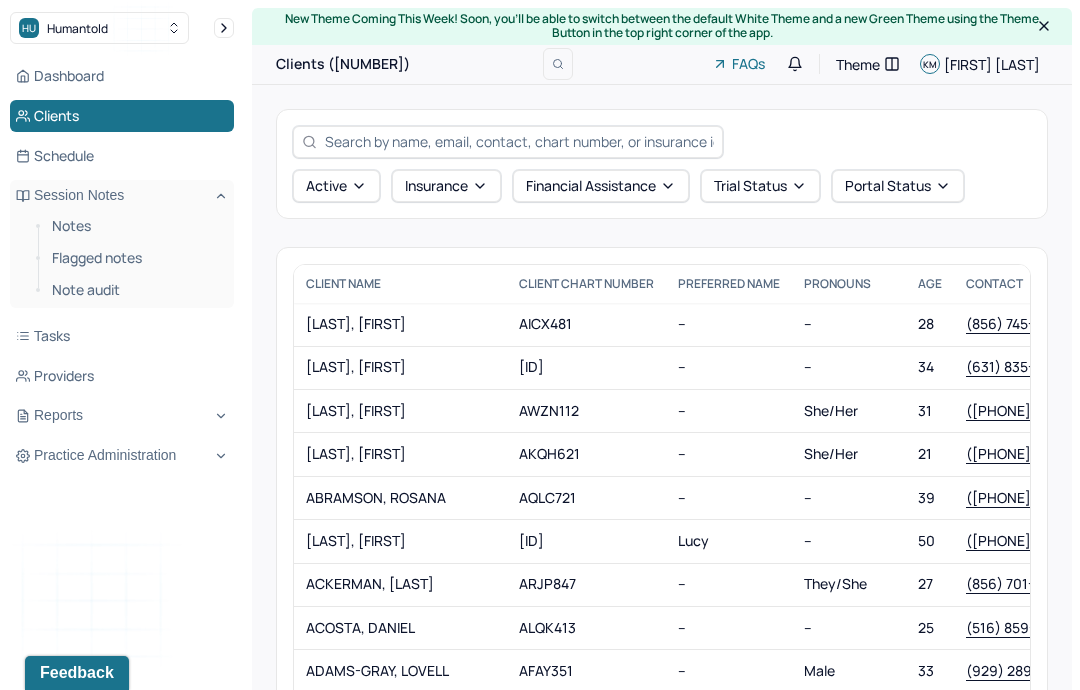 click at bounding box center (519, 141) 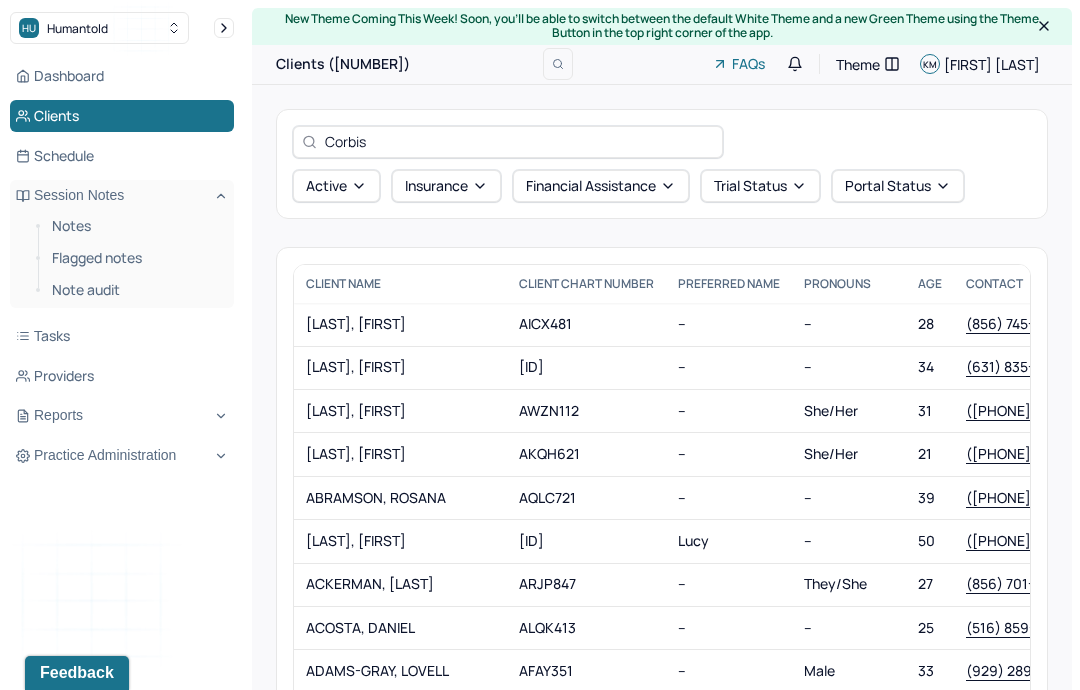 type on "[LAST]" 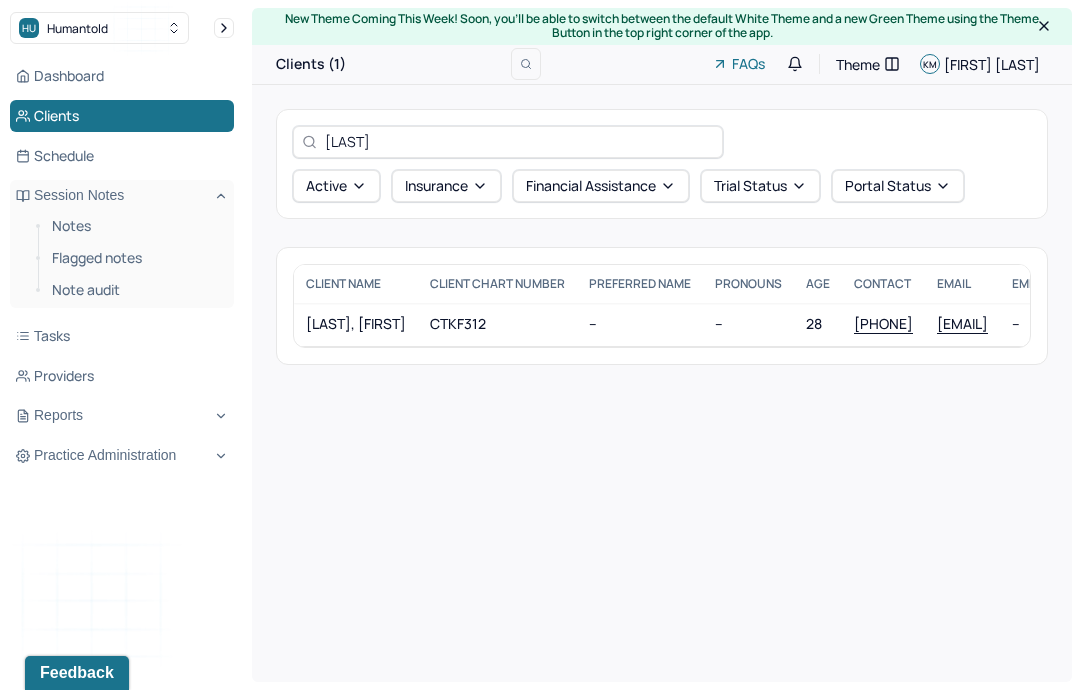 click on "[LAST], [FIRST]" at bounding box center (356, 324) 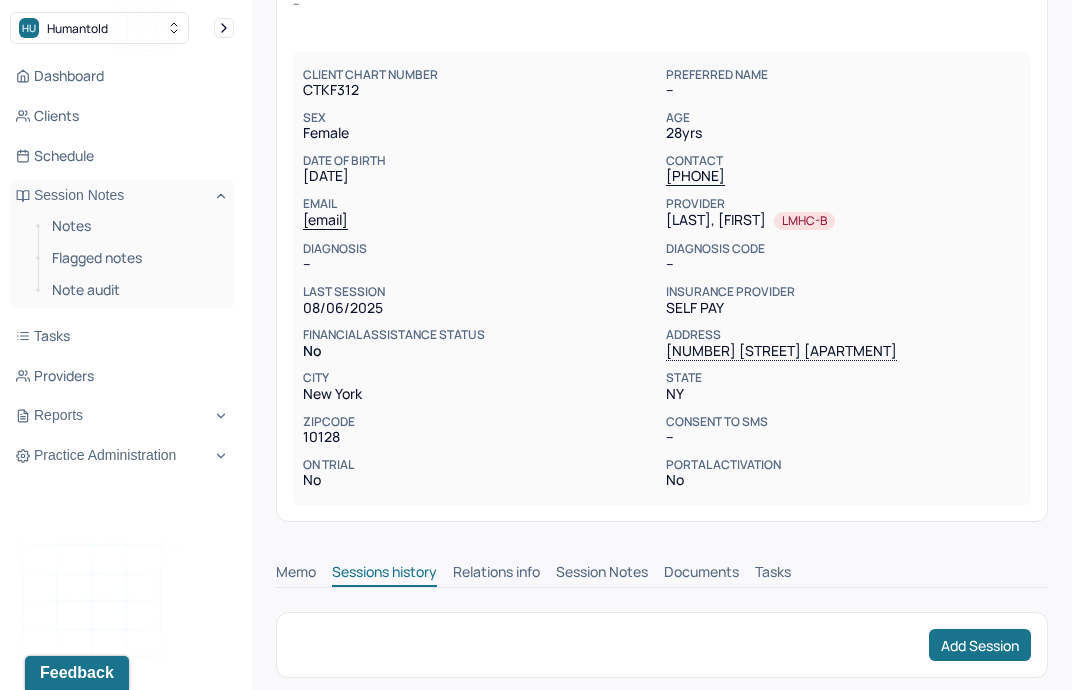 click on "Session Notes" at bounding box center (602, 574) 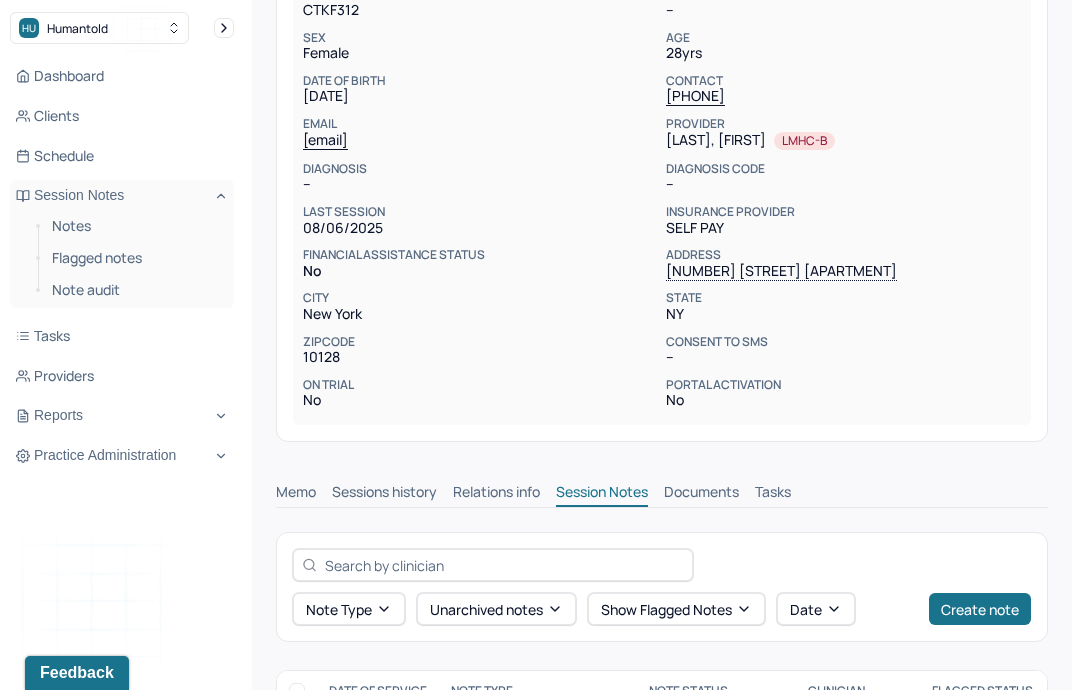 scroll, scrollTop: 400, scrollLeft: 0, axis: vertical 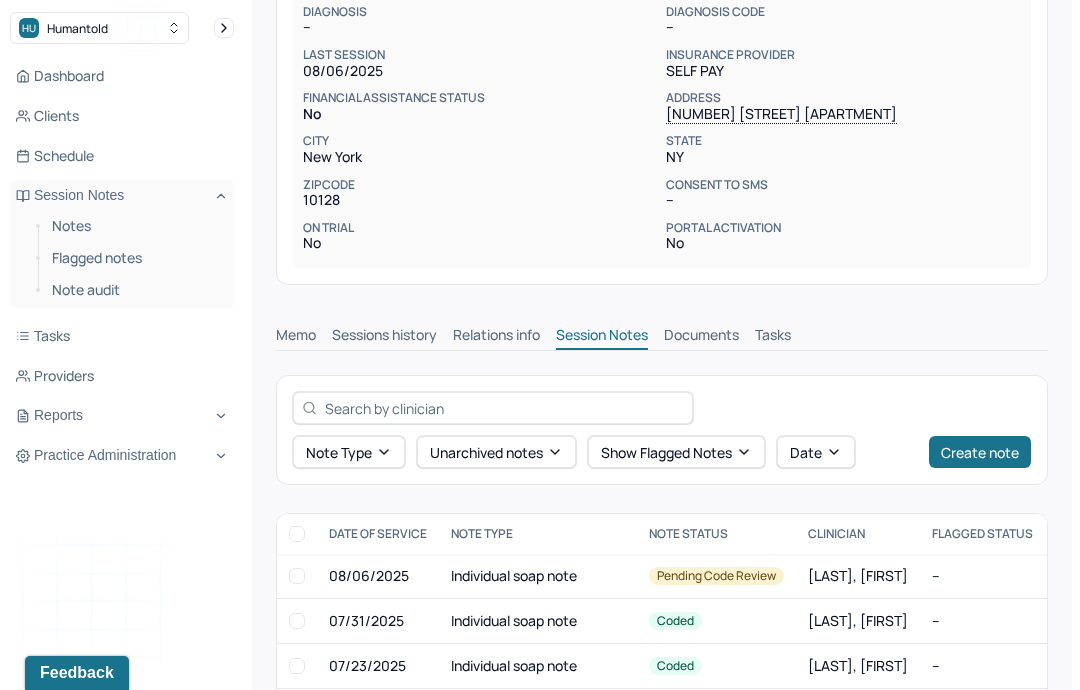 click on "Individual soap note" at bounding box center [538, 576] 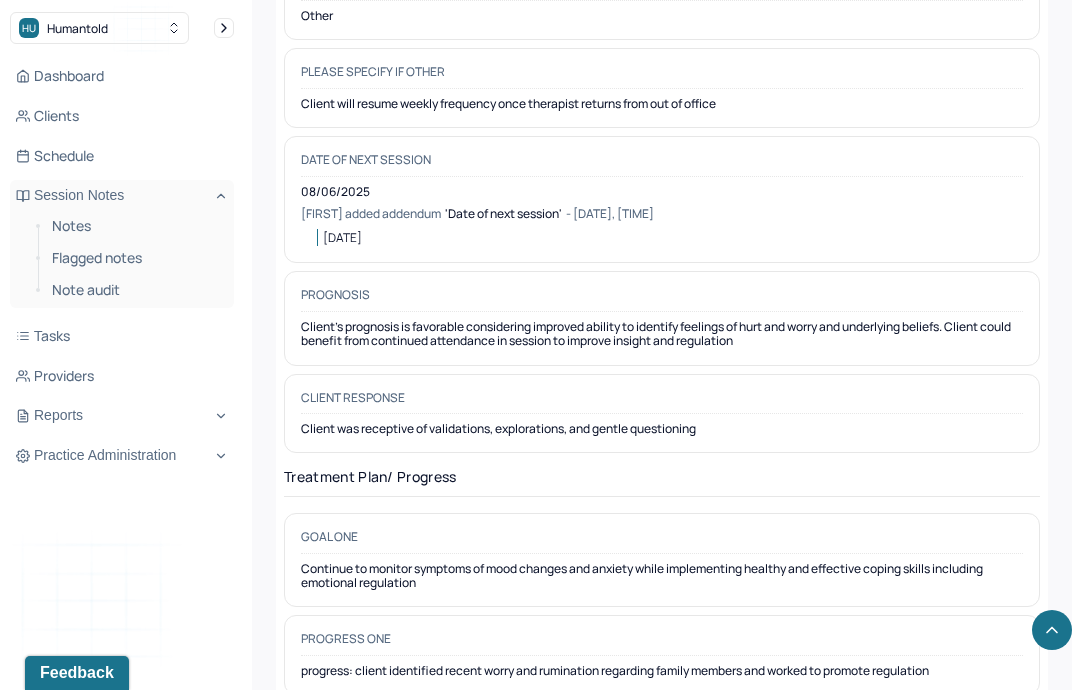 scroll, scrollTop: 2633, scrollLeft: 0, axis: vertical 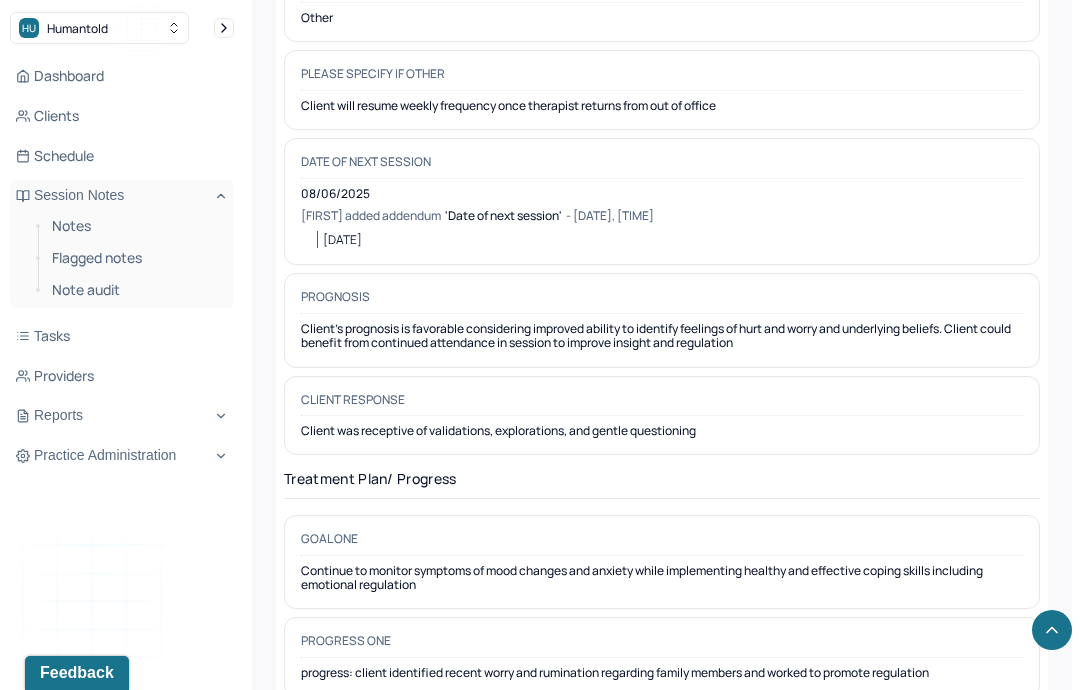 click on "Clients" at bounding box center [122, 116] 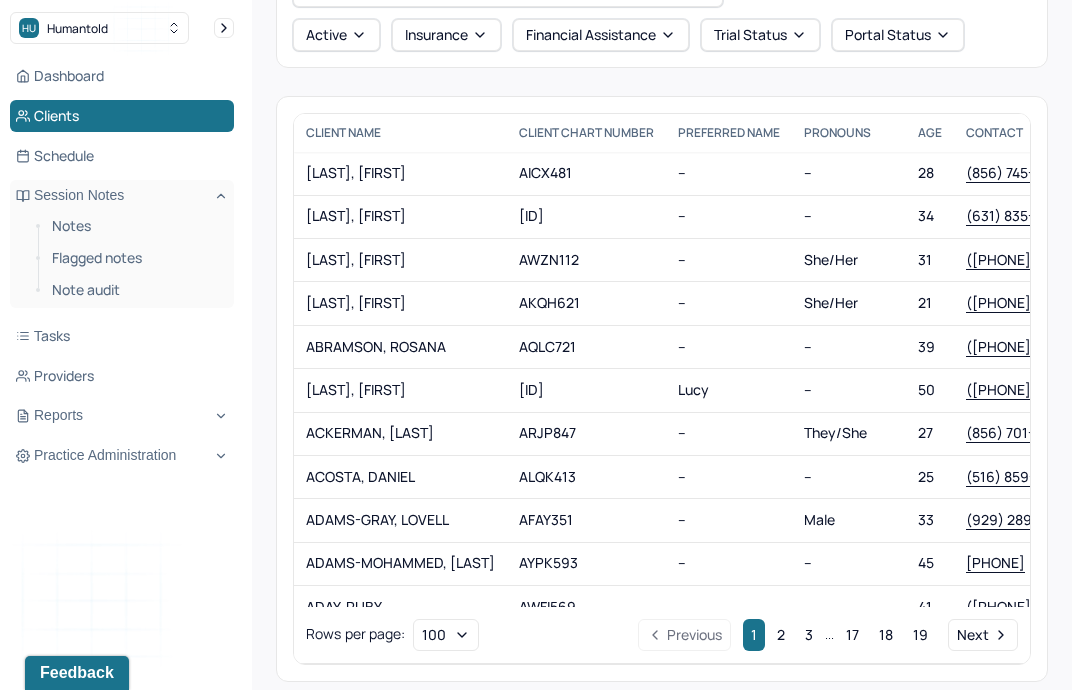 scroll, scrollTop: 0, scrollLeft: 0, axis: both 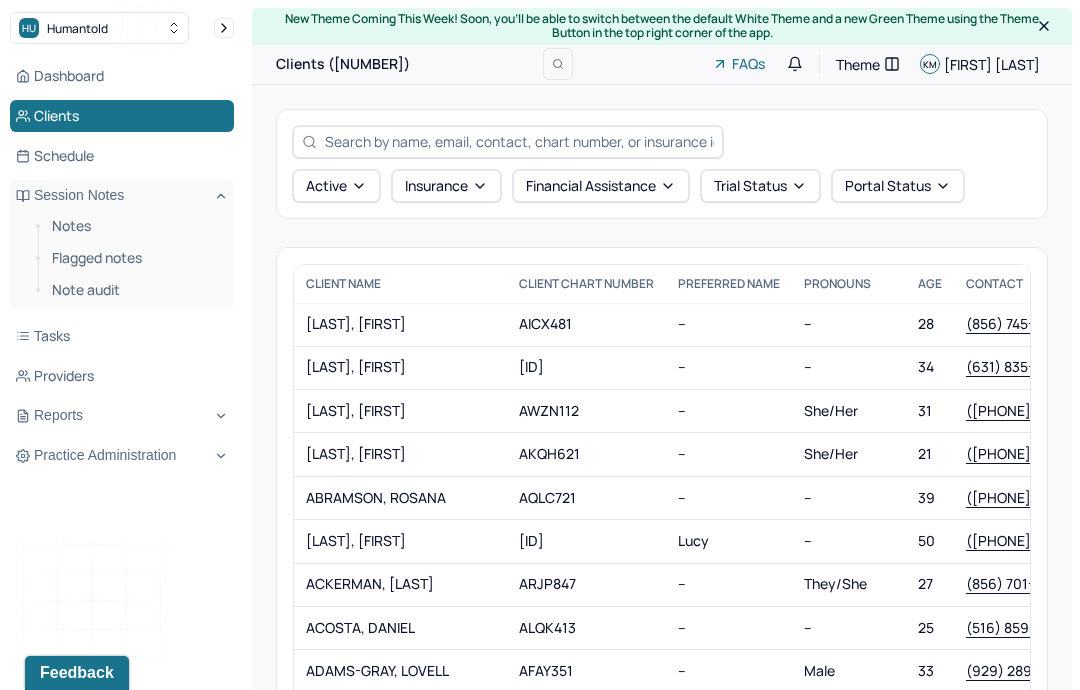 click at bounding box center [519, 141] 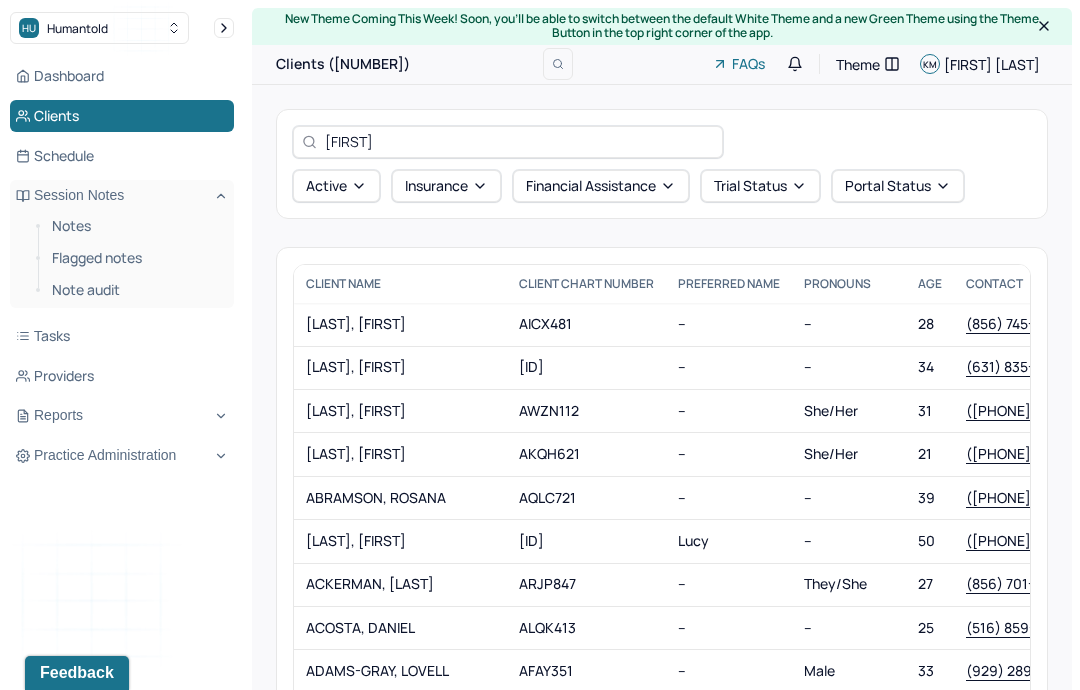 type on "[FIRST]" 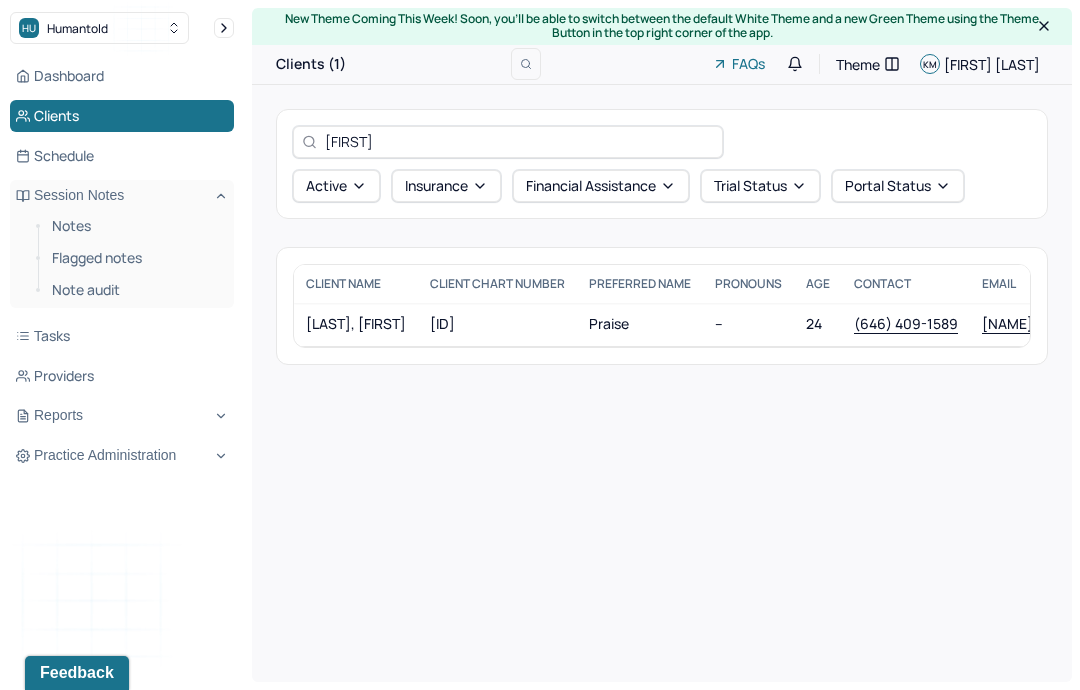 click on "[ID]" at bounding box center [497, 324] 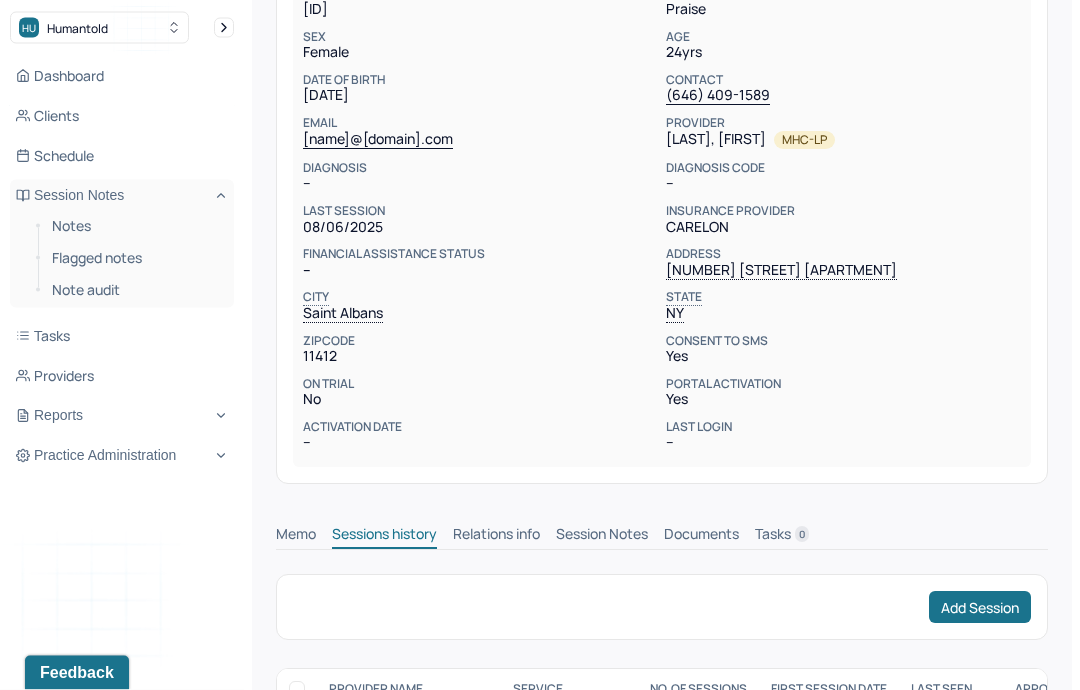 scroll, scrollTop: 343, scrollLeft: 0, axis: vertical 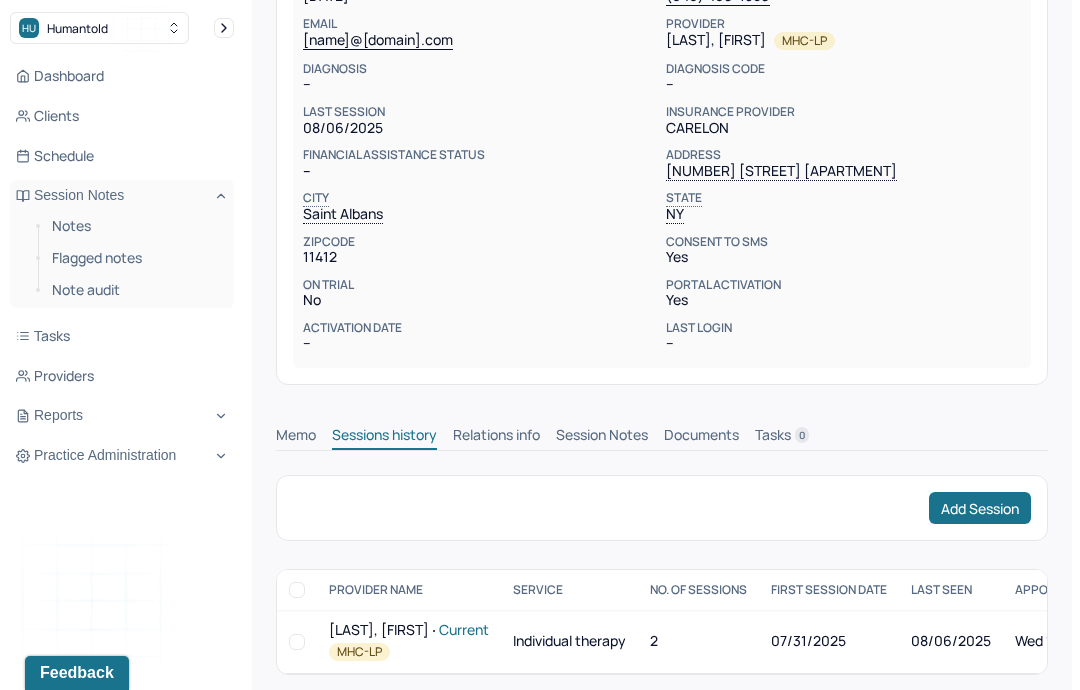 click on "Session Notes" at bounding box center (602, 437) 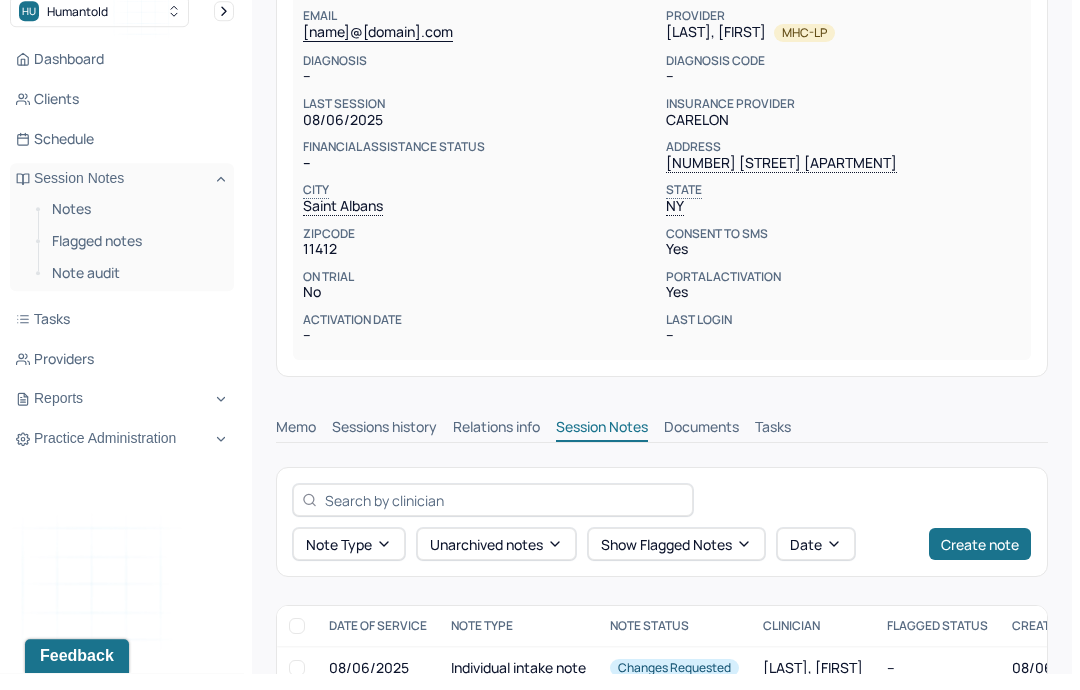 scroll, scrollTop: 414, scrollLeft: 0, axis: vertical 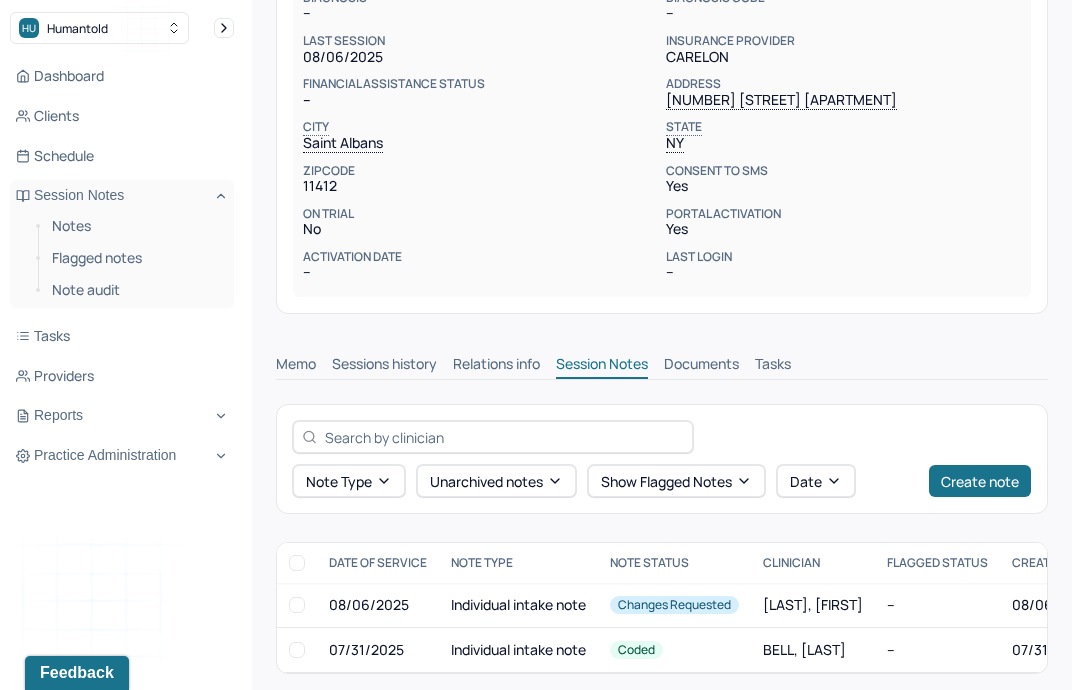 click on "Individual intake note" at bounding box center (518, 605) 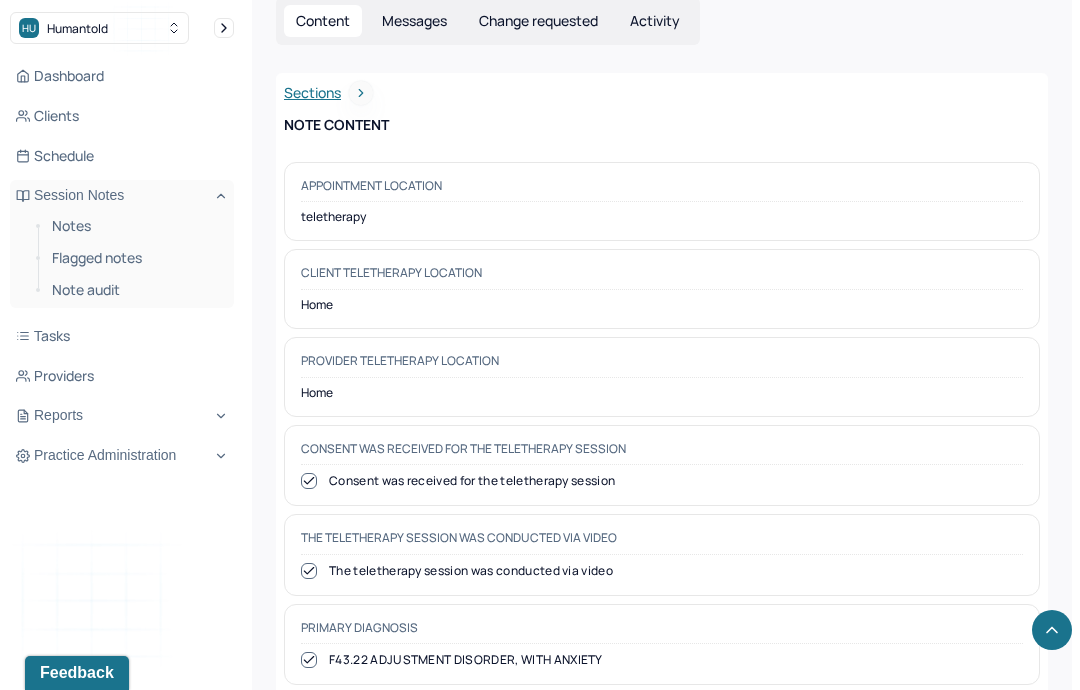 scroll, scrollTop: 0, scrollLeft: 0, axis: both 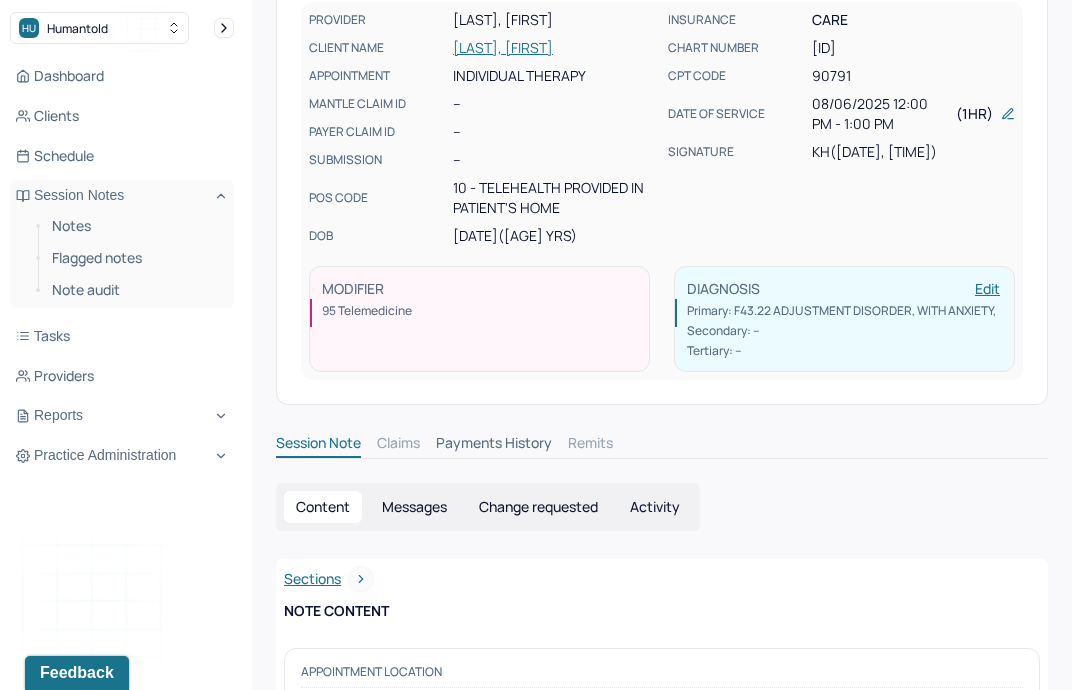 click on "Change requested" at bounding box center (538, 507) 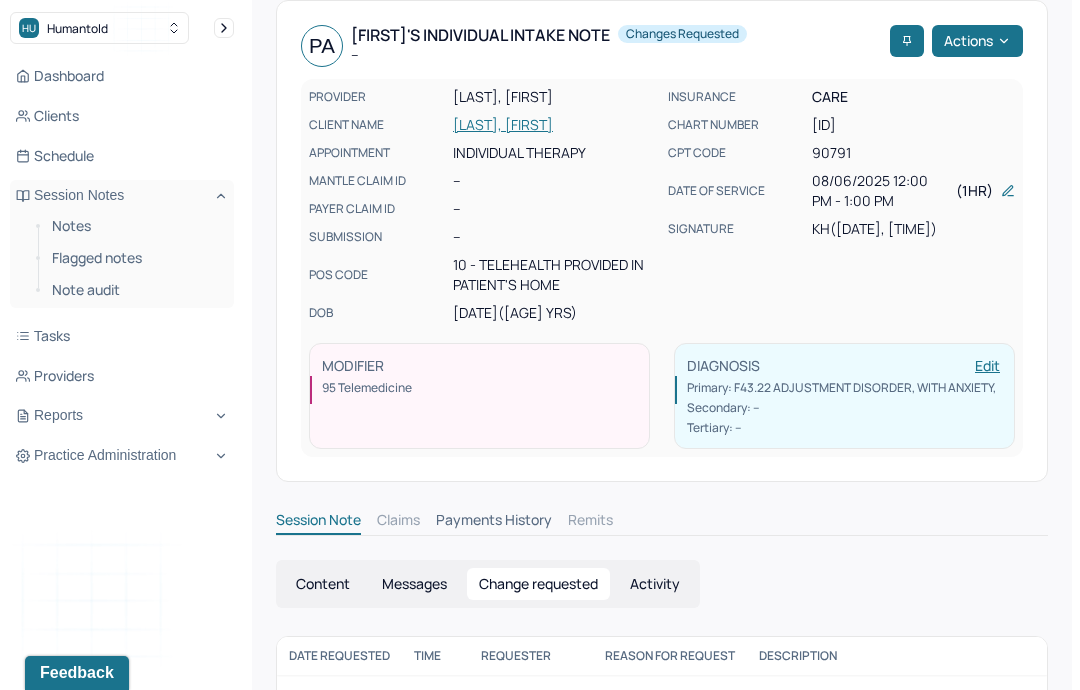 scroll, scrollTop: 74, scrollLeft: 0, axis: vertical 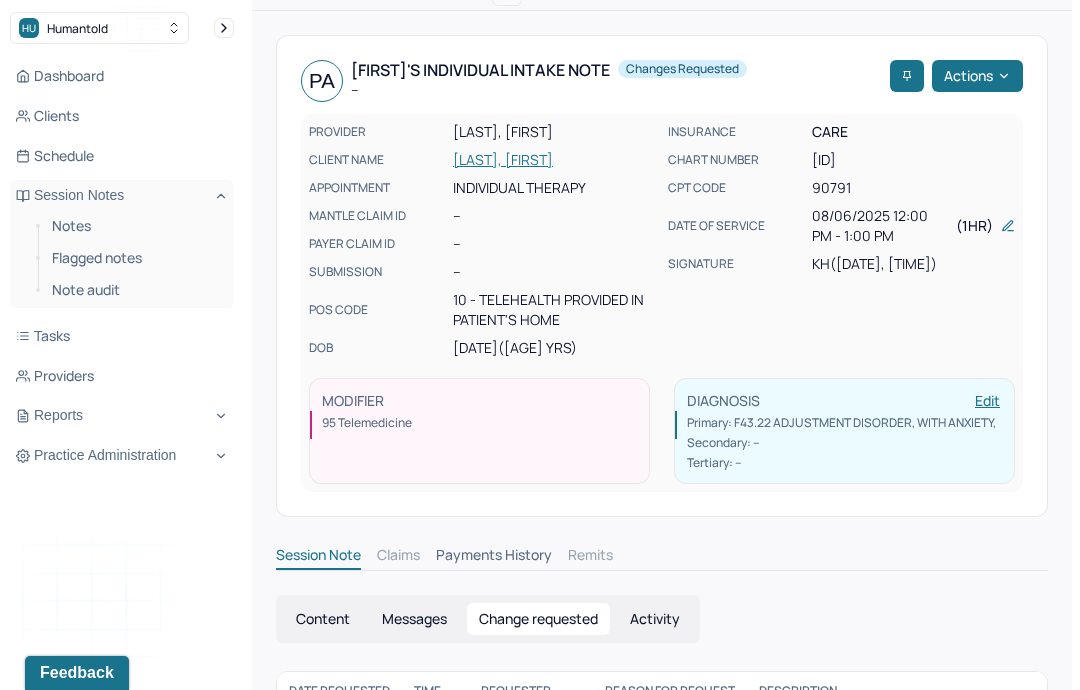 click on "Content" at bounding box center [323, 619] 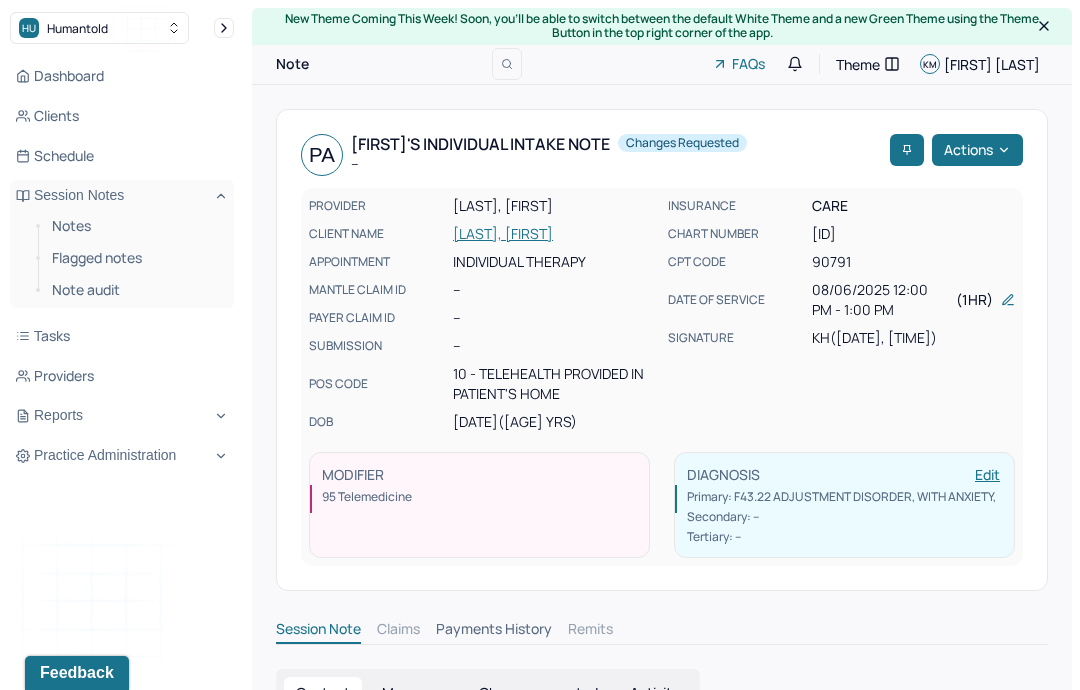 scroll, scrollTop: 3, scrollLeft: 0, axis: vertical 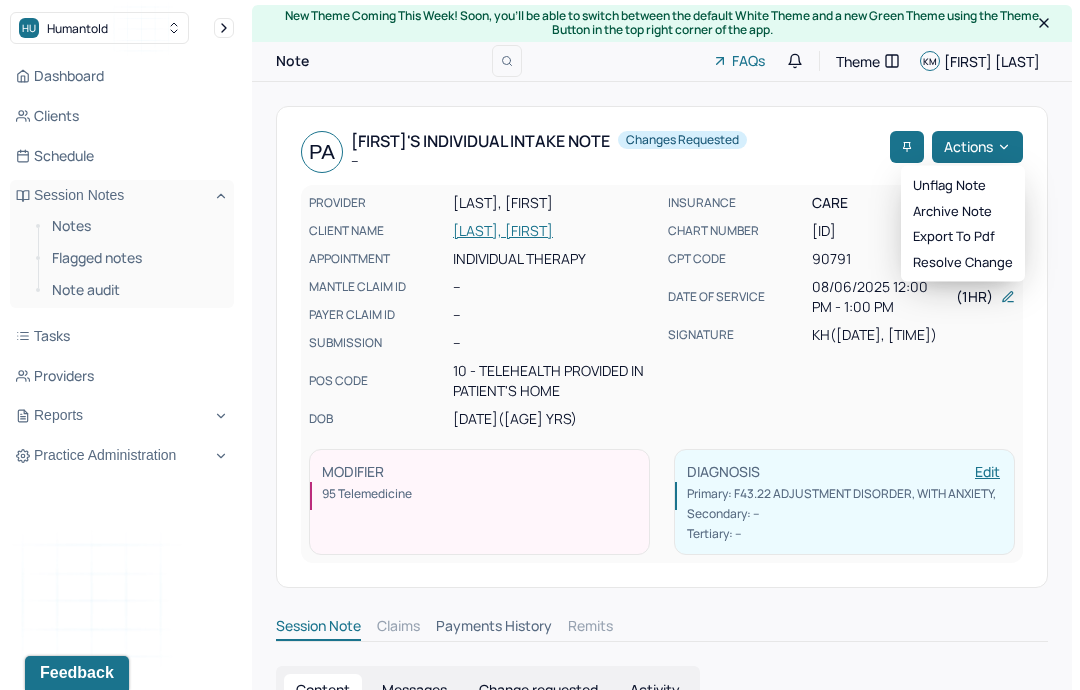 click on "[DATE] [TIME] - [TIME]" at bounding box center (880, 297) 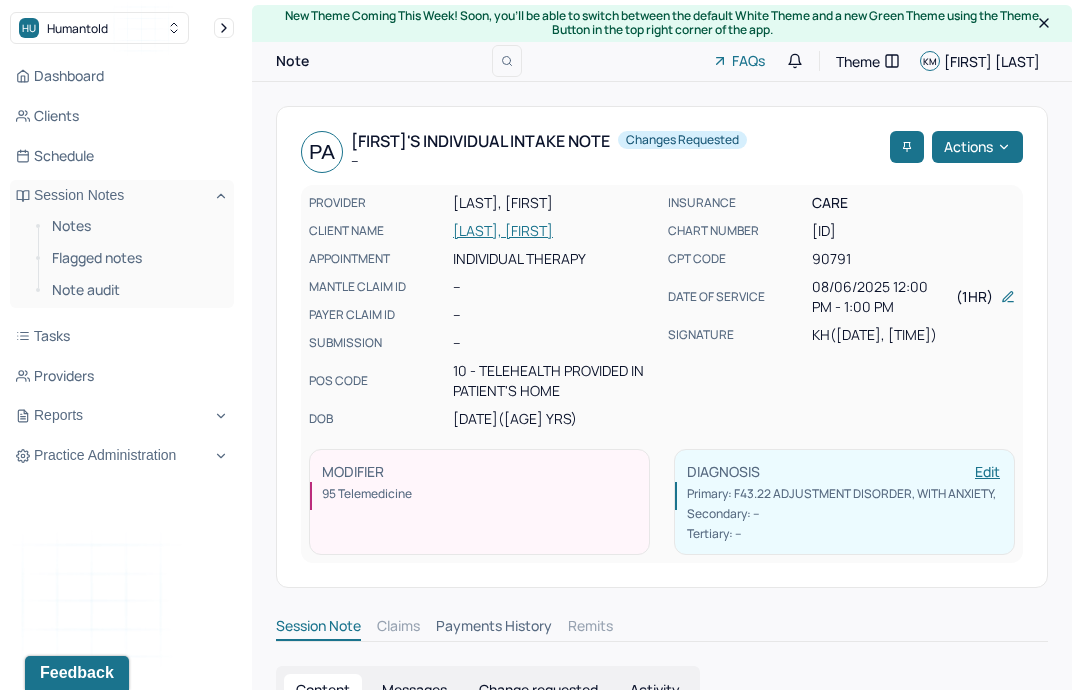 click on "Clients" at bounding box center [122, 116] 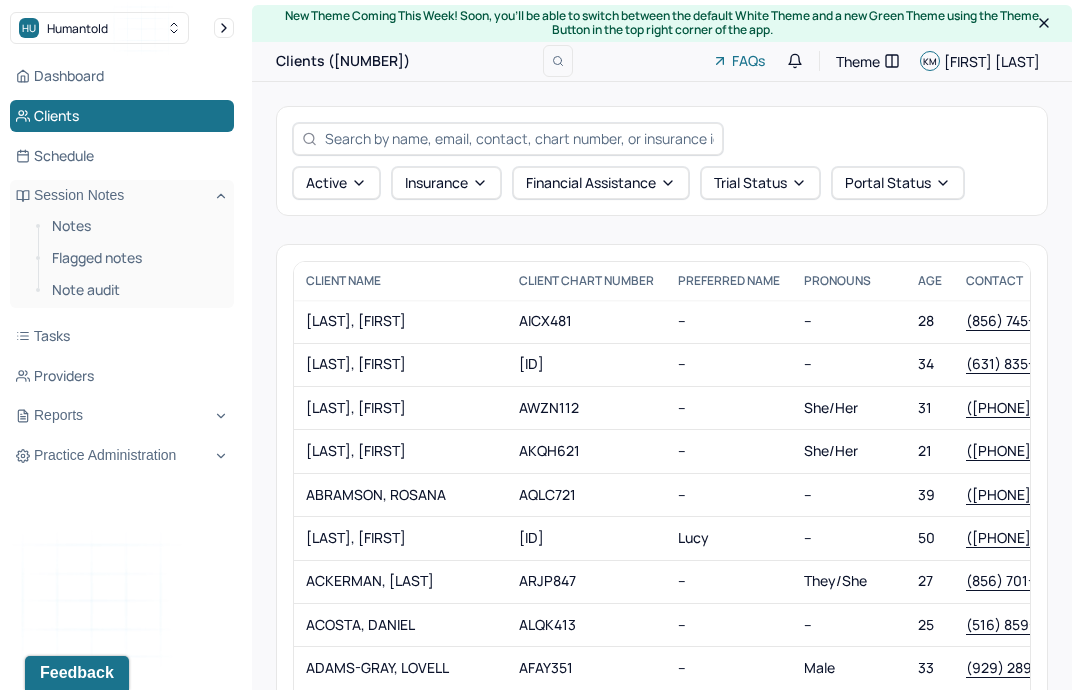 click at bounding box center (519, 138) 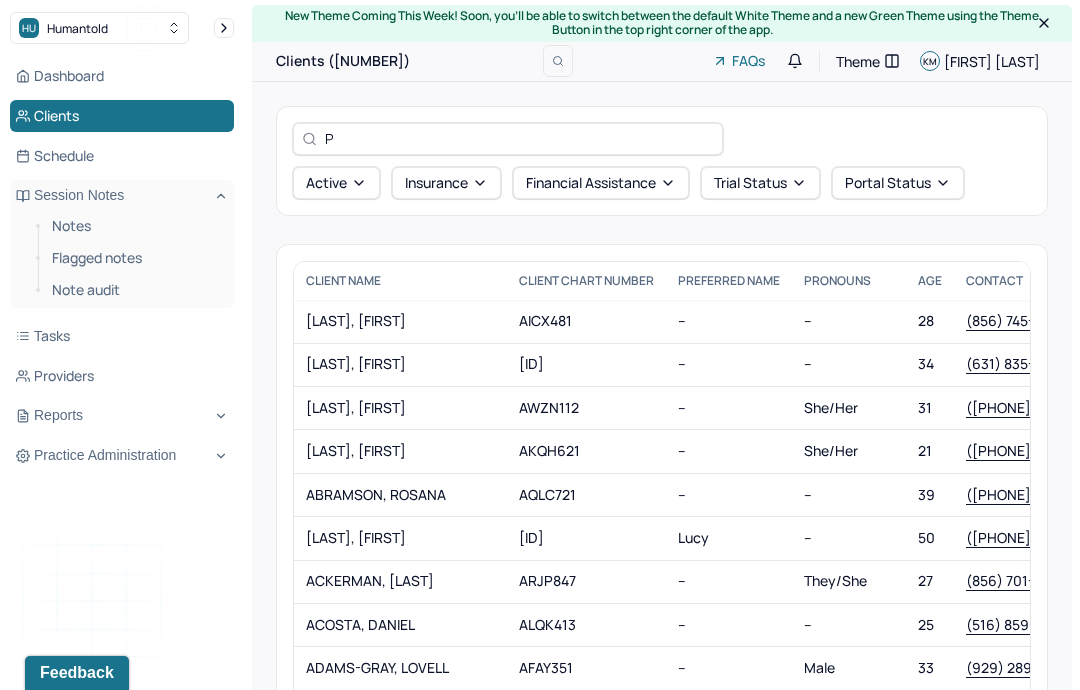 scroll, scrollTop: 2, scrollLeft: 0, axis: vertical 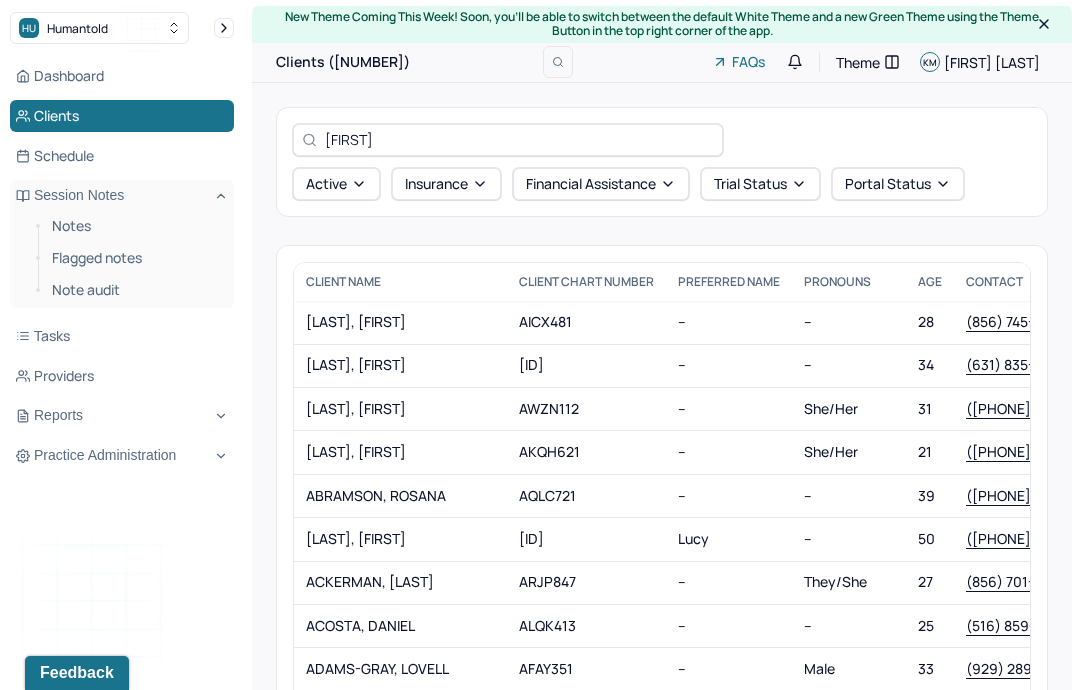 type on "[LAST]" 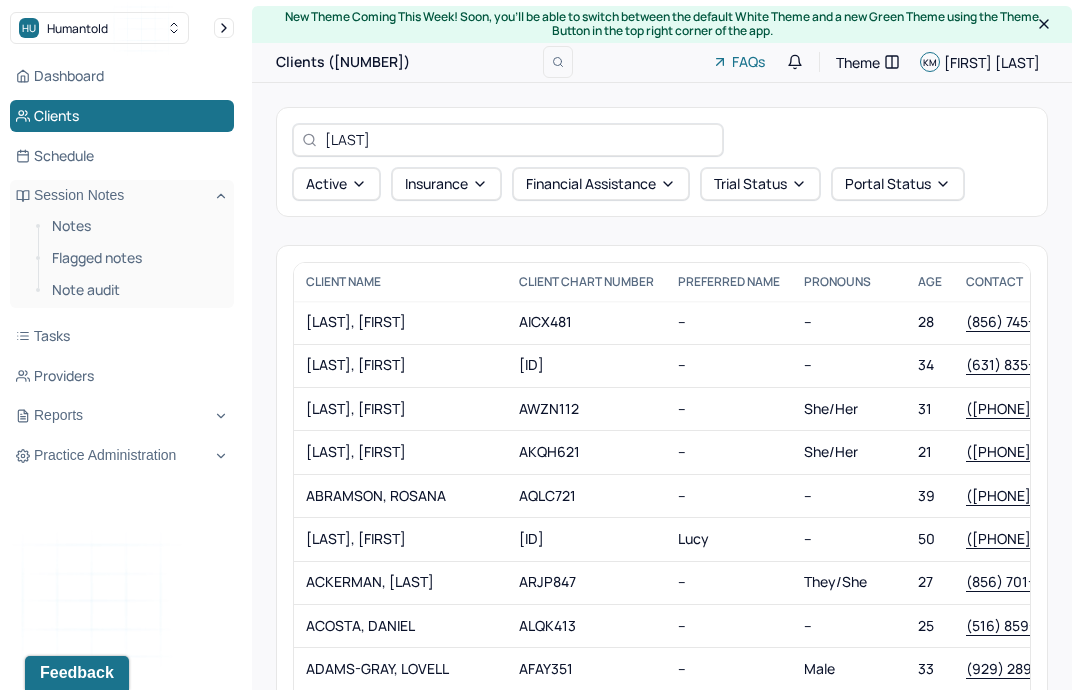 scroll, scrollTop: 0, scrollLeft: 0, axis: both 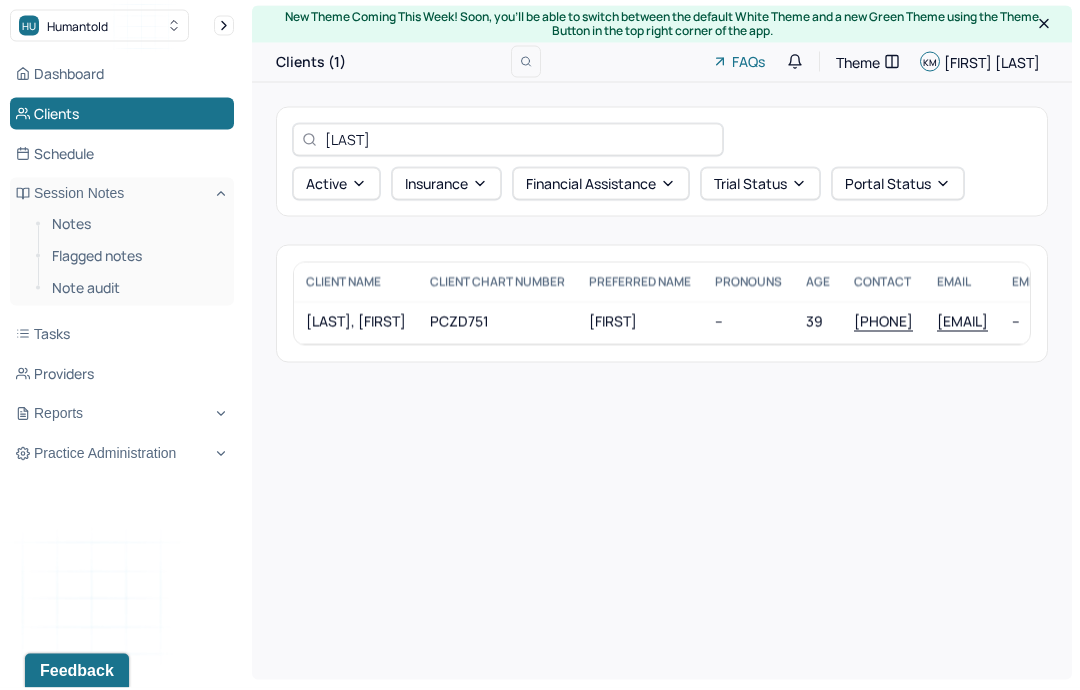 click on "[FIRST]" at bounding box center (640, 324) 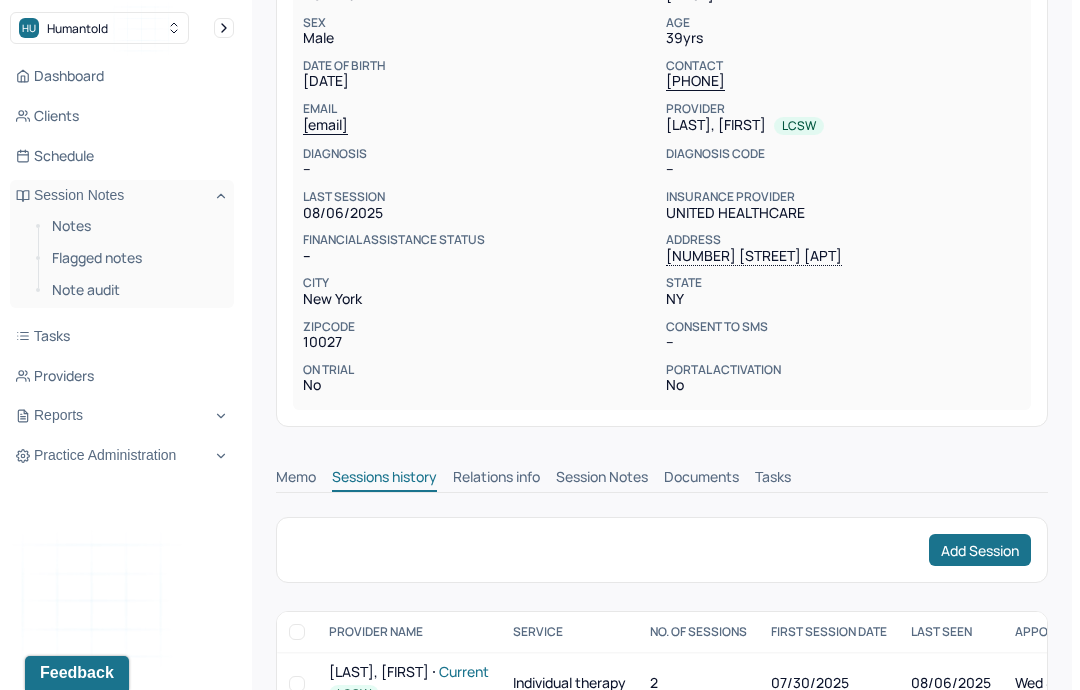 click on "Session Notes" at bounding box center [602, 479] 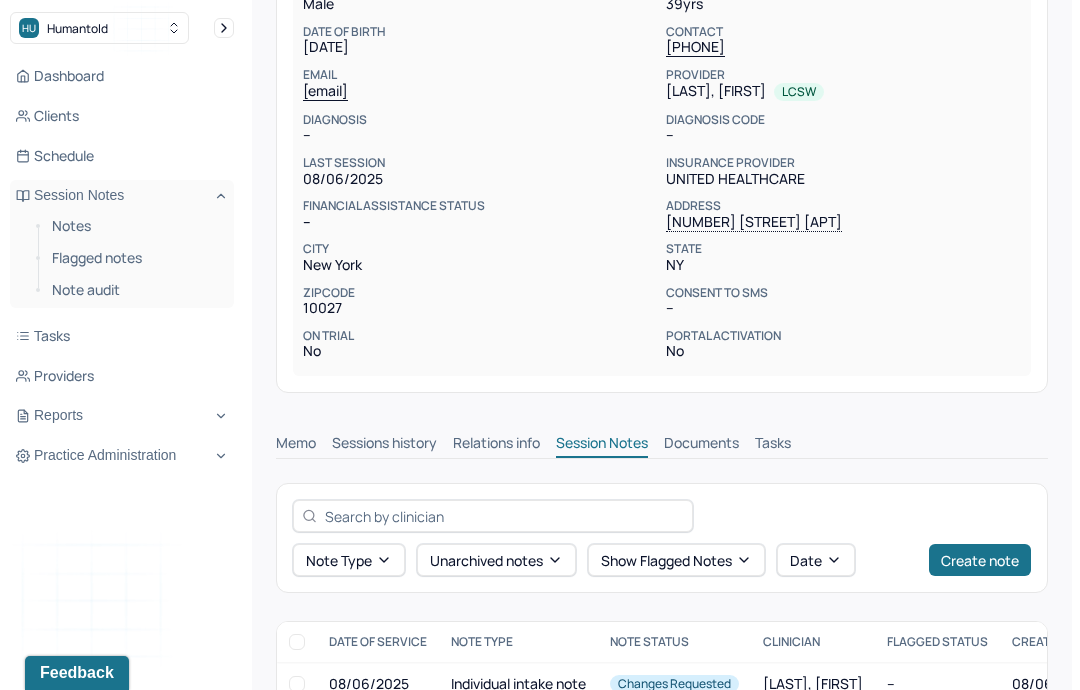 scroll, scrollTop: 372, scrollLeft: 0, axis: vertical 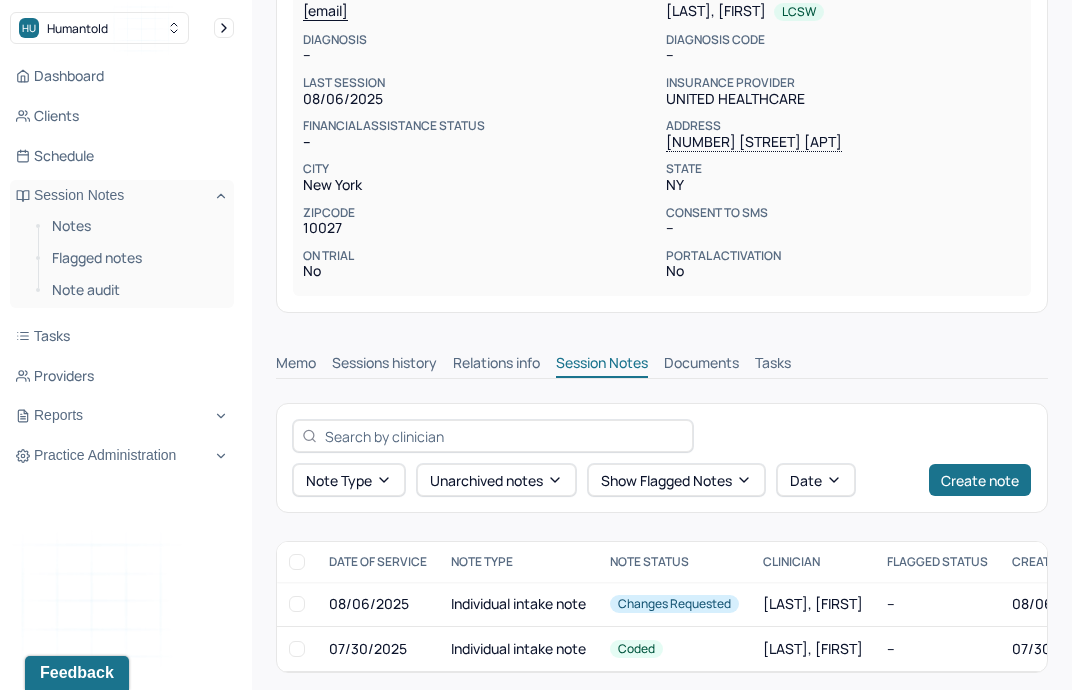 click on "Clients" at bounding box center (122, 116) 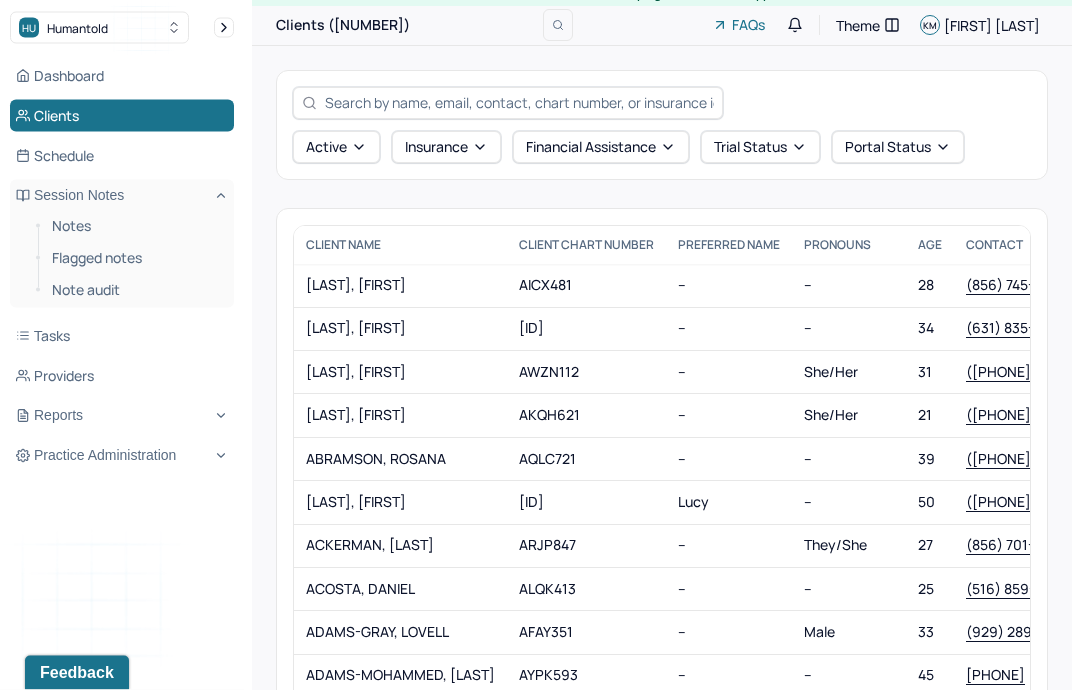 scroll, scrollTop: 0, scrollLeft: 0, axis: both 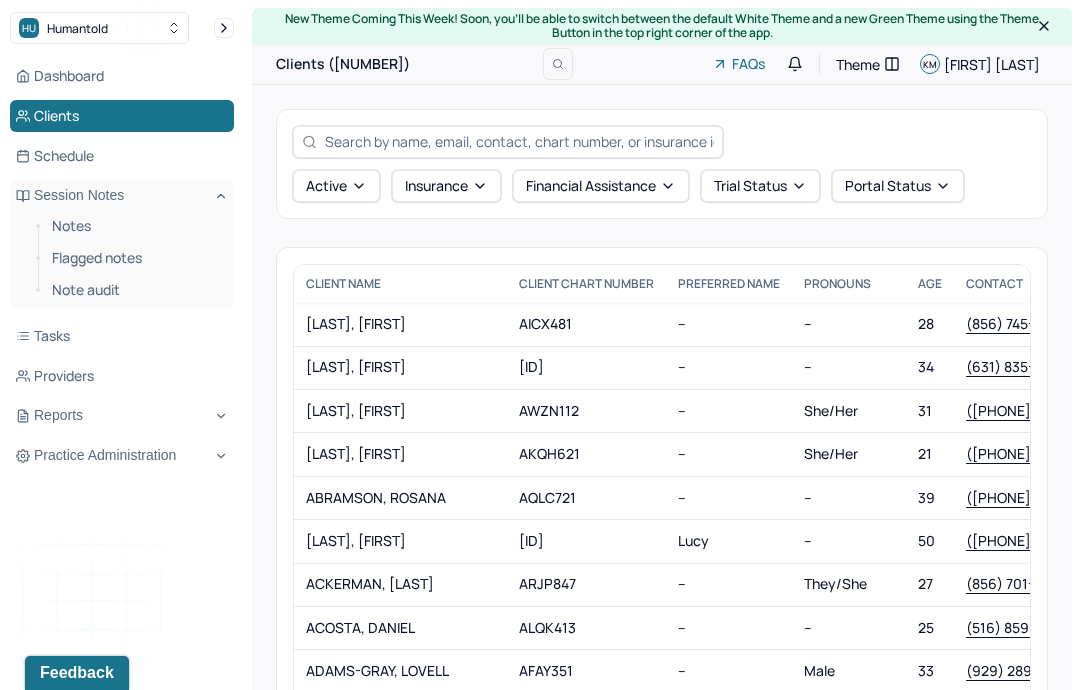 click at bounding box center [519, 141] 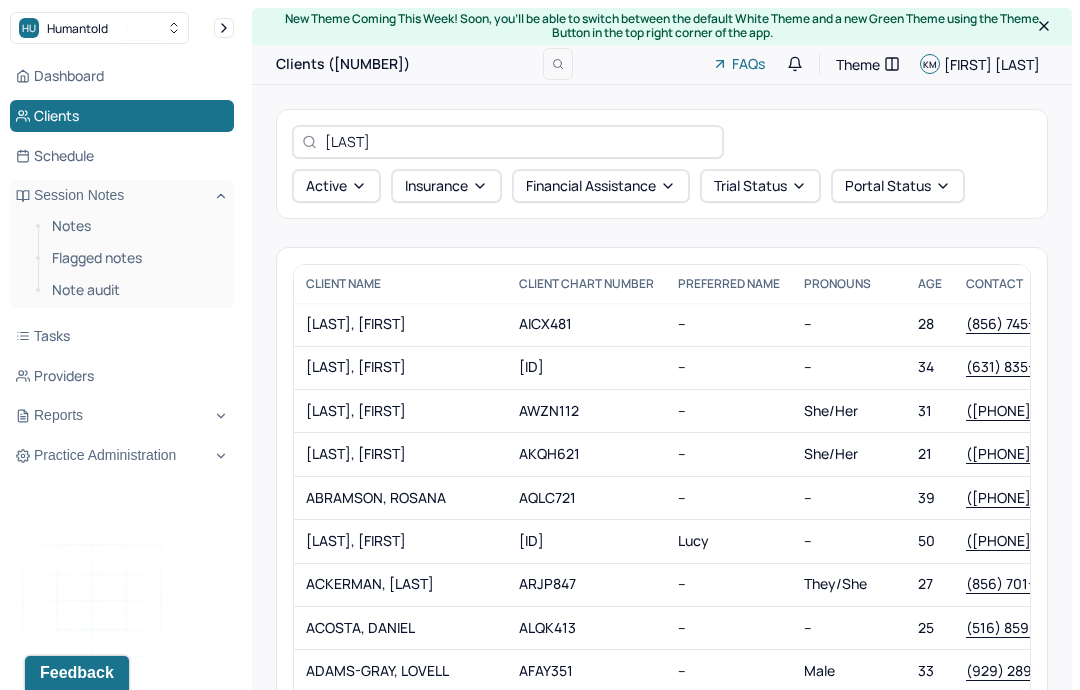 type on "Brown" 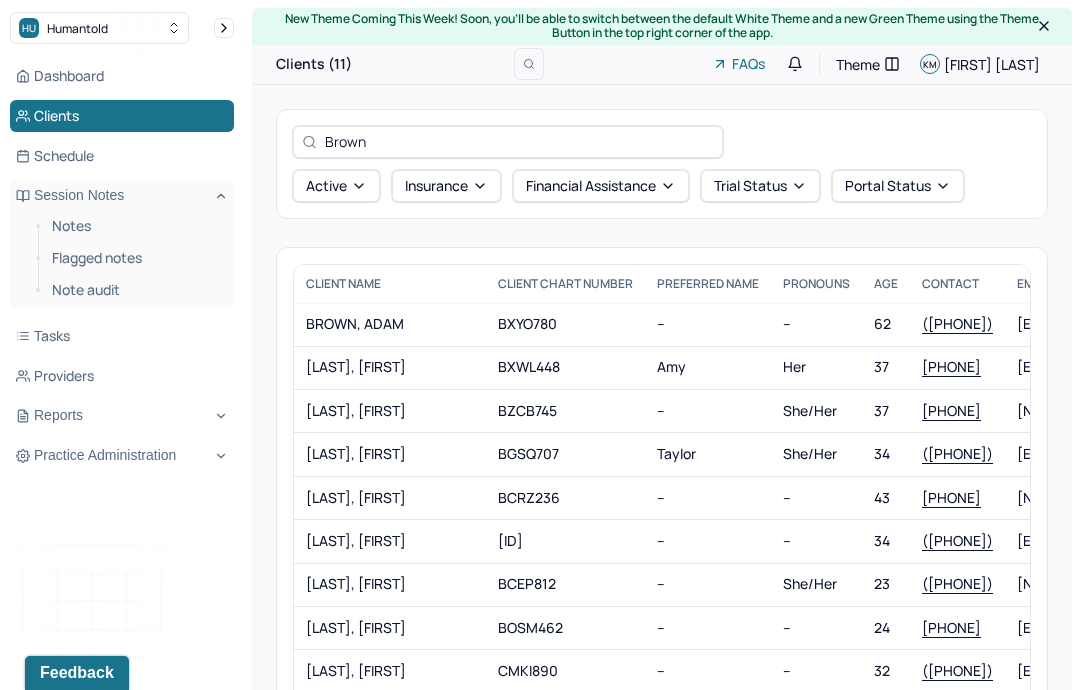 click on "BROWN, ADAM" at bounding box center (390, 324) 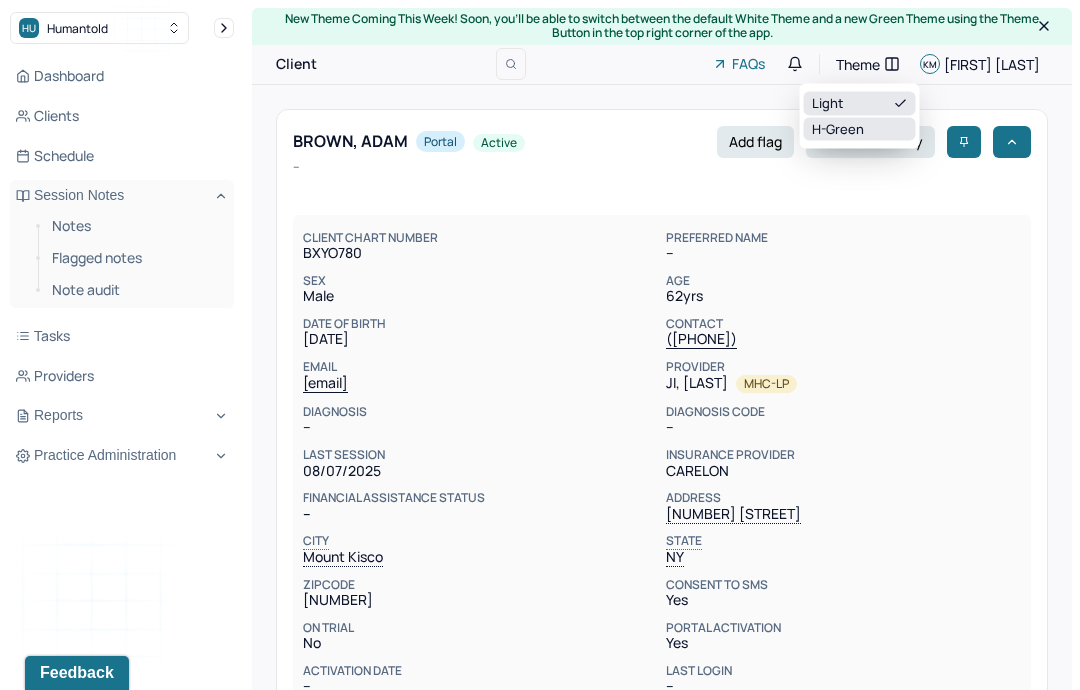 click on "H-green" at bounding box center (860, 129) 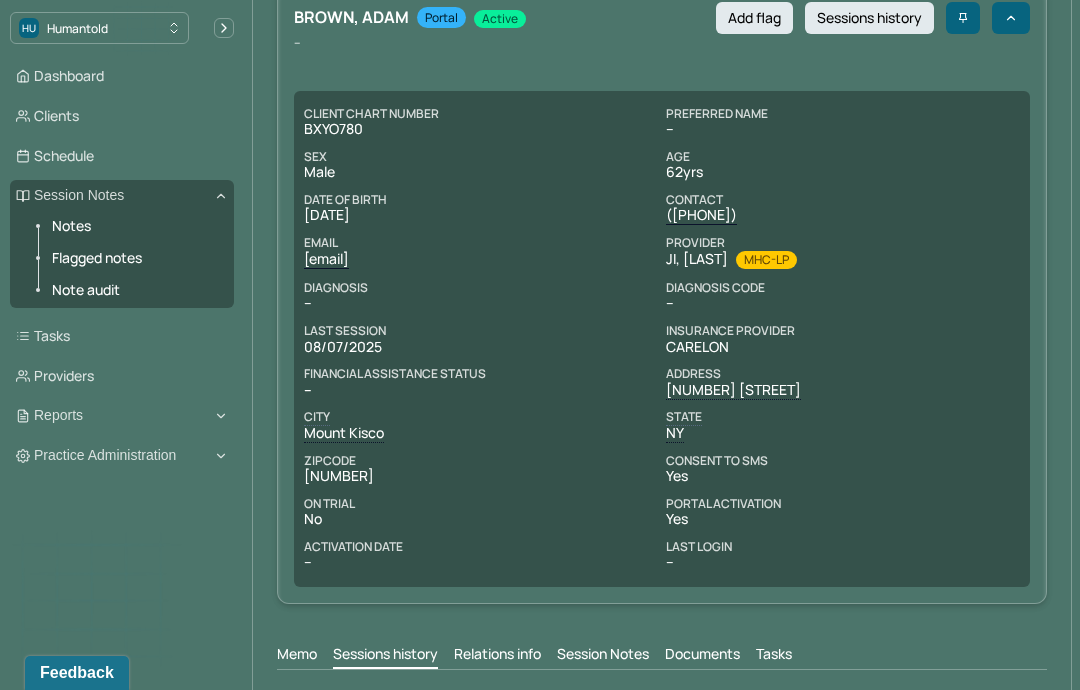 scroll, scrollTop: 344, scrollLeft: 0, axis: vertical 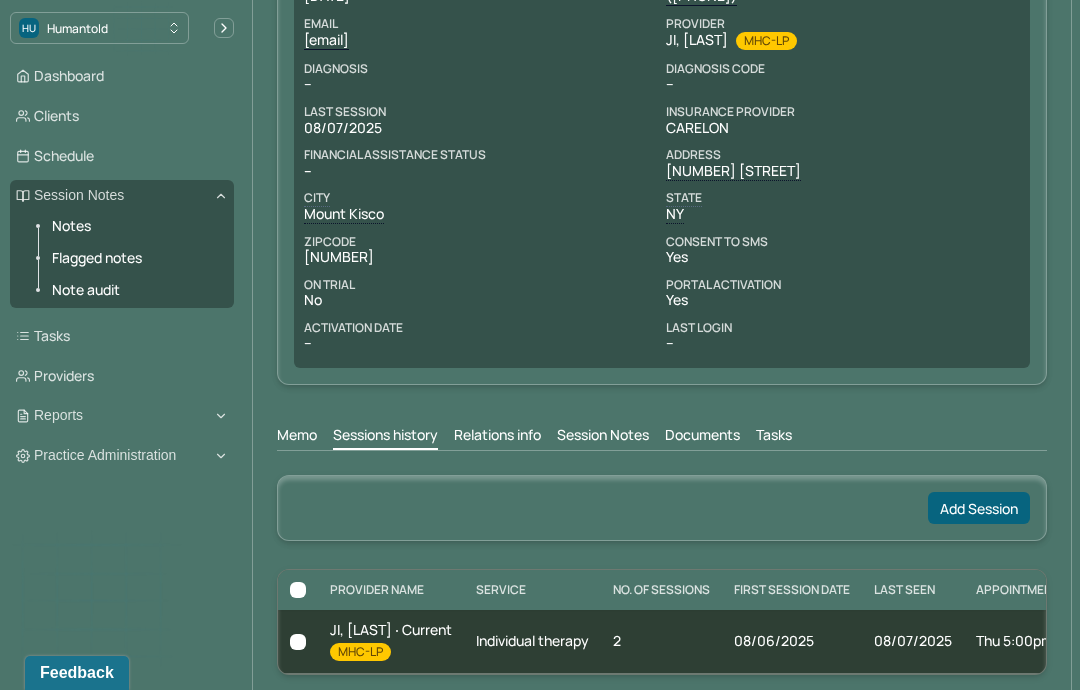 click on "Session Notes" at bounding box center (603, 437) 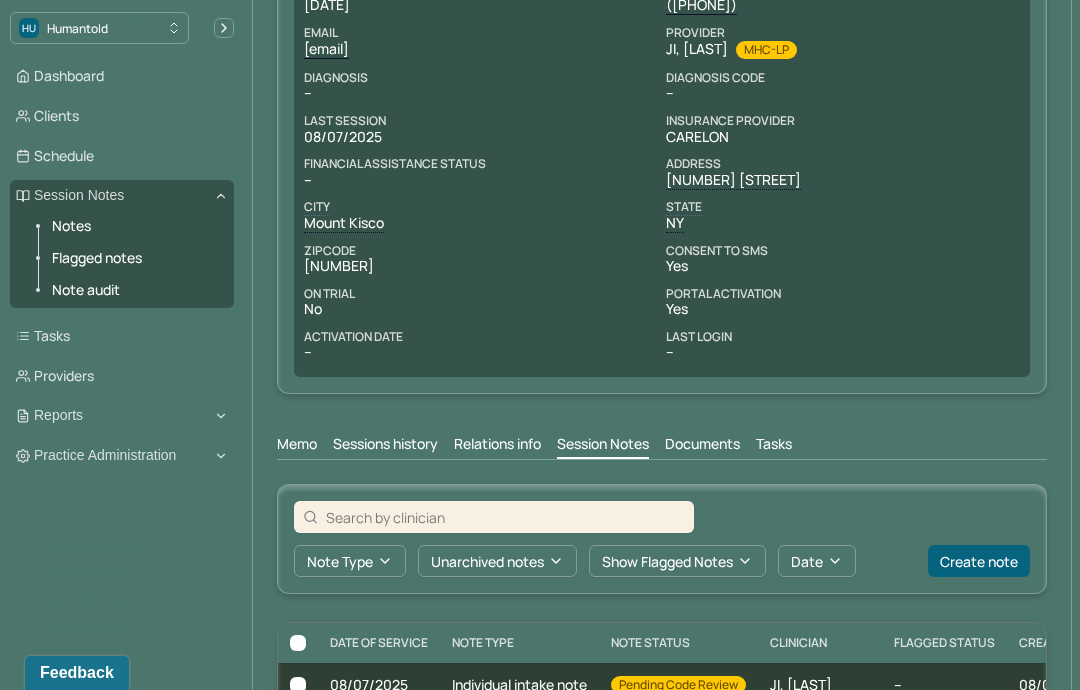scroll, scrollTop: 415, scrollLeft: 0, axis: vertical 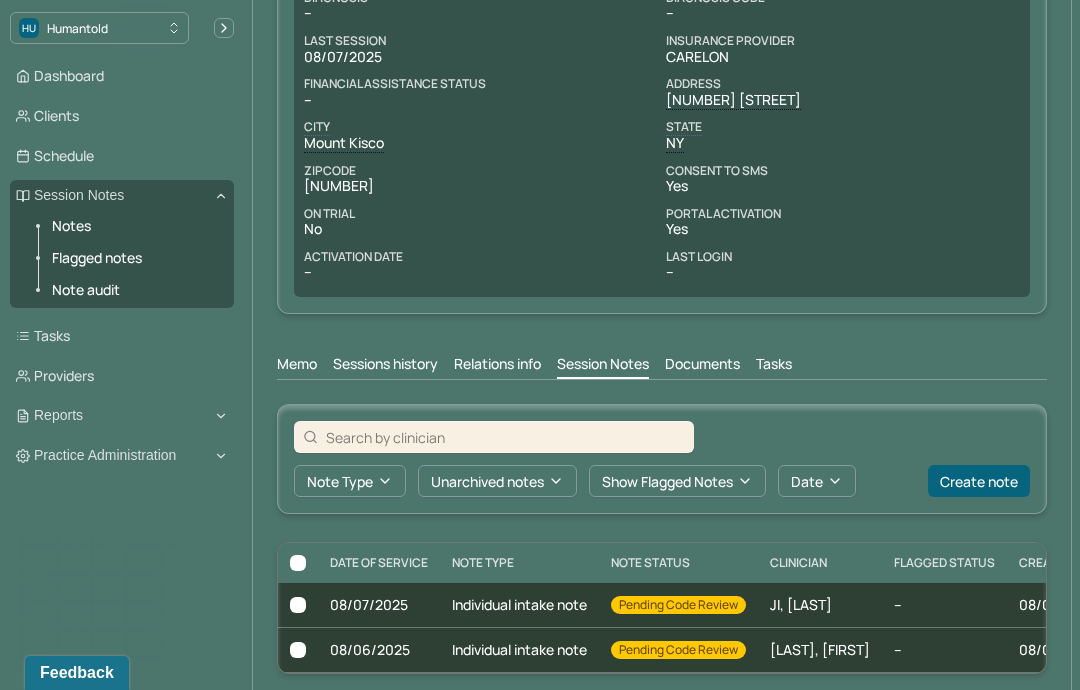 click on "Pending code review" at bounding box center (678, 605) 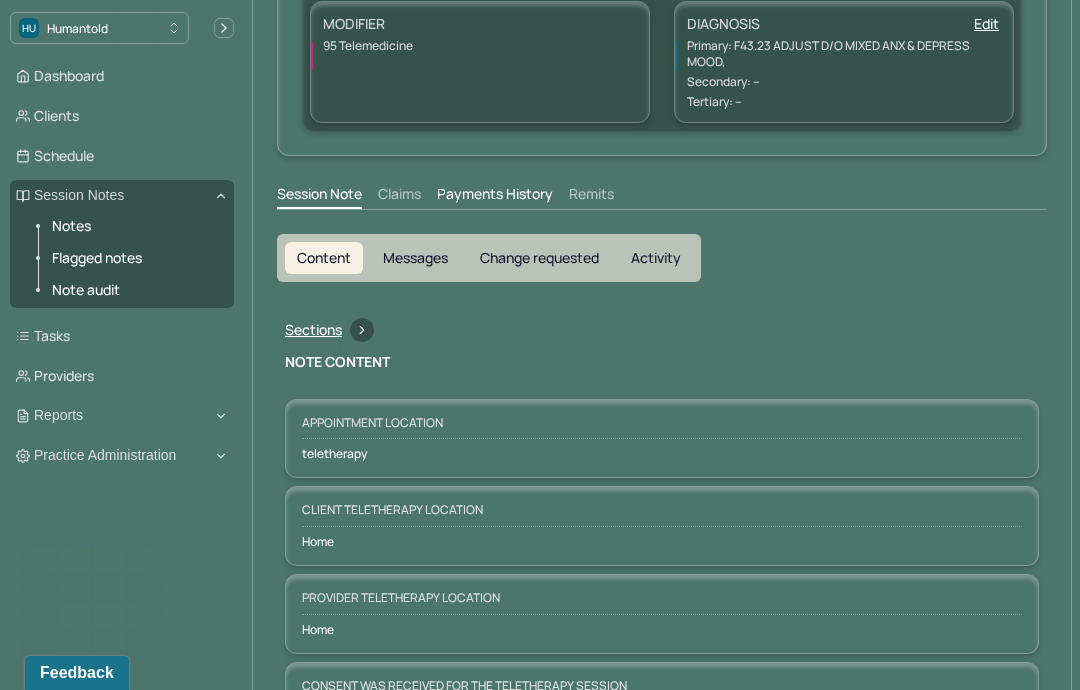 scroll, scrollTop: 465, scrollLeft: 0, axis: vertical 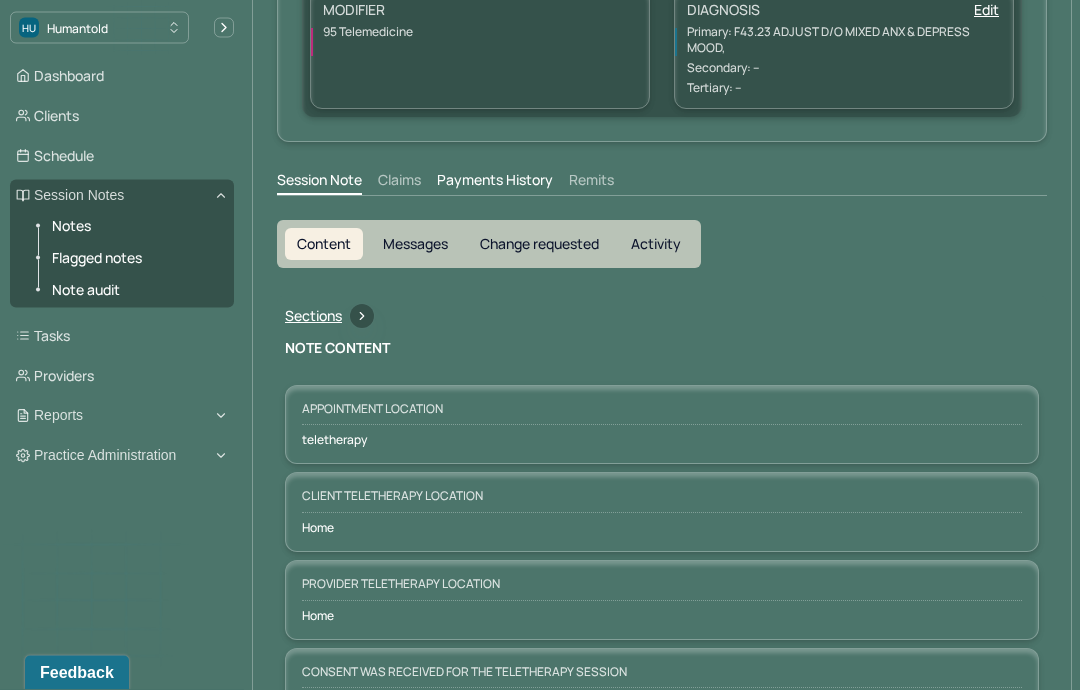 click on "Change requested" at bounding box center (539, 245) 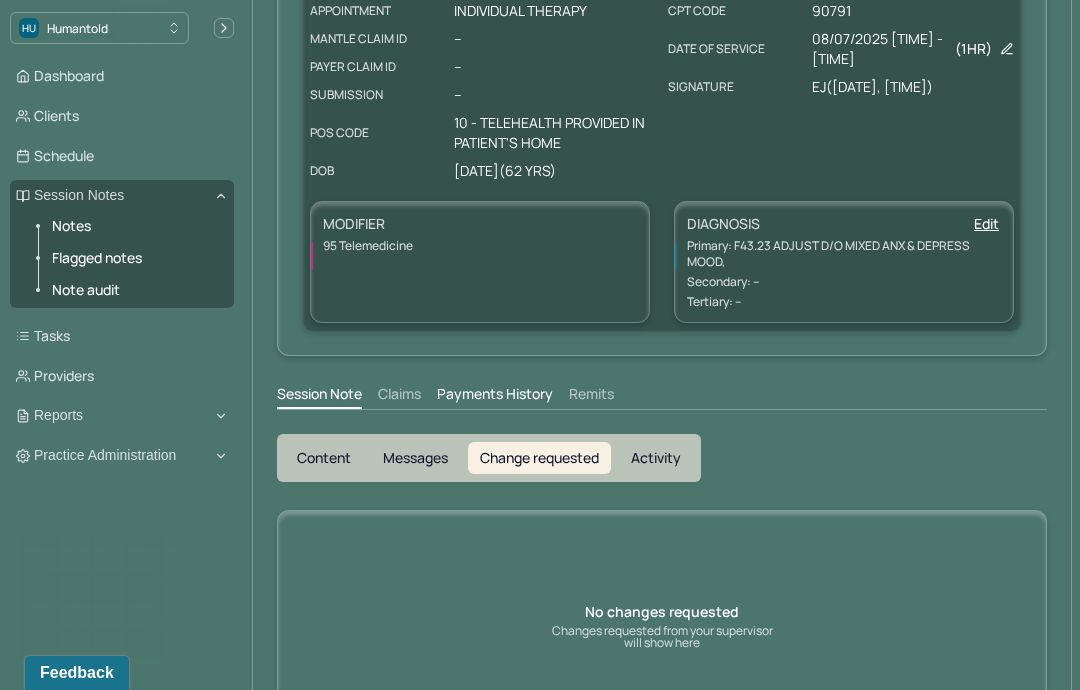 click on "Content" at bounding box center [324, 458] 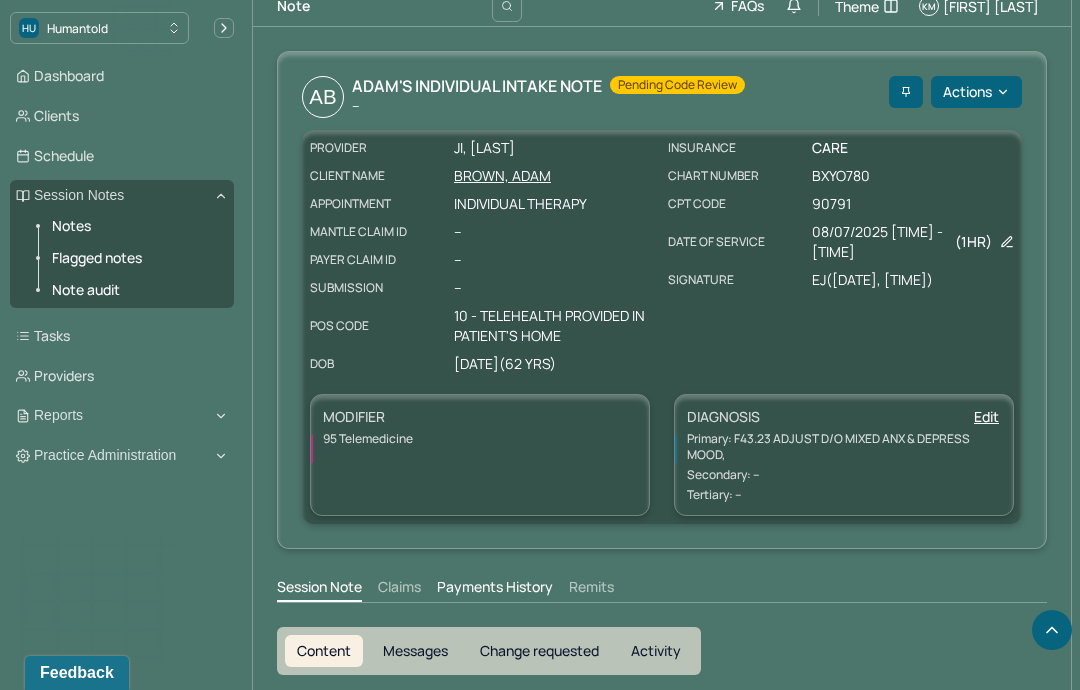 scroll, scrollTop: 0, scrollLeft: 0, axis: both 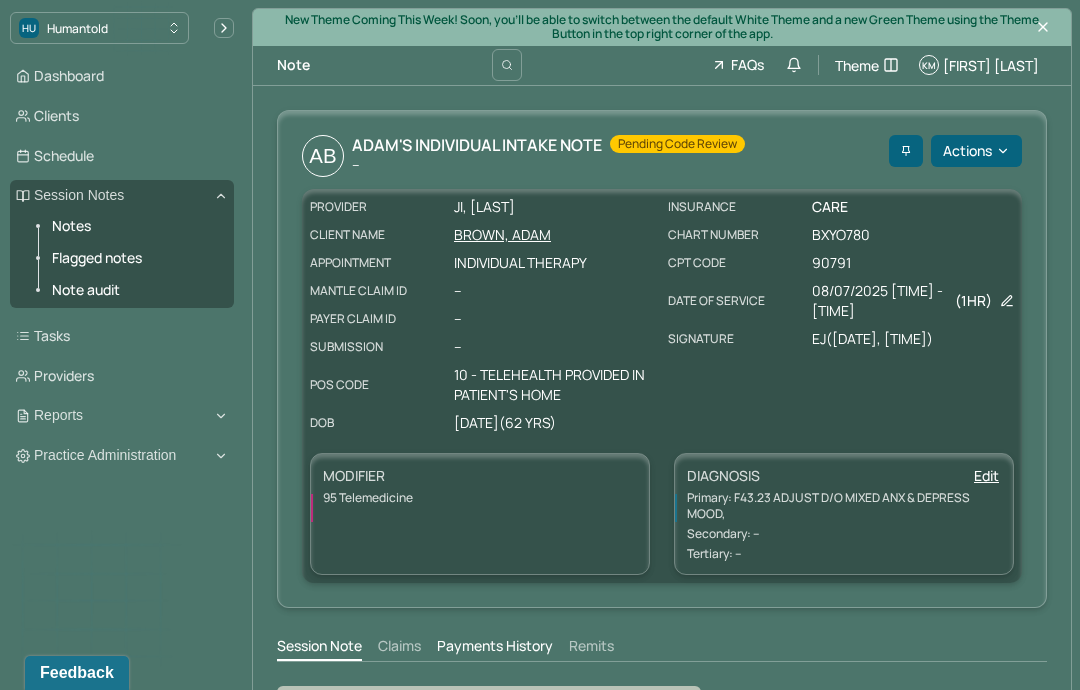 click on "Clients" at bounding box center [122, 116] 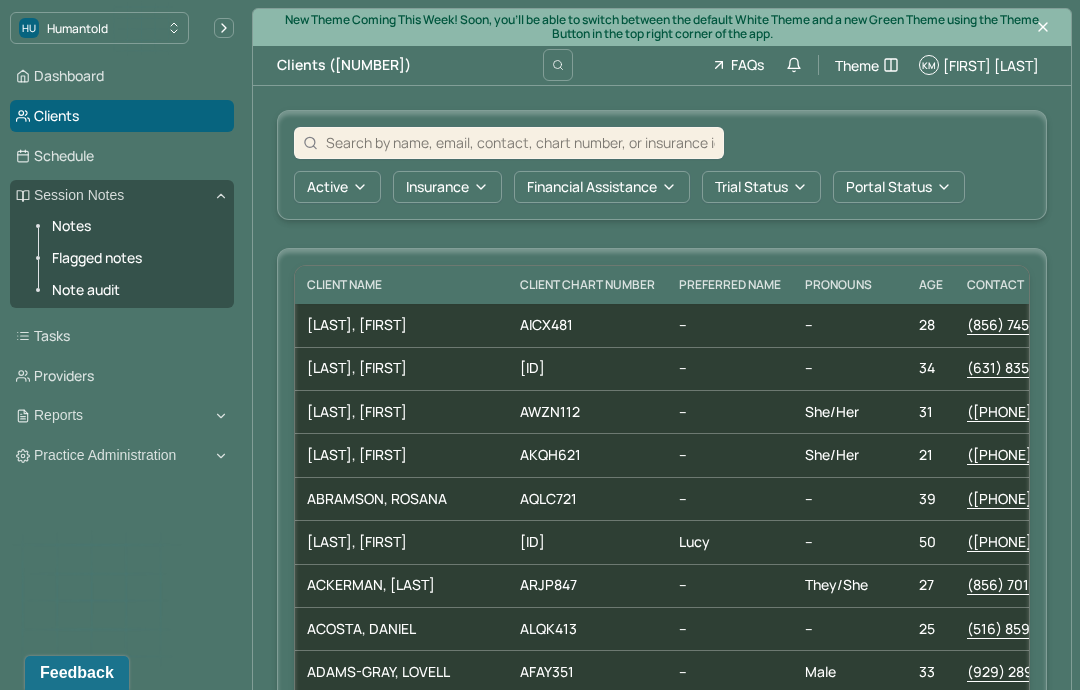 click at bounding box center (520, 142) 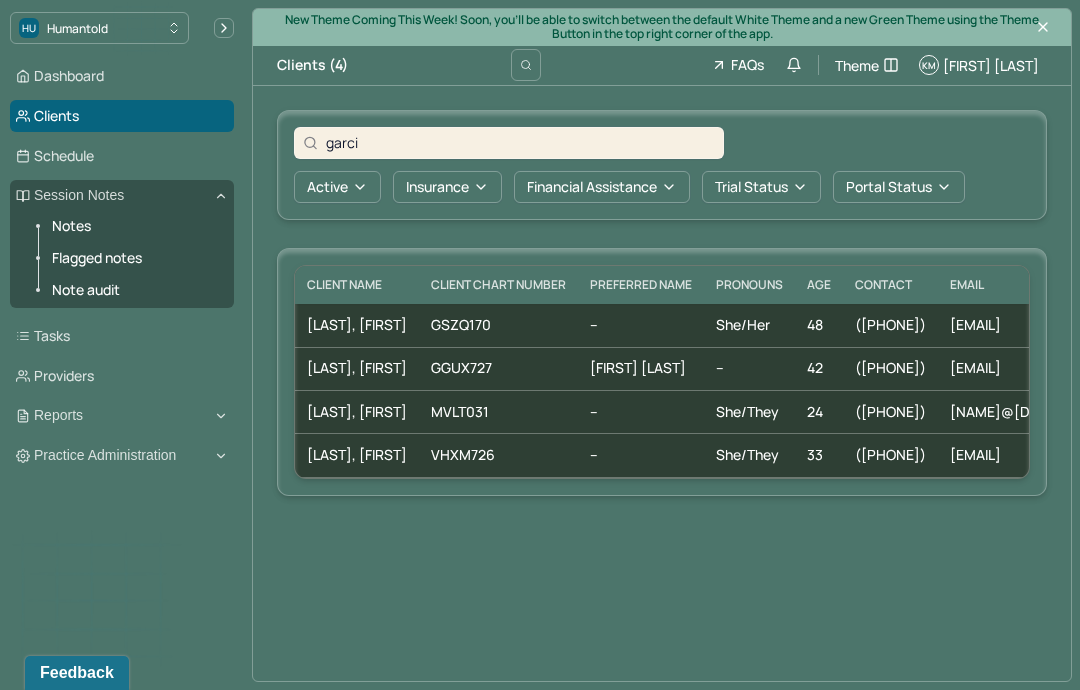 type on "[LAST]" 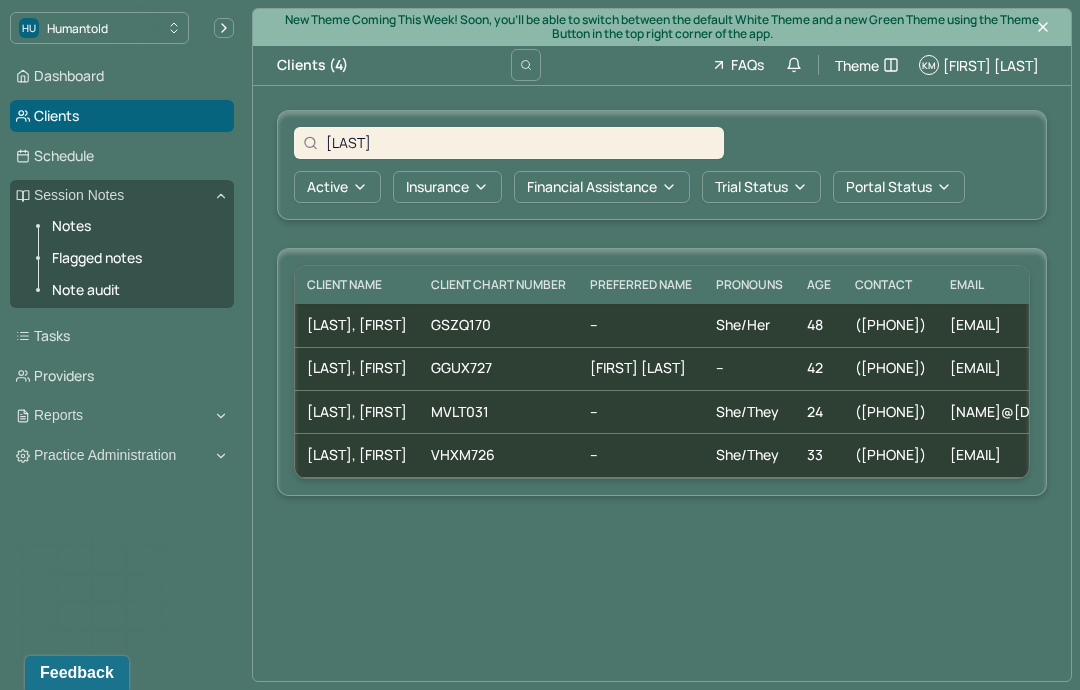 click on "GSZQ170" at bounding box center (498, 325) 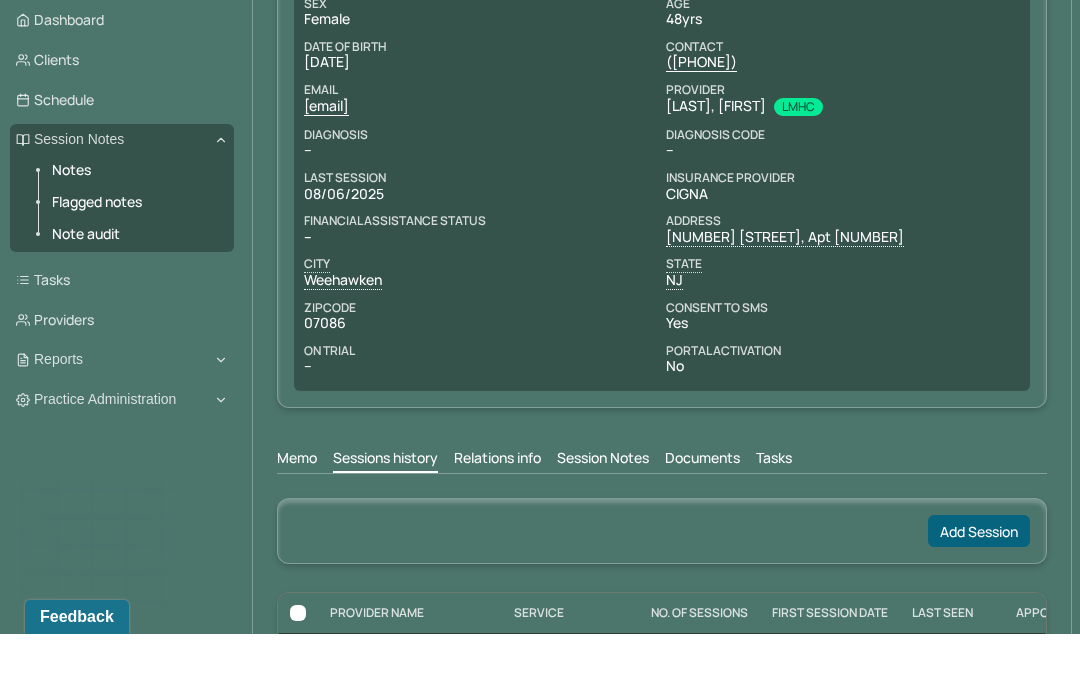scroll, scrollTop: 302, scrollLeft: 0, axis: vertical 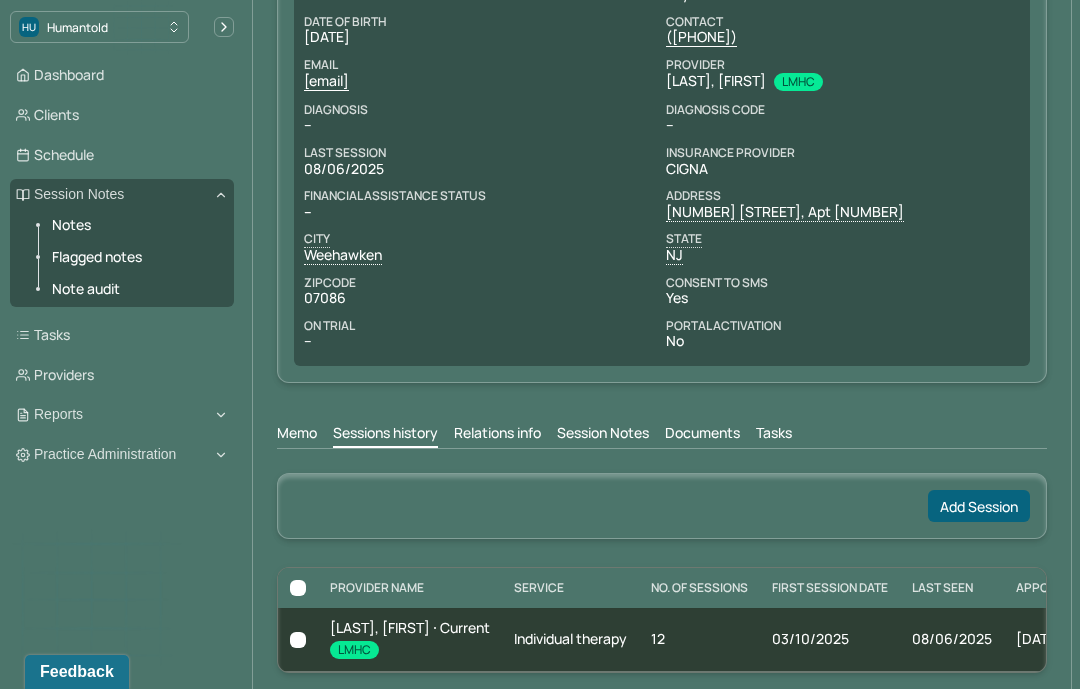 click on "Session Notes" at bounding box center [603, 436] 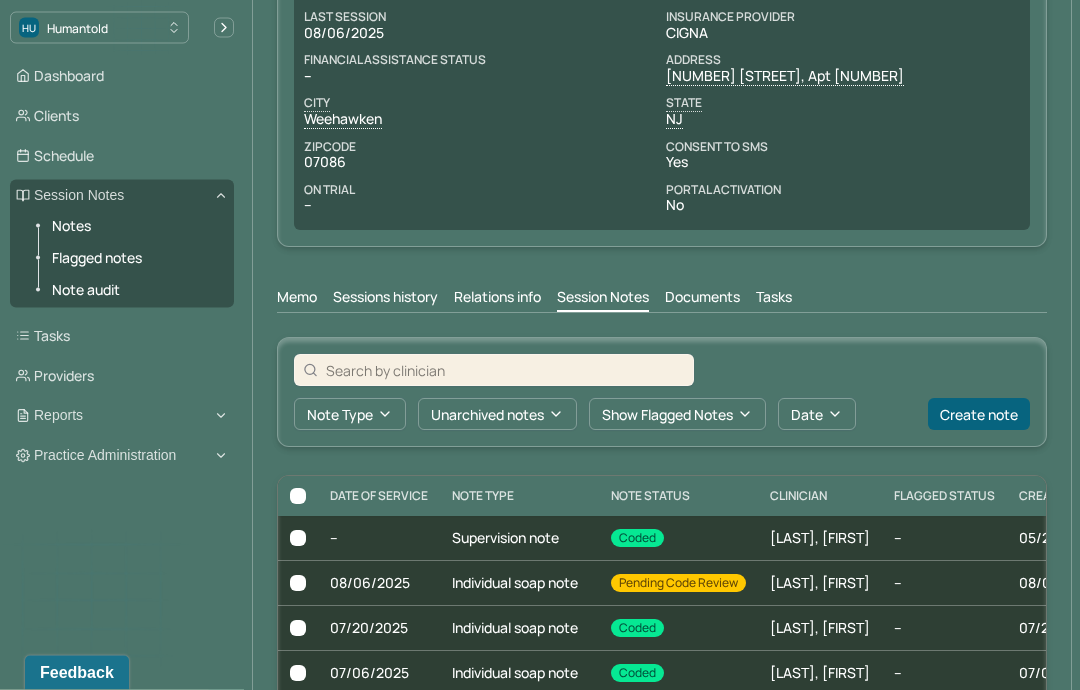 scroll, scrollTop: 440, scrollLeft: 0, axis: vertical 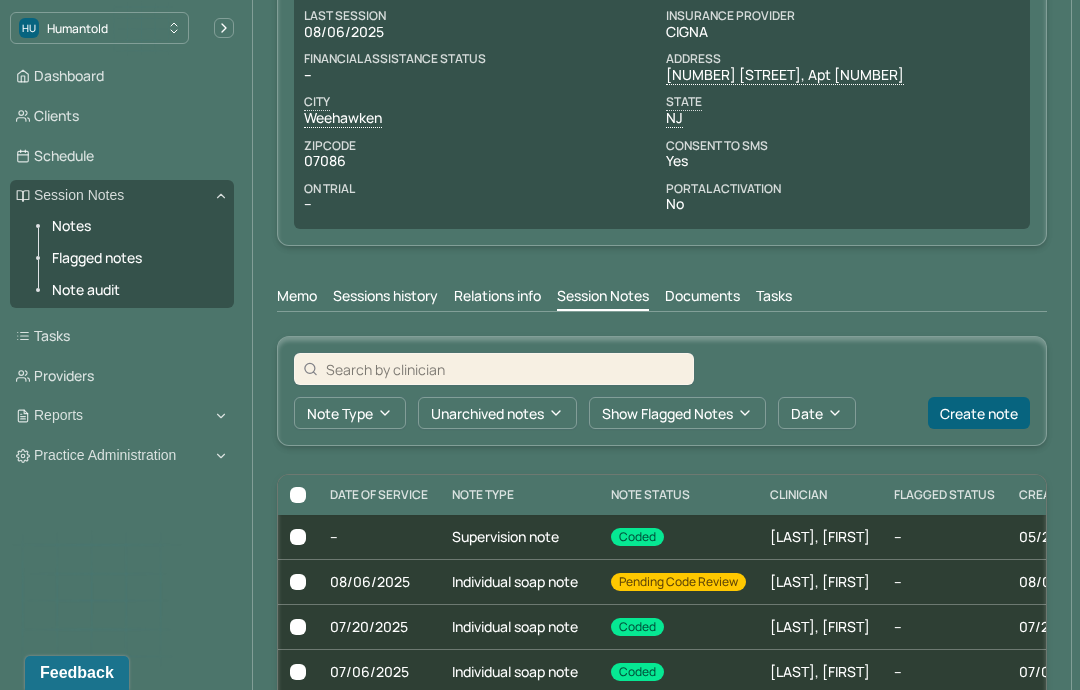 click on "Pending code review" at bounding box center (678, 582) 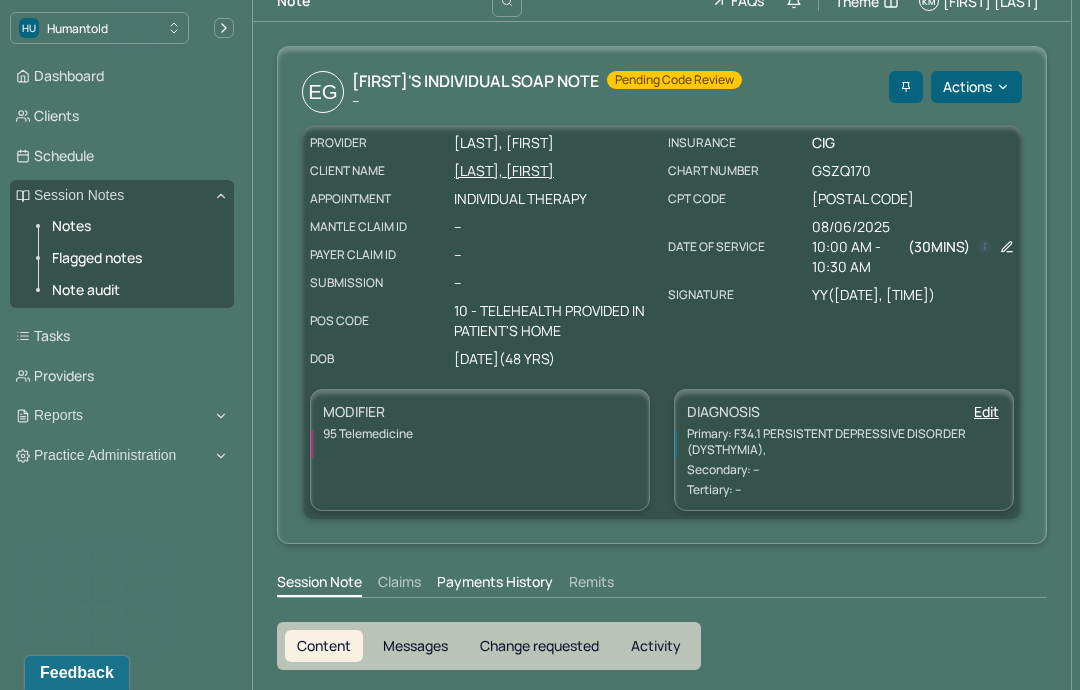 scroll, scrollTop: 0, scrollLeft: 0, axis: both 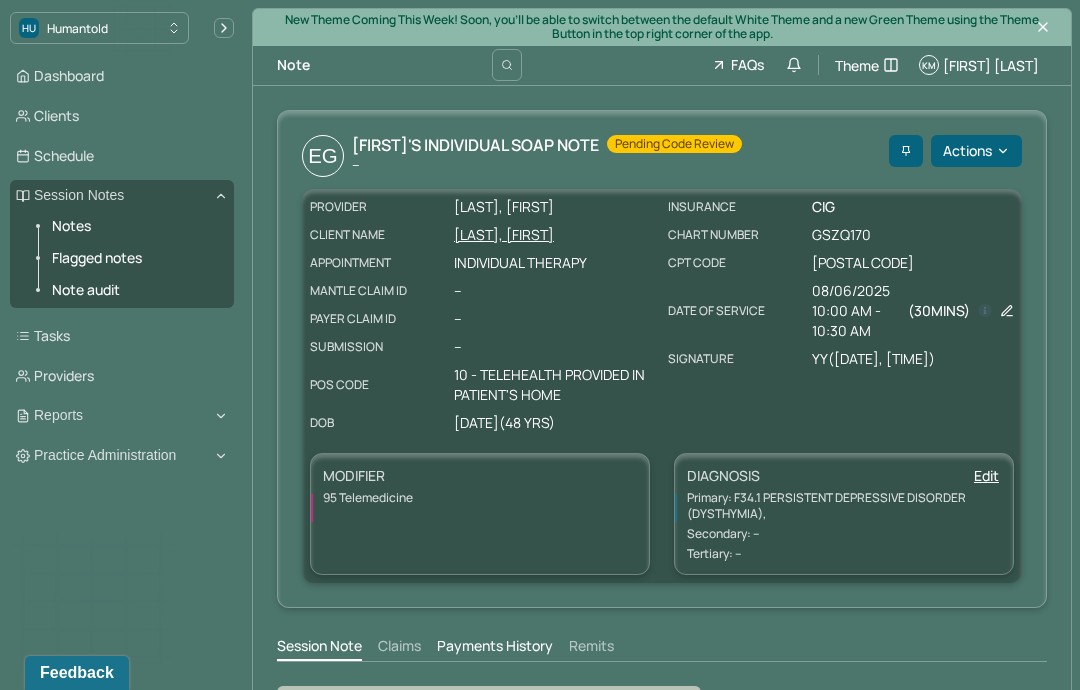 click on "Clients" at bounding box center (122, 116) 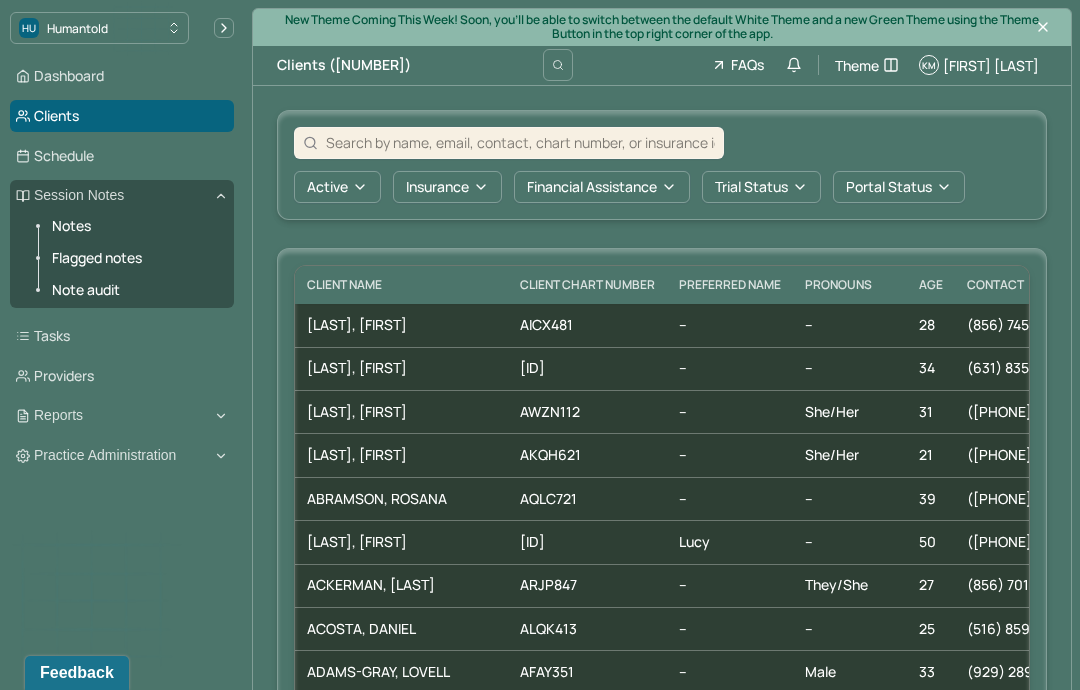 click at bounding box center (520, 142) 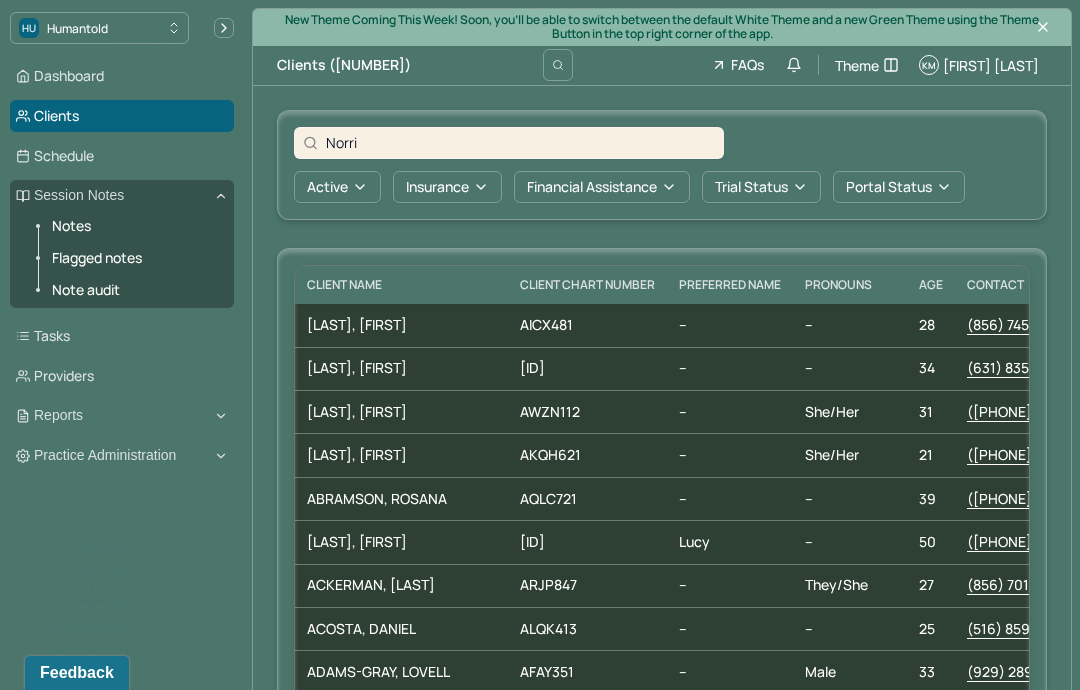 type on "Norris" 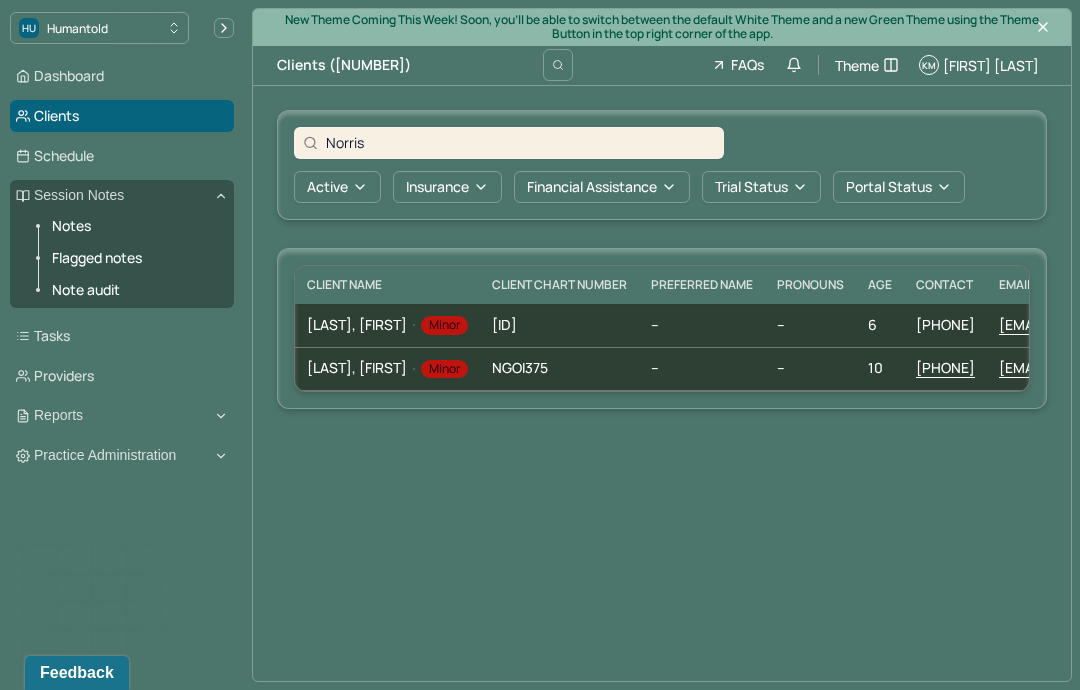 click on "--" at bounding box center [702, 325] 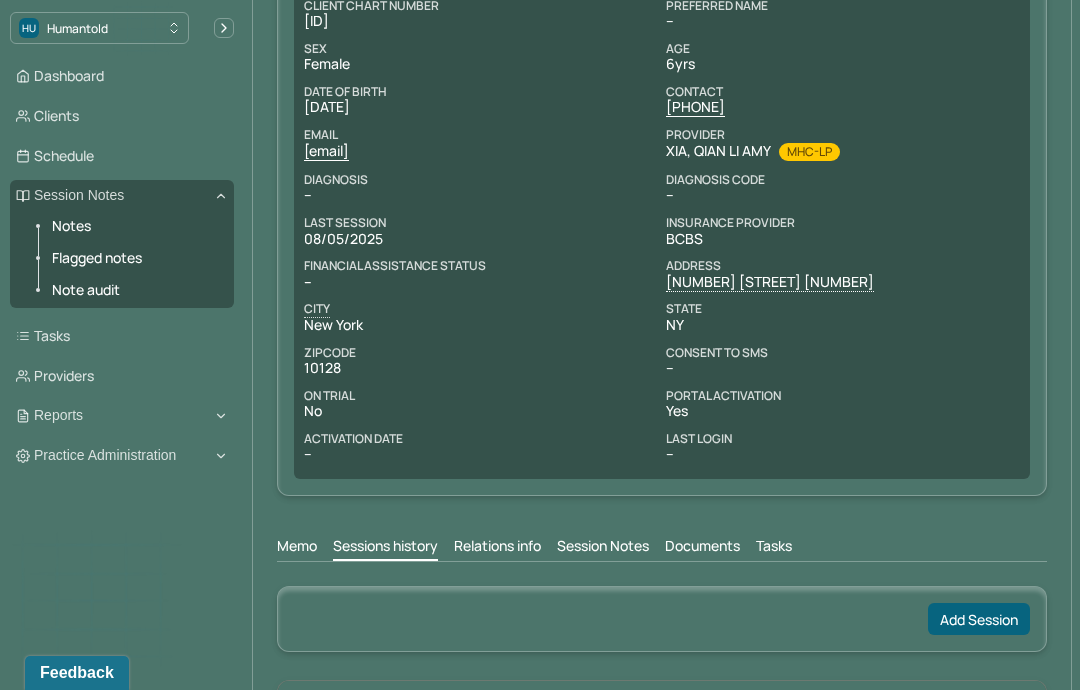 scroll, scrollTop: 344, scrollLeft: 0, axis: vertical 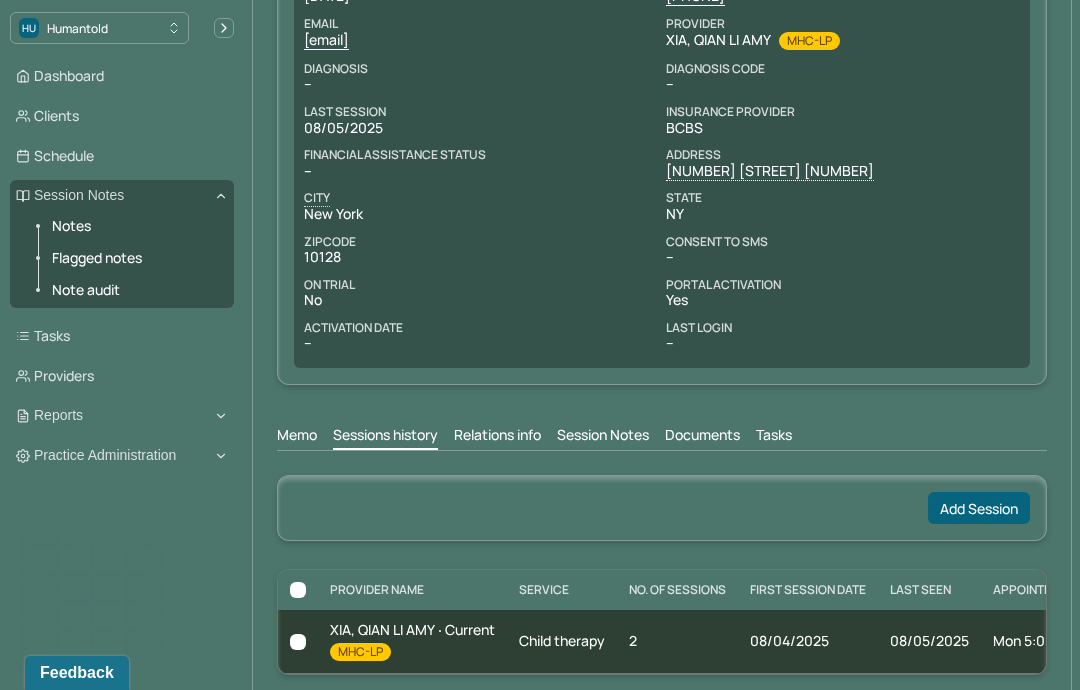 click on "Session Notes" at bounding box center [603, 437] 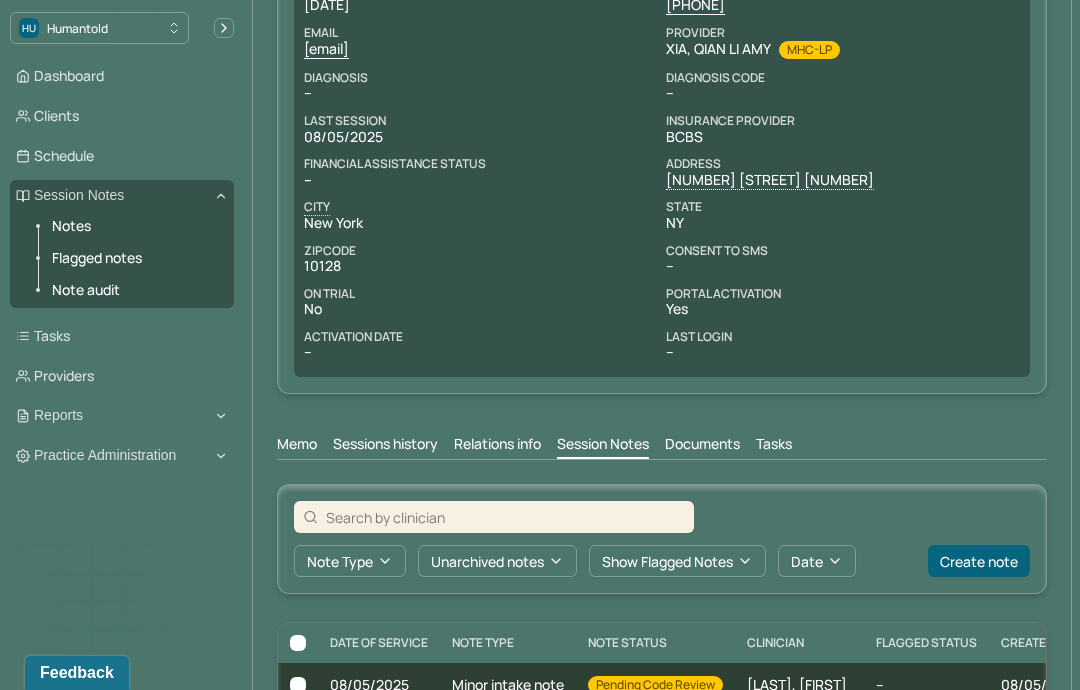 scroll, scrollTop: 415, scrollLeft: 0, axis: vertical 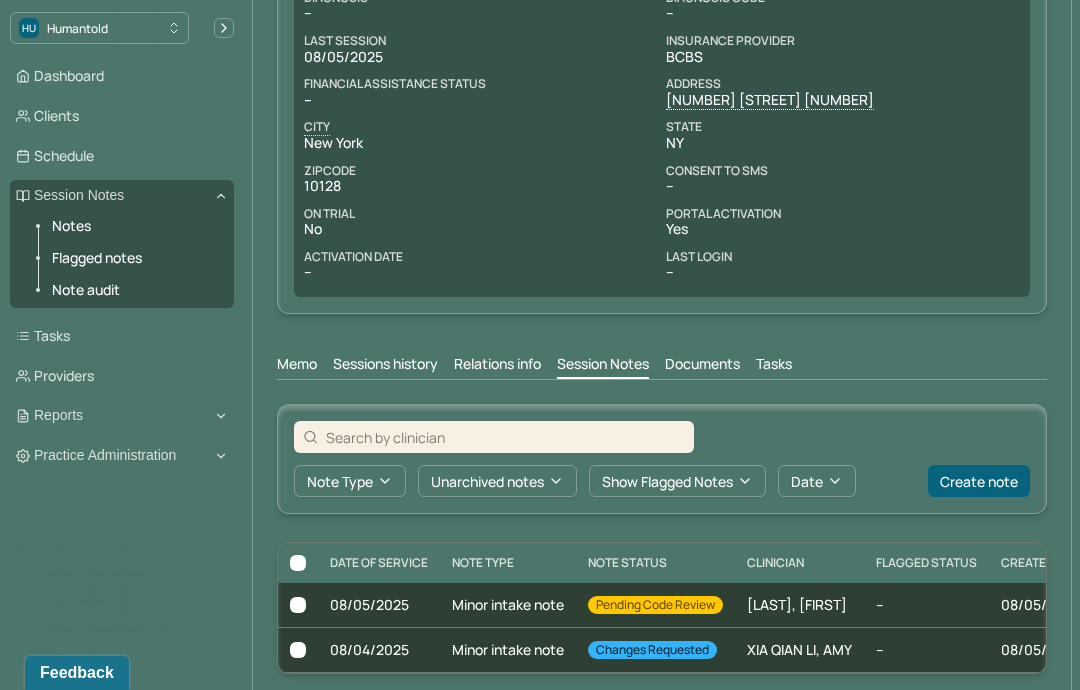 click on "XIA QIAN LI, AMY" at bounding box center [799, 650] 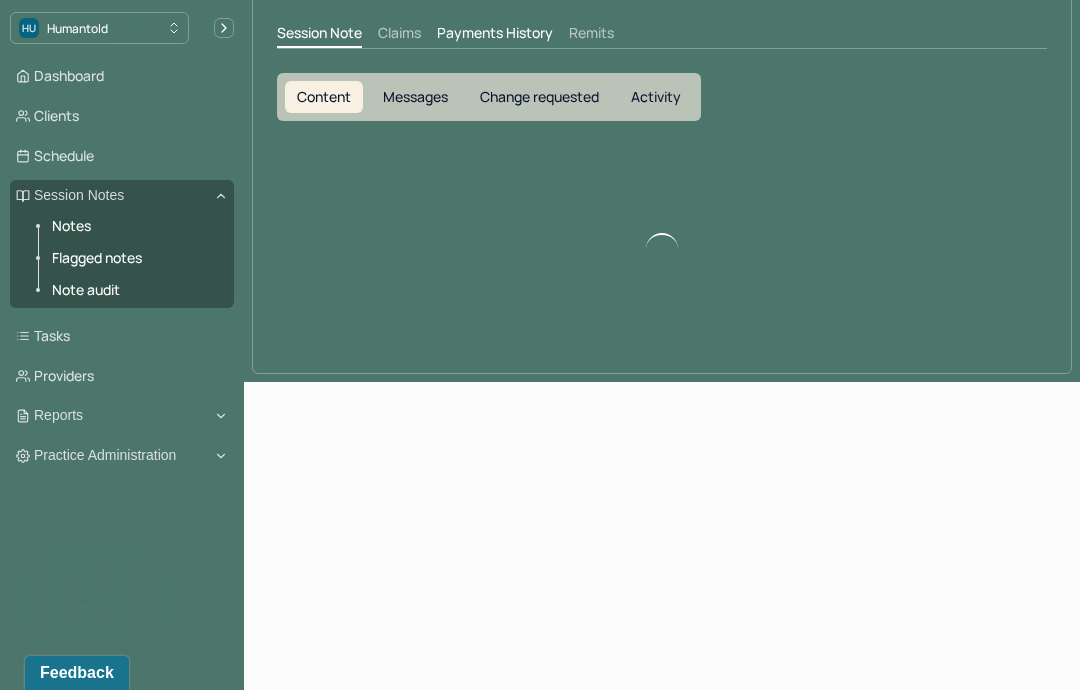 scroll, scrollTop: 106, scrollLeft: 0, axis: vertical 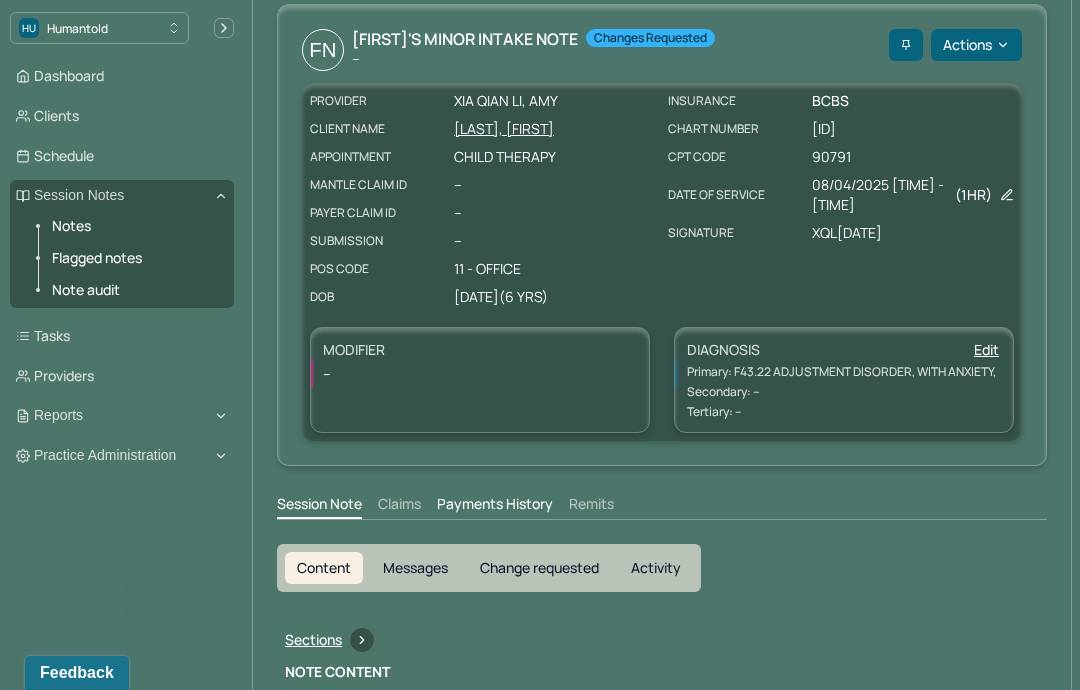 click on "Change requested" at bounding box center [539, 568] 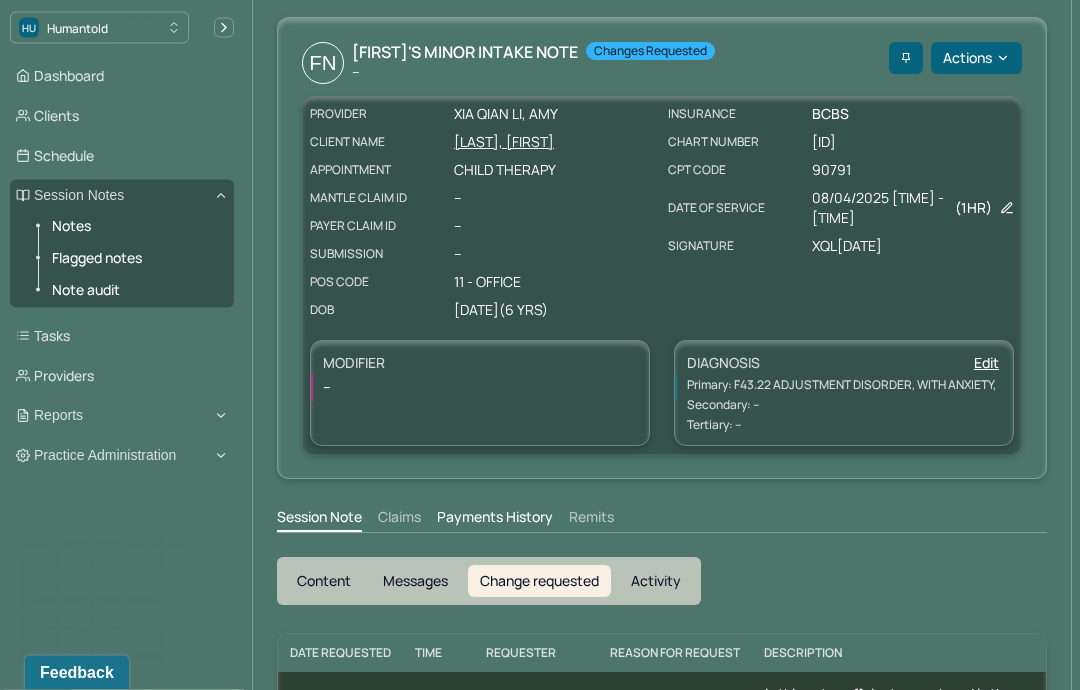 scroll, scrollTop: 155, scrollLeft: 0, axis: vertical 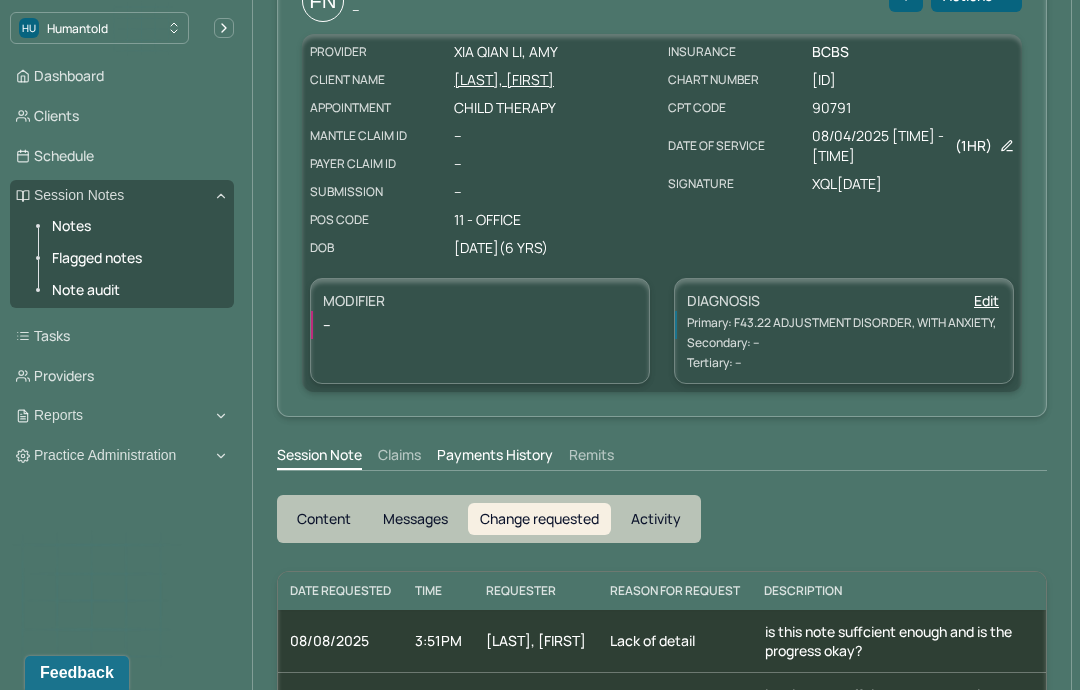 click on "Content" at bounding box center [324, 519] 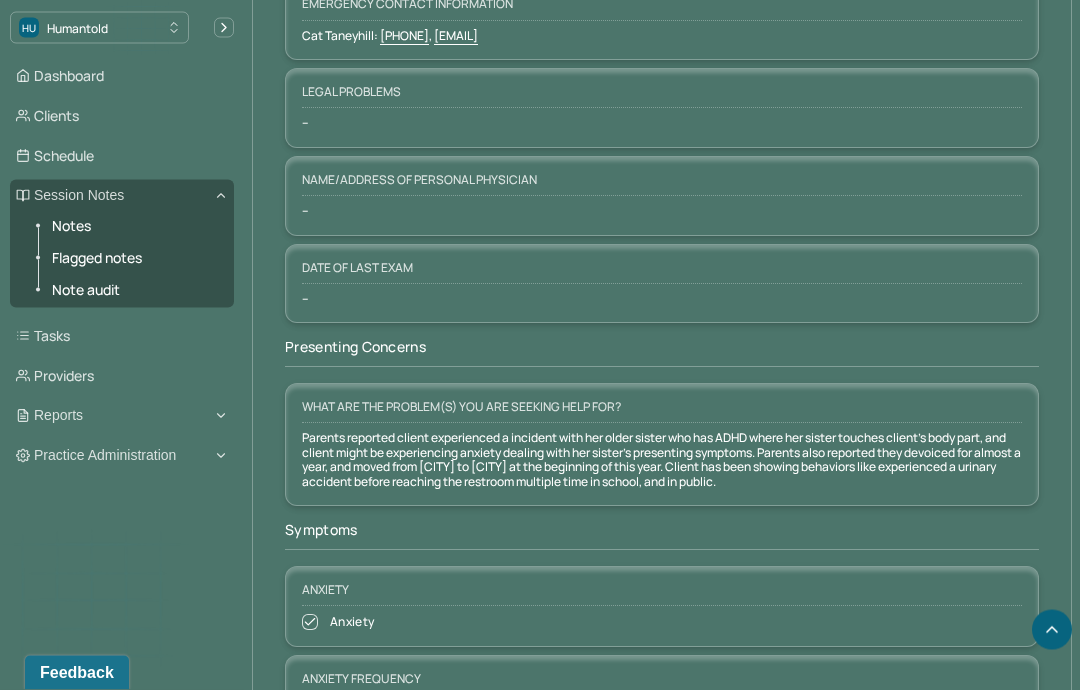 scroll, scrollTop: 2911, scrollLeft: 0, axis: vertical 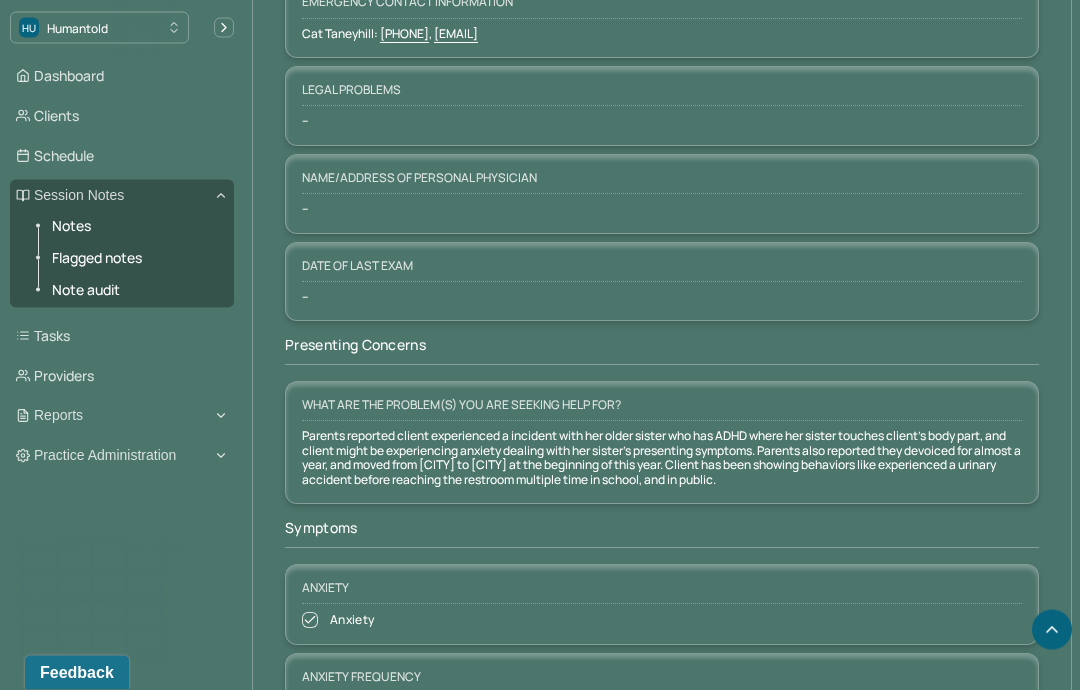 click on "What are the problem(s) you are seeking help for?" at bounding box center (662, 410) 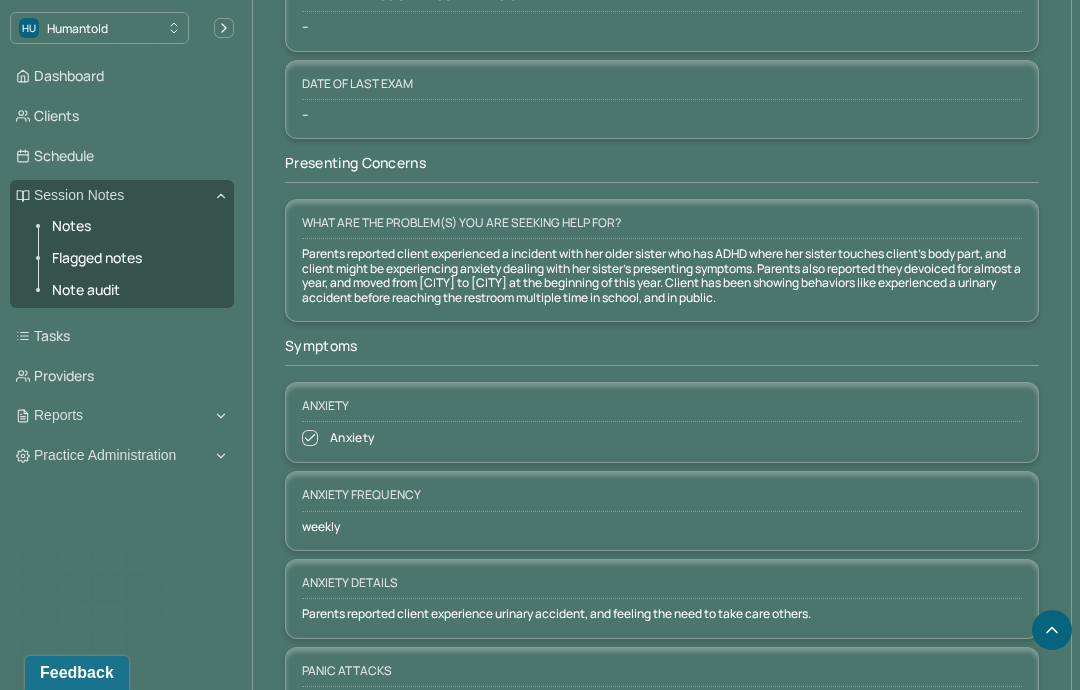 scroll, scrollTop: 3088, scrollLeft: 0, axis: vertical 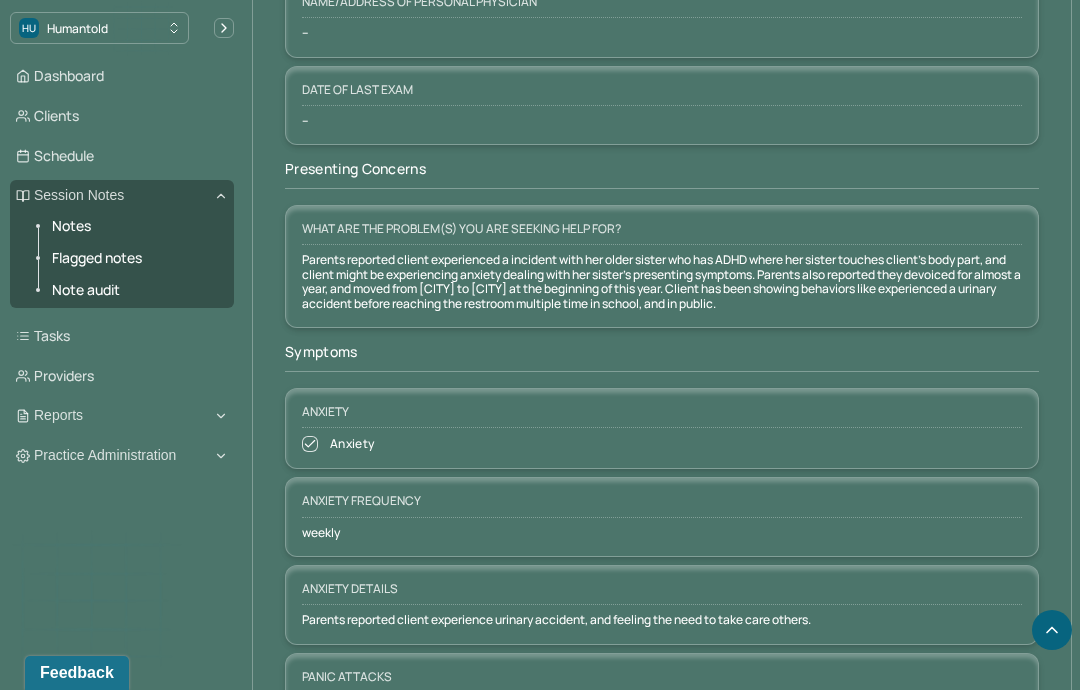 click on "Clients" at bounding box center (122, 116) 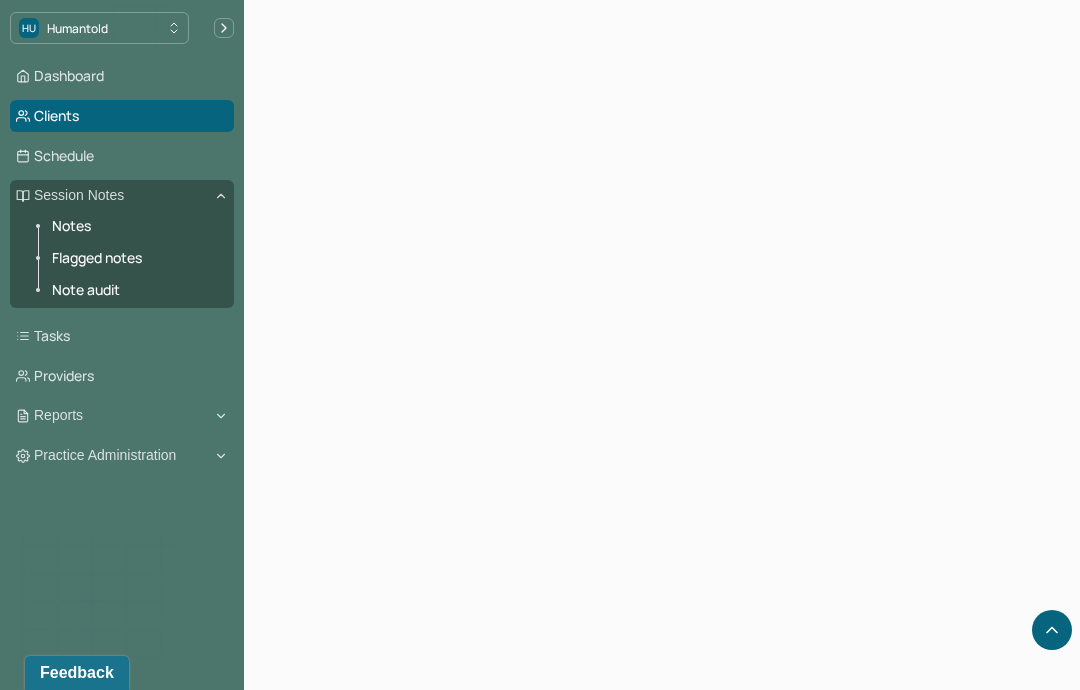 scroll, scrollTop: 0, scrollLeft: 0, axis: both 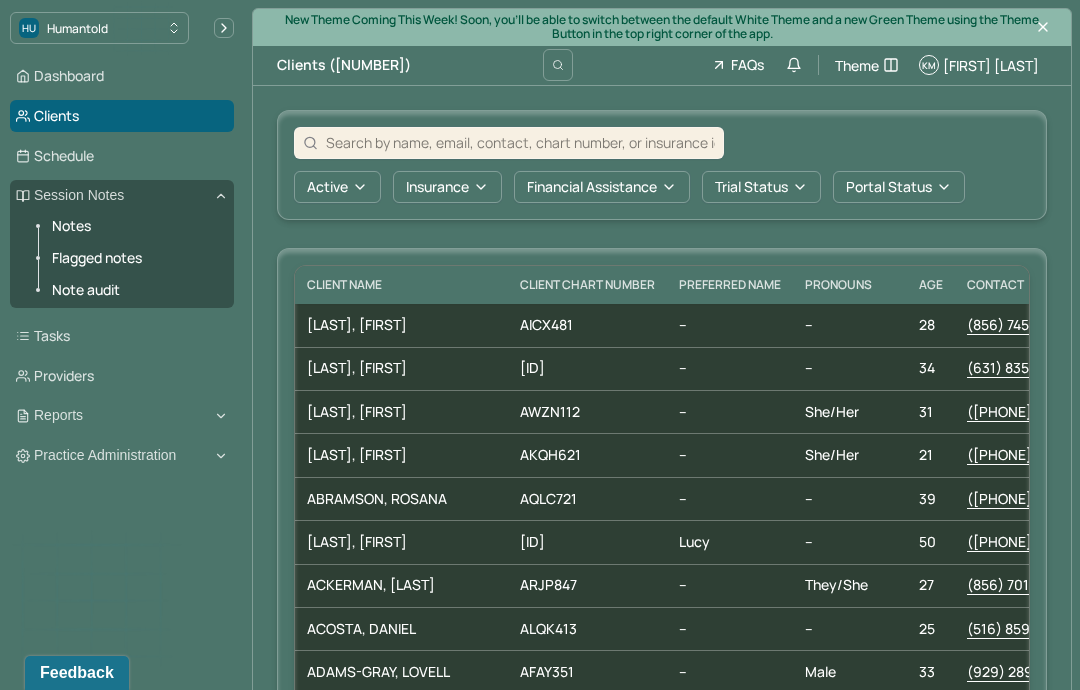 click on "Active Insurance Financial assistance Trial Status Portal Status" at bounding box center (662, 165) 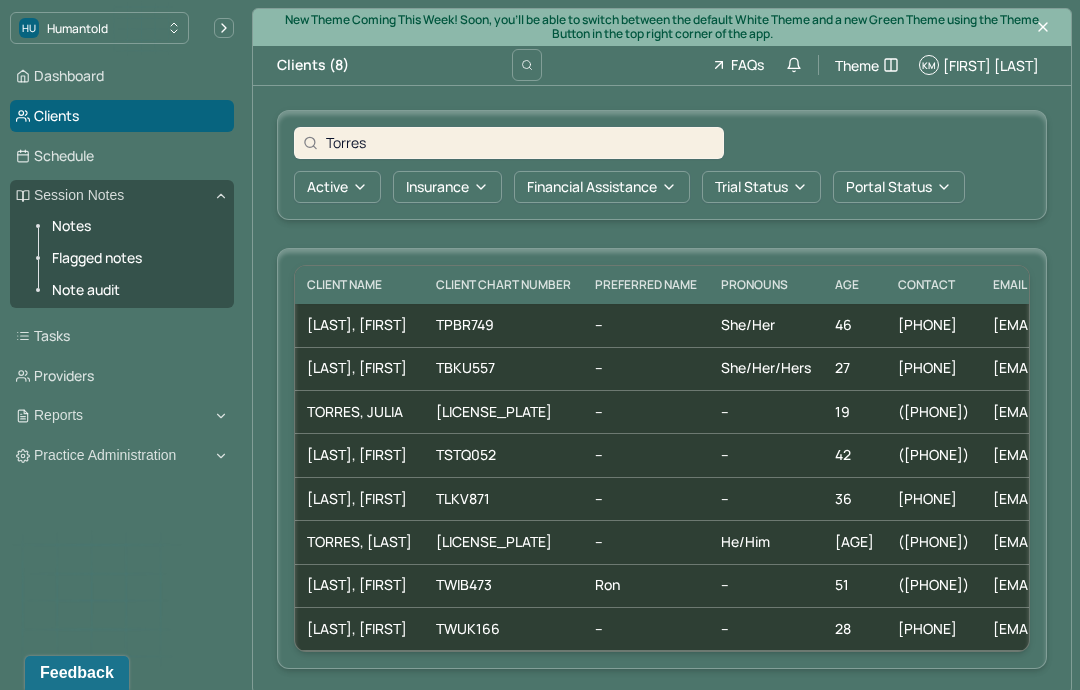 type on "Torres" 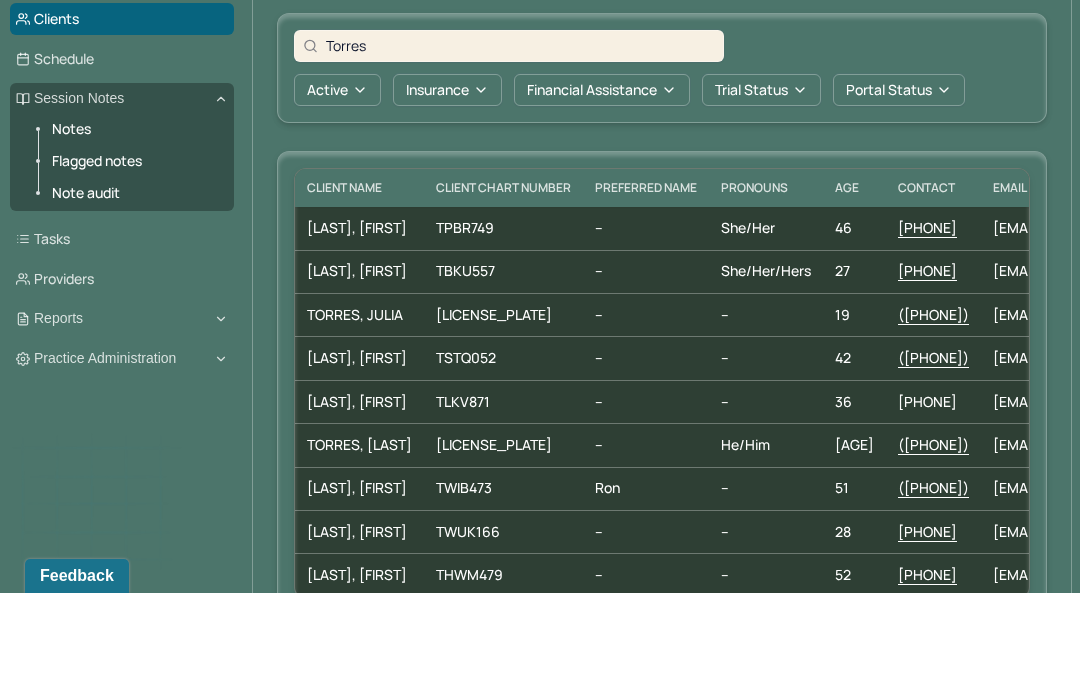scroll, scrollTop: 47, scrollLeft: 0, axis: vertical 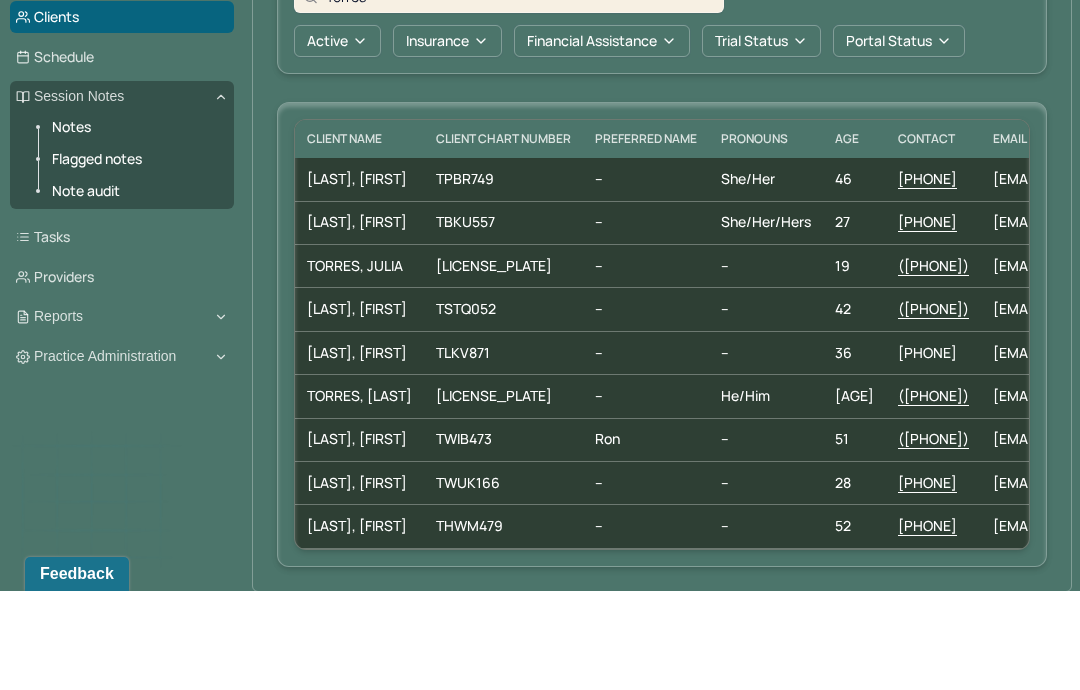click on "[LAST], [FIRST]" at bounding box center (359, 625) 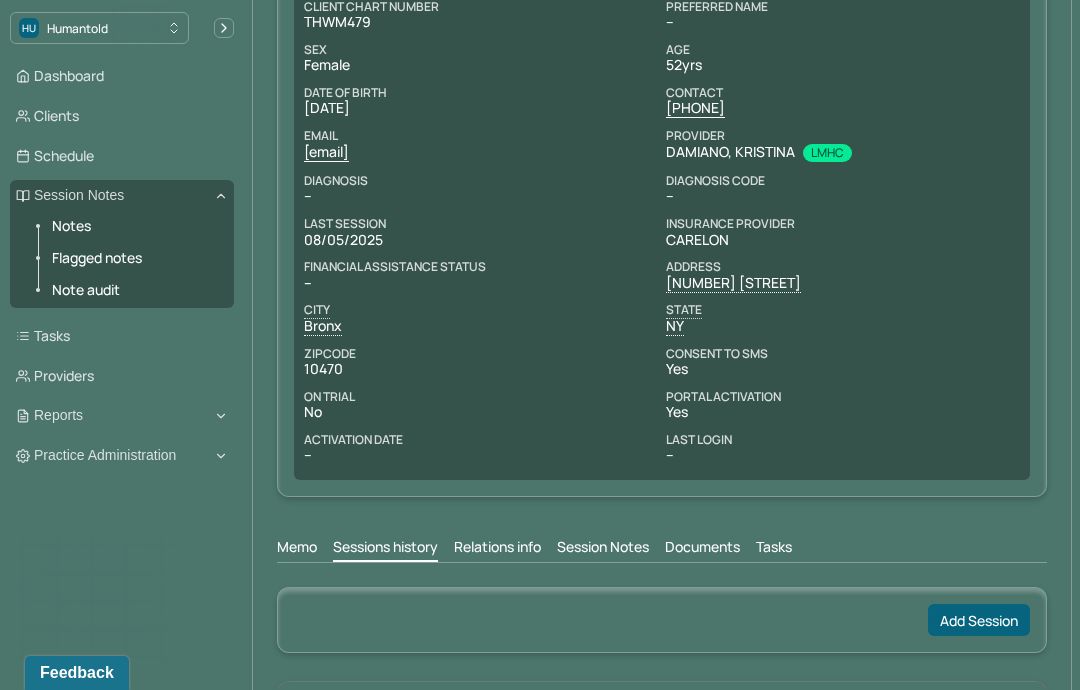 click on "Session Notes" at bounding box center [603, 549] 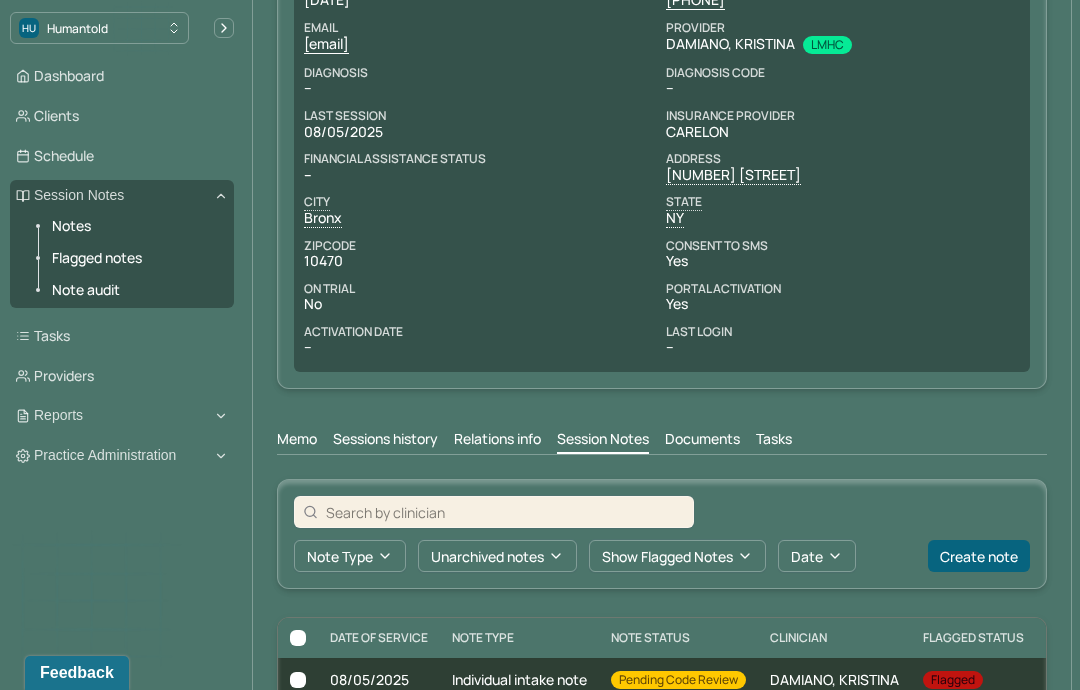 scroll, scrollTop: 335, scrollLeft: 0, axis: vertical 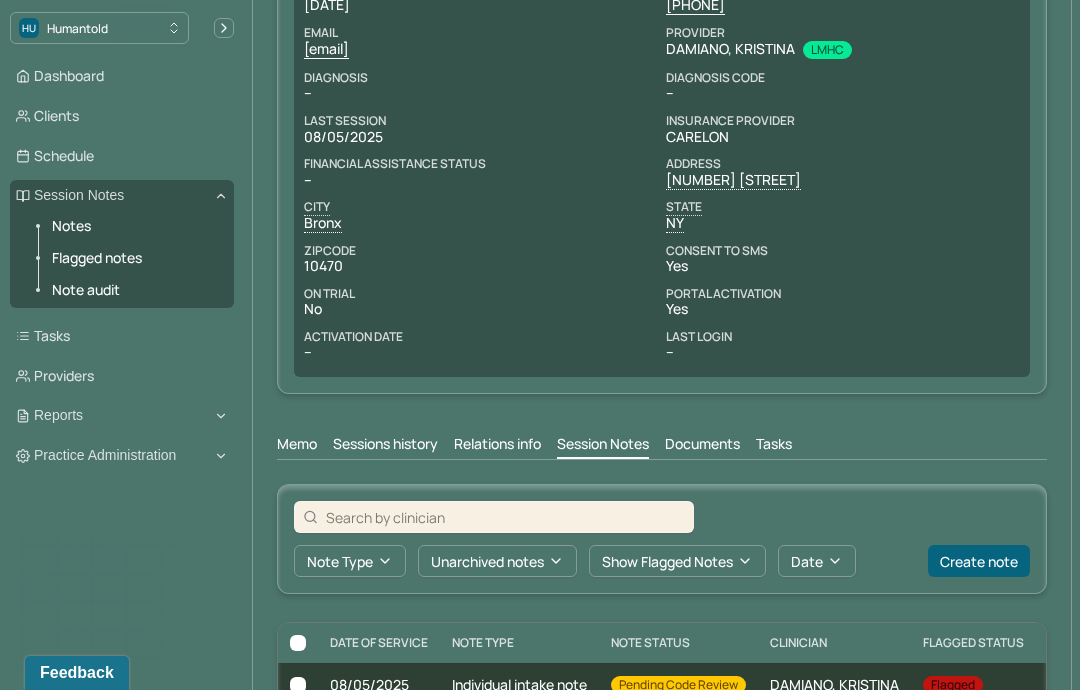 click on "Individual intake note" at bounding box center (519, 685) 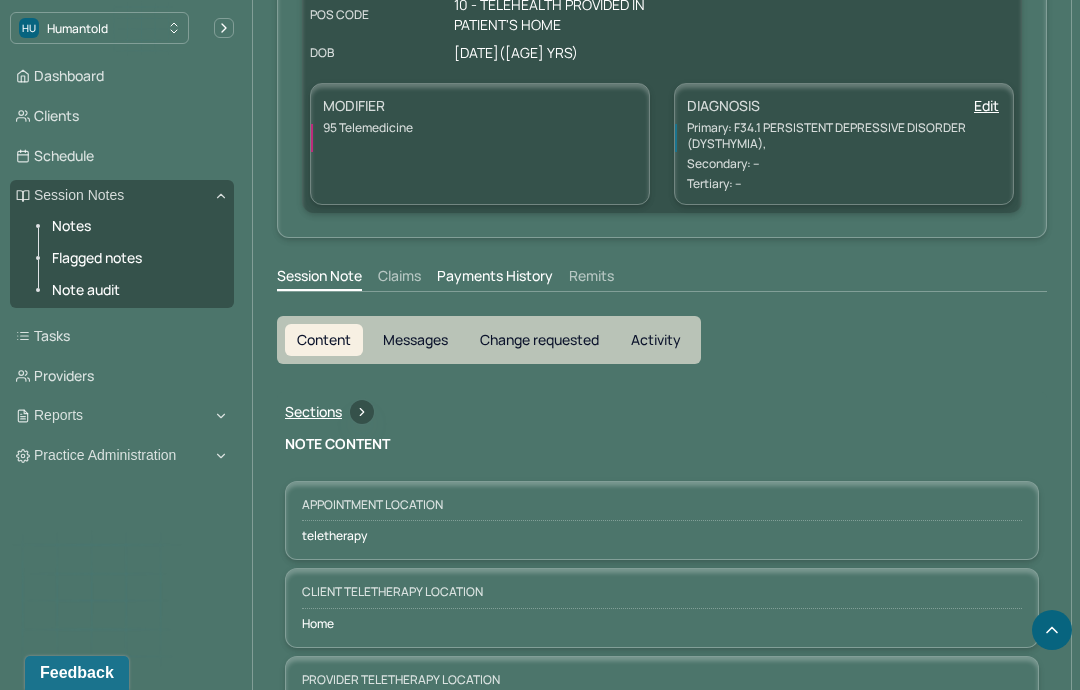 scroll, scrollTop: 0, scrollLeft: 0, axis: both 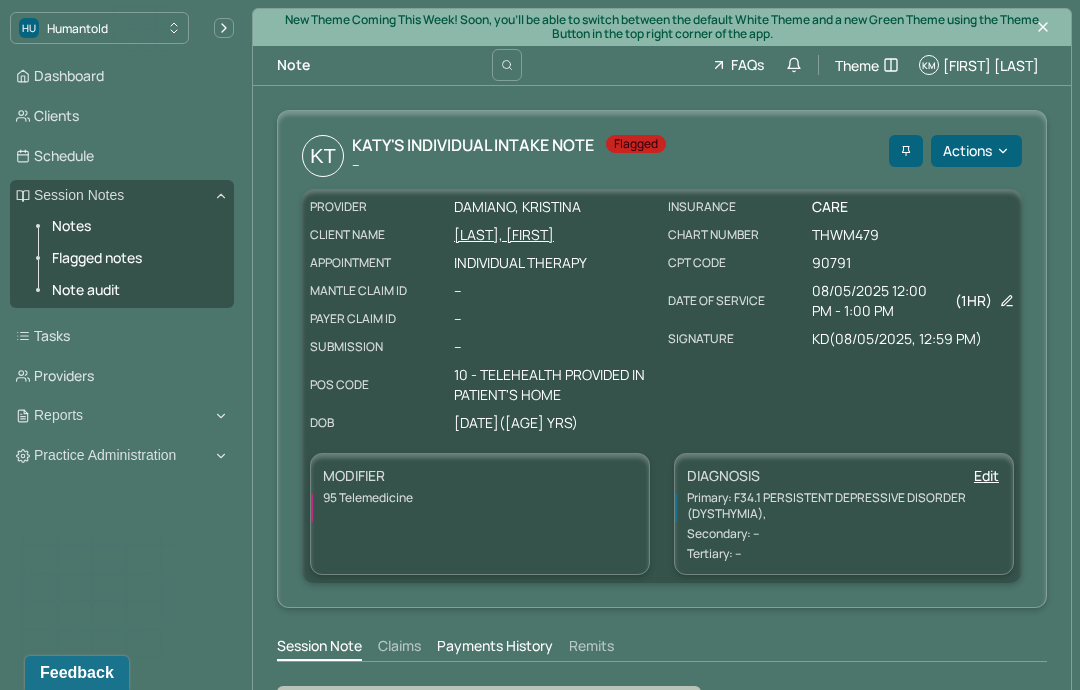 click on "[LAST], [FIRST]" at bounding box center (555, 235) 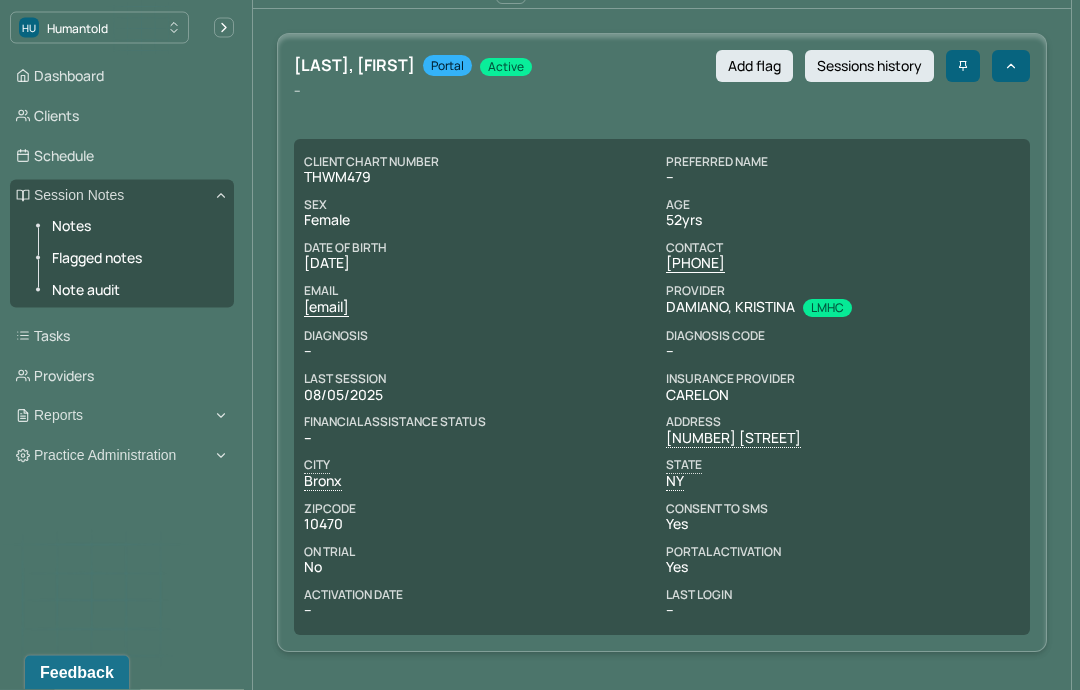 scroll, scrollTop: 264, scrollLeft: 0, axis: vertical 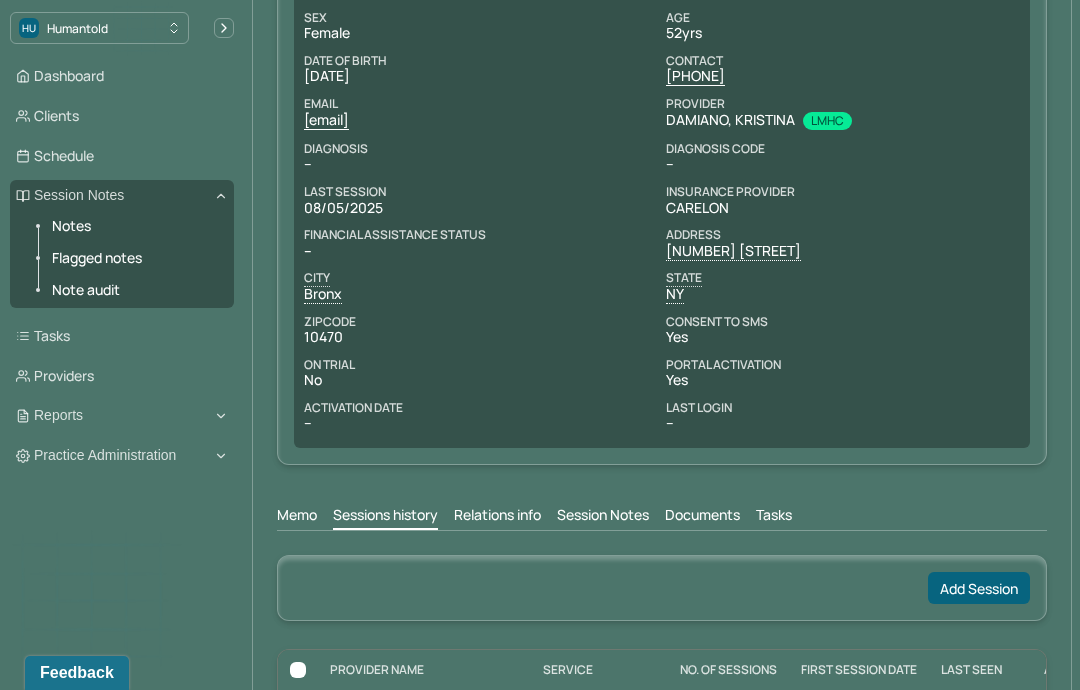 click on "Session Notes" at bounding box center (603, 517) 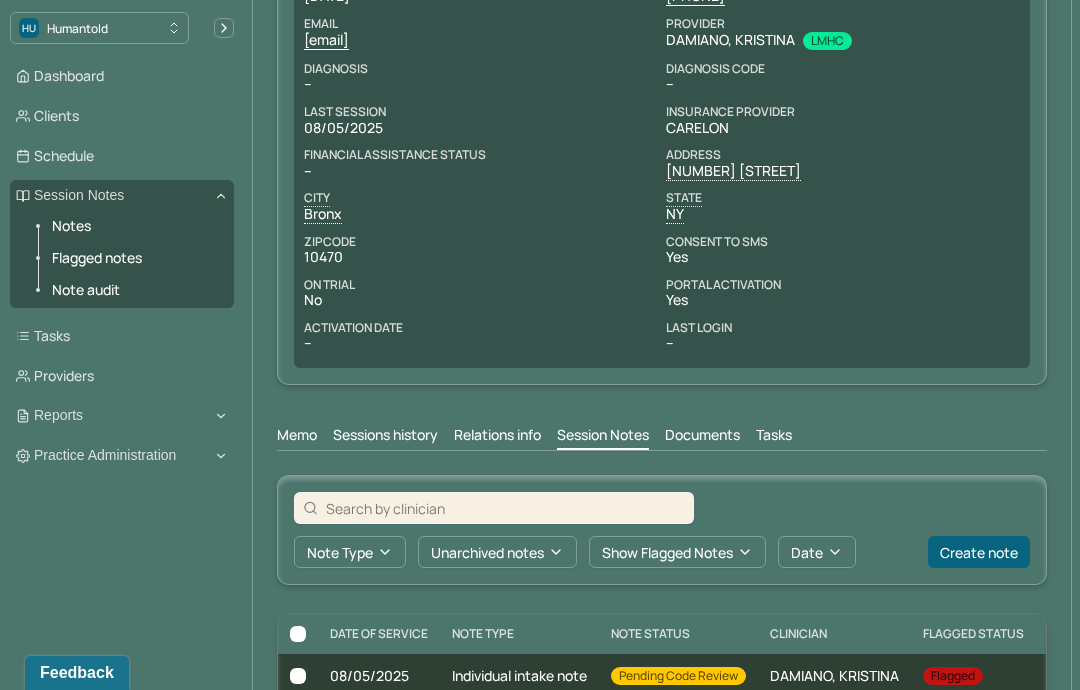 scroll, scrollTop: 335, scrollLeft: 0, axis: vertical 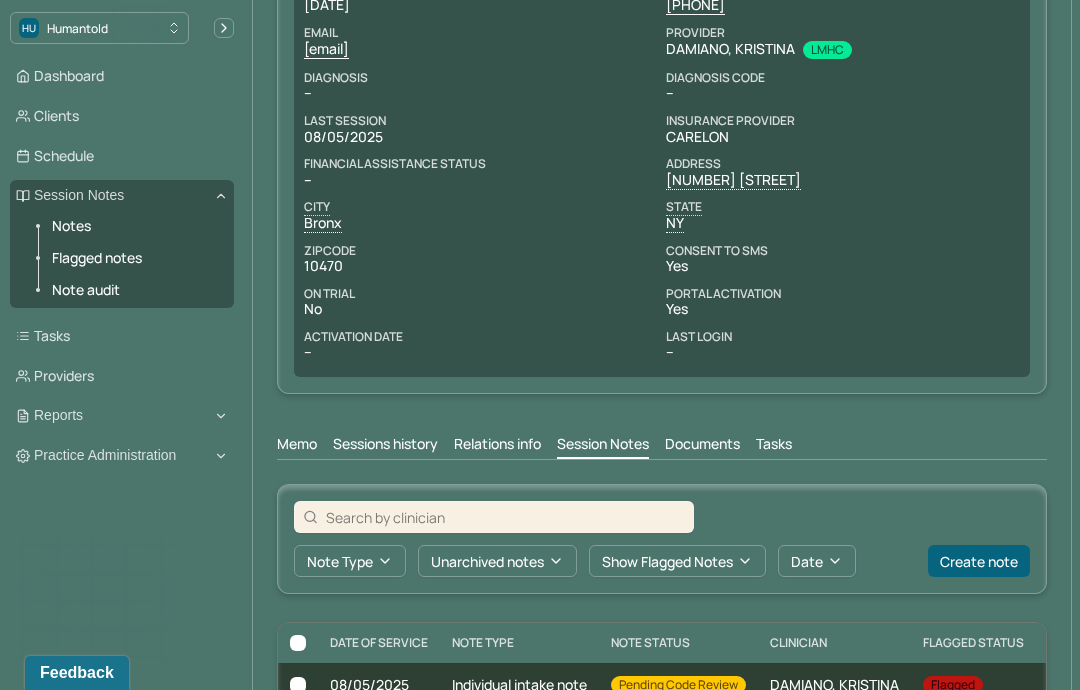 click on "Coded" at bounding box center (678, 730) 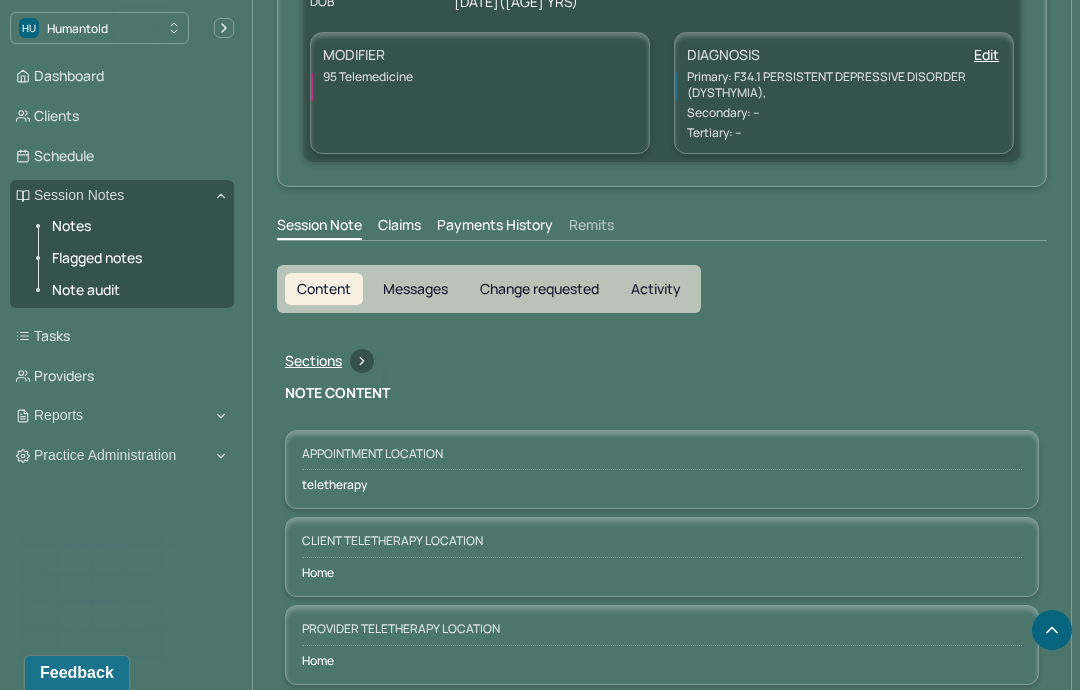 scroll, scrollTop: 0, scrollLeft: 0, axis: both 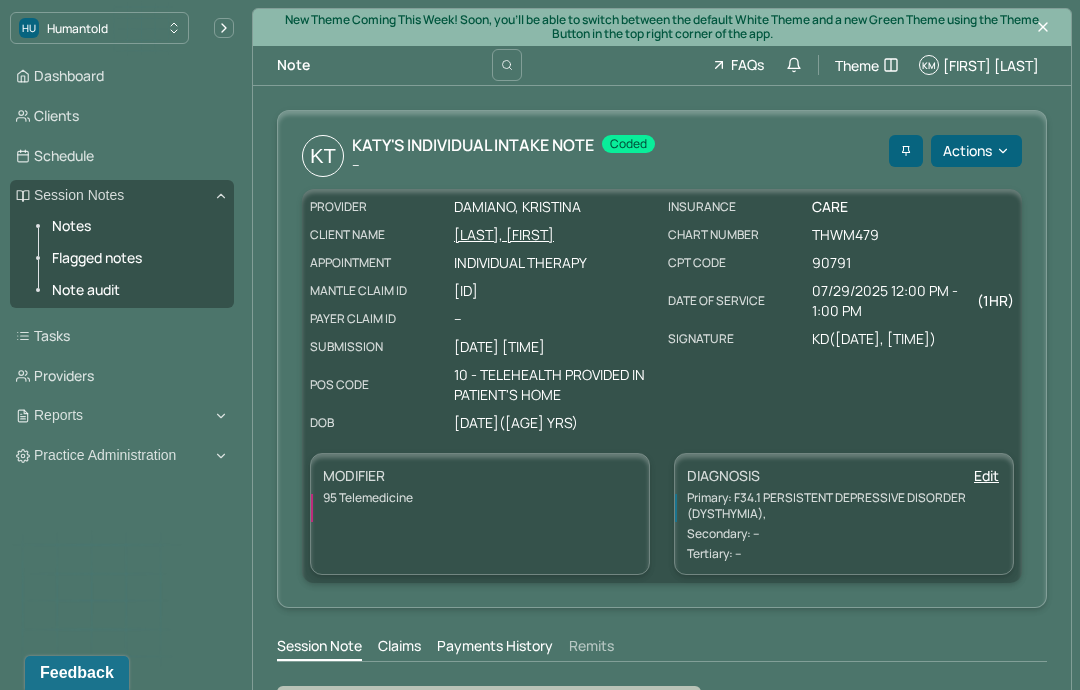click on "[LAST], [FIRST]" at bounding box center (555, 235) 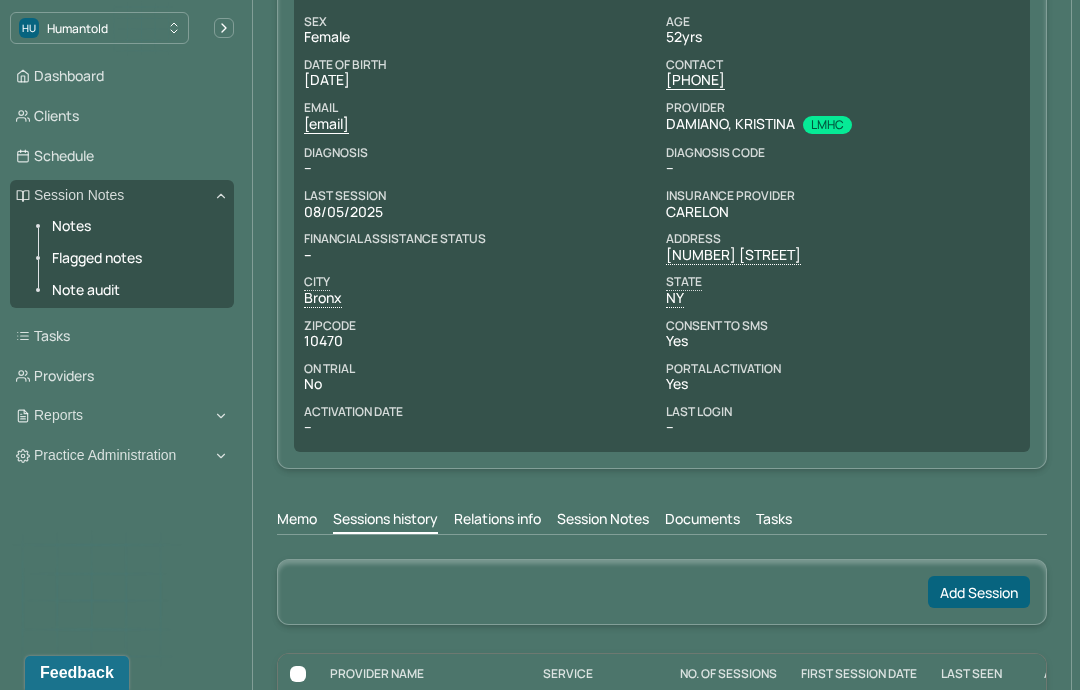 scroll, scrollTop: 264, scrollLeft: 0, axis: vertical 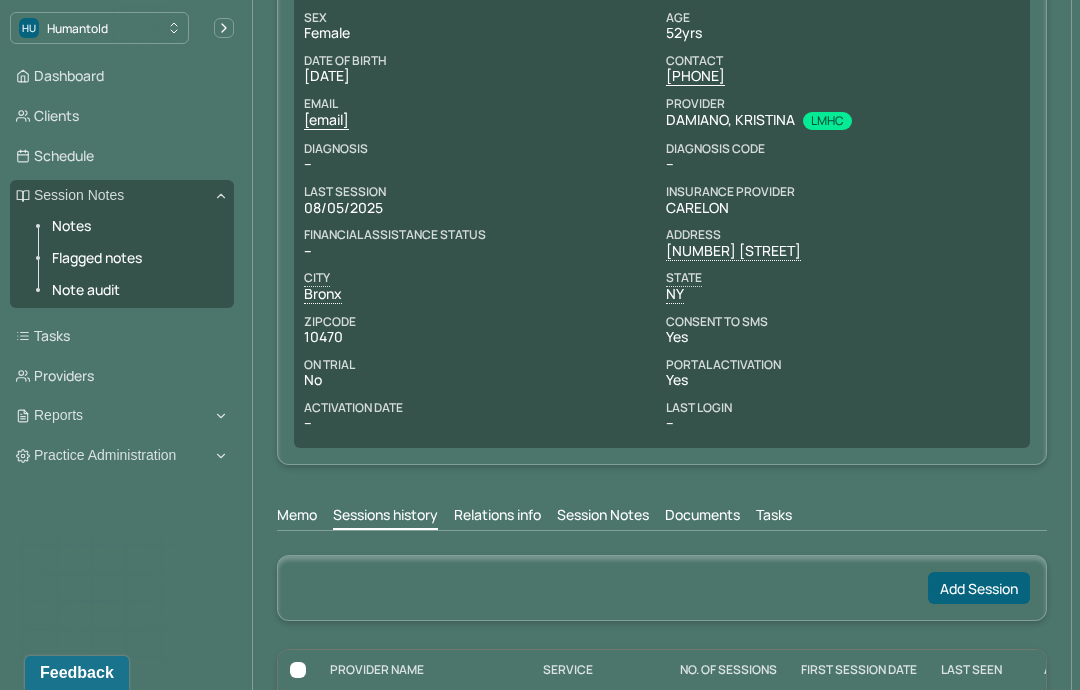 click on "Session Notes" at bounding box center (603, 517) 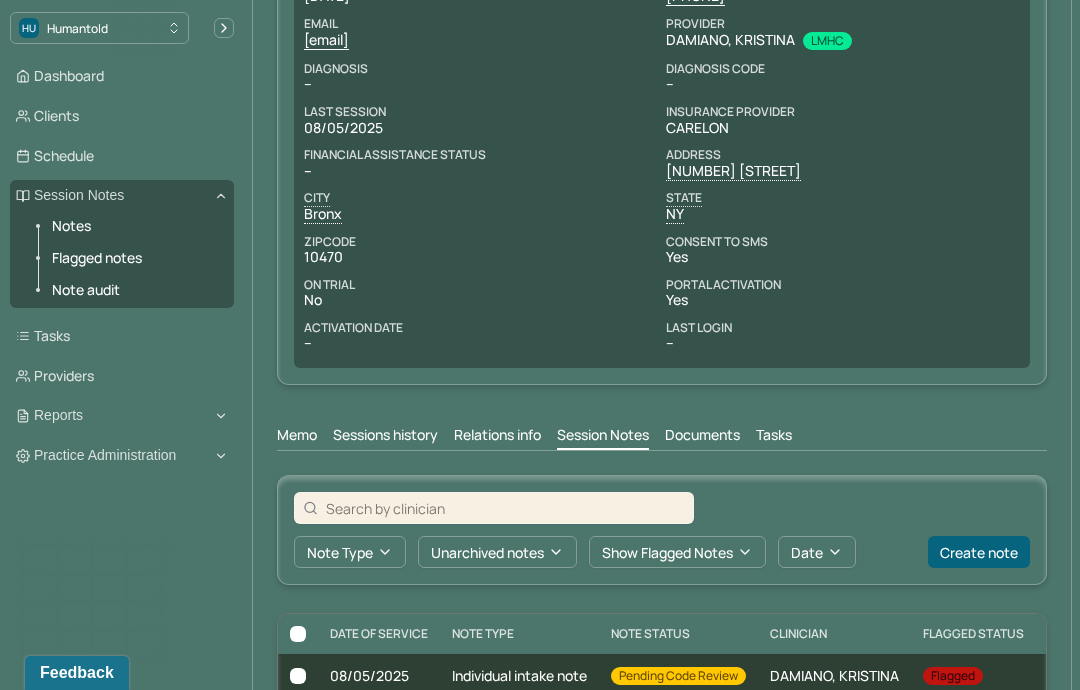 scroll, scrollTop: 335, scrollLeft: 0, axis: vertical 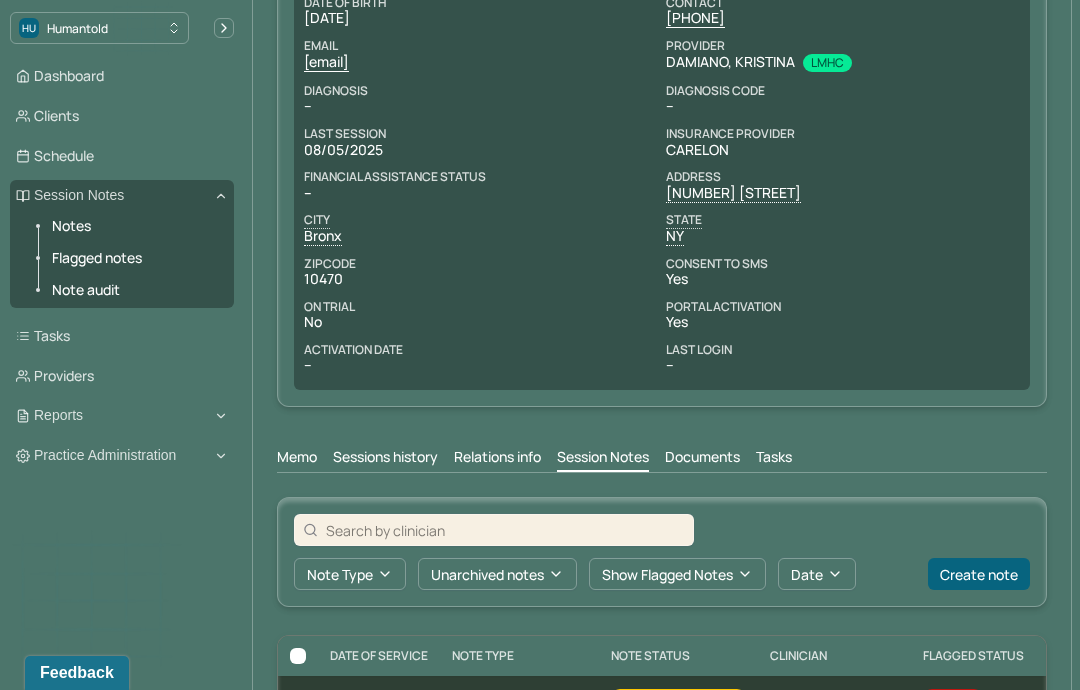 click on "DAMIANO, KRISTINA" at bounding box center (834, 698) 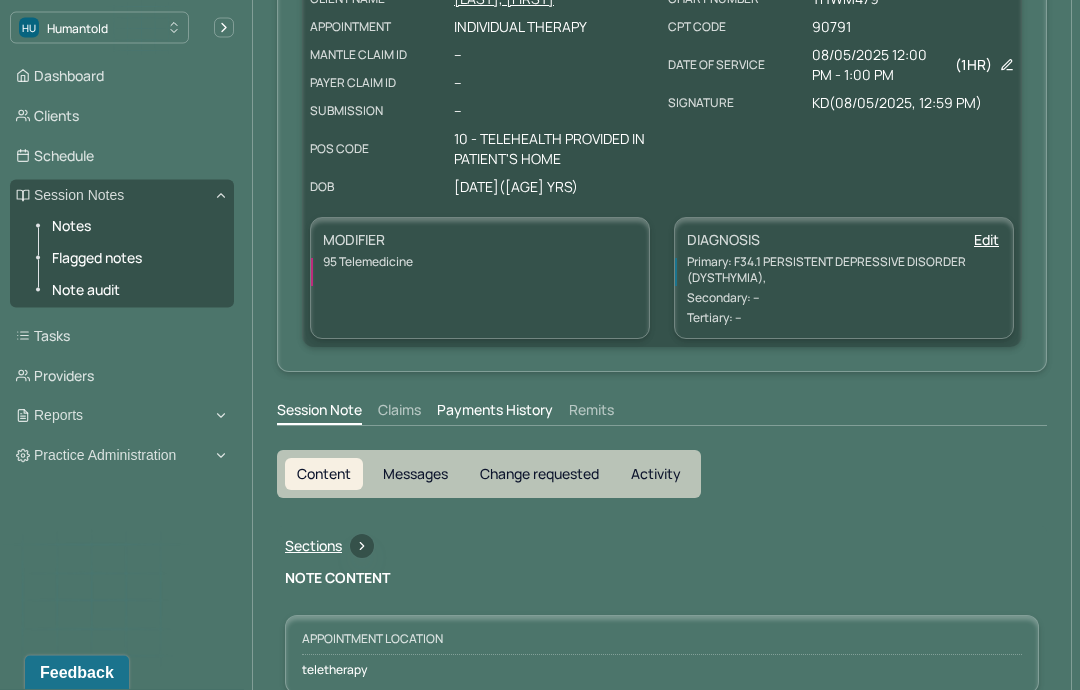 scroll, scrollTop: 0, scrollLeft: 0, axis: both 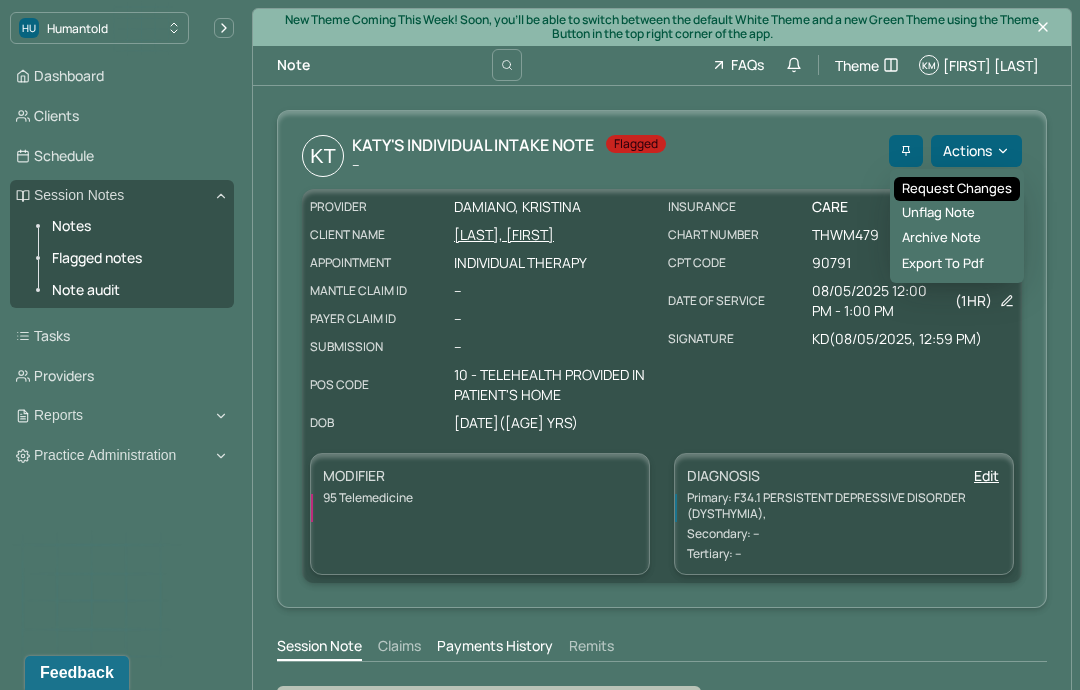 click on "Request changes" at bounding box center (957, 189) 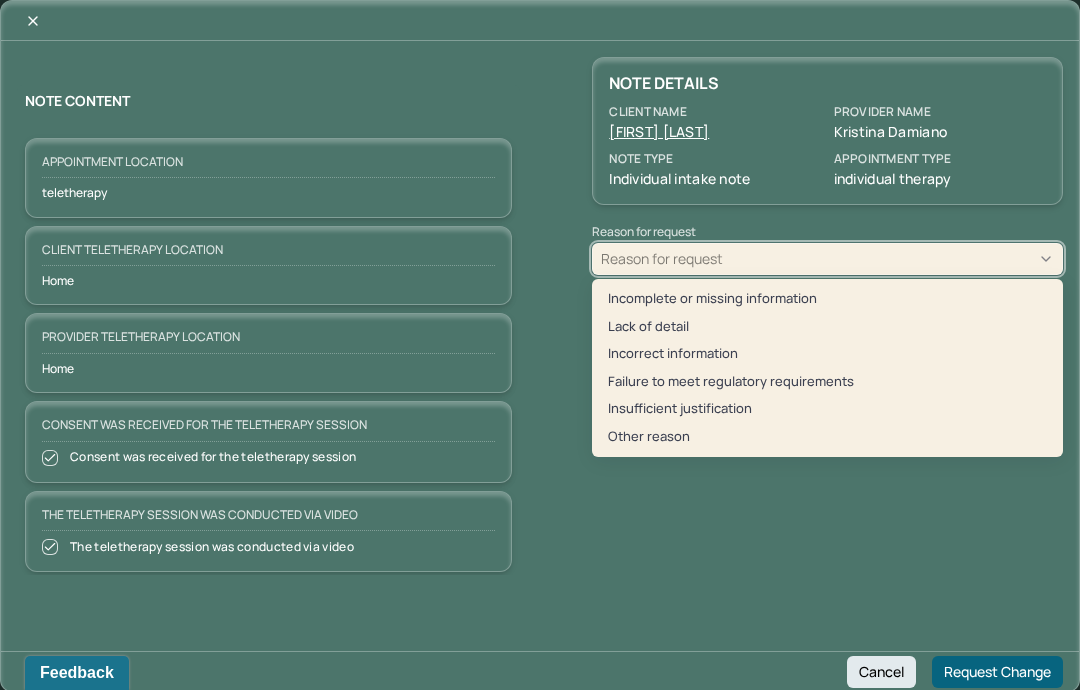 click on "Lack of detail" at bounding box center [827, 327] 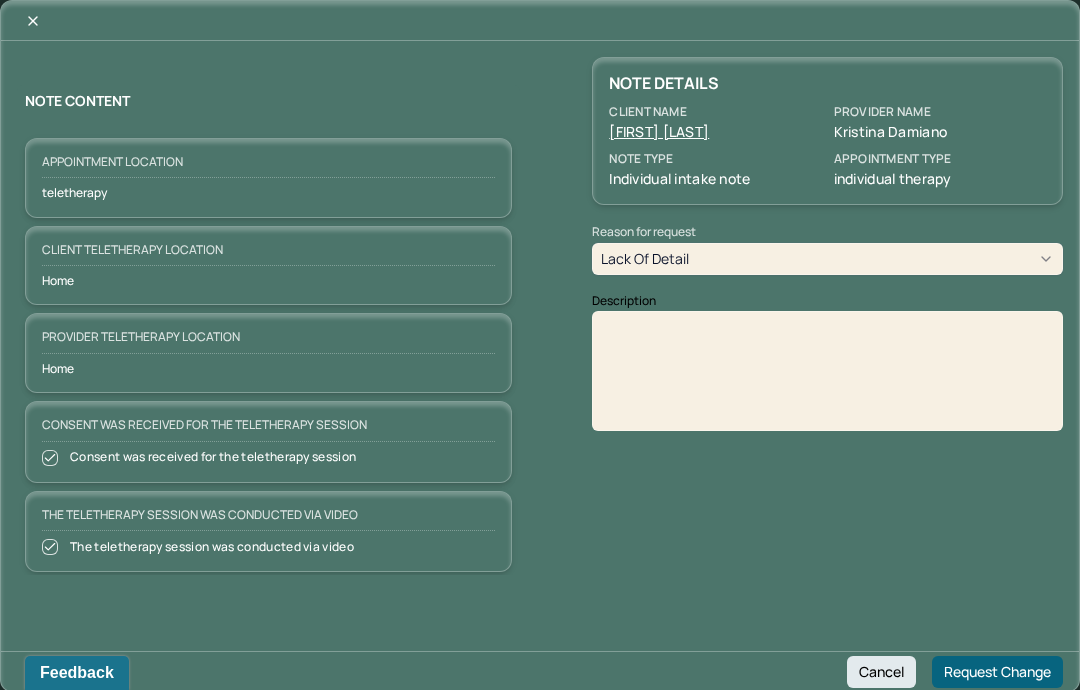 click at bounding box center (828, 378) 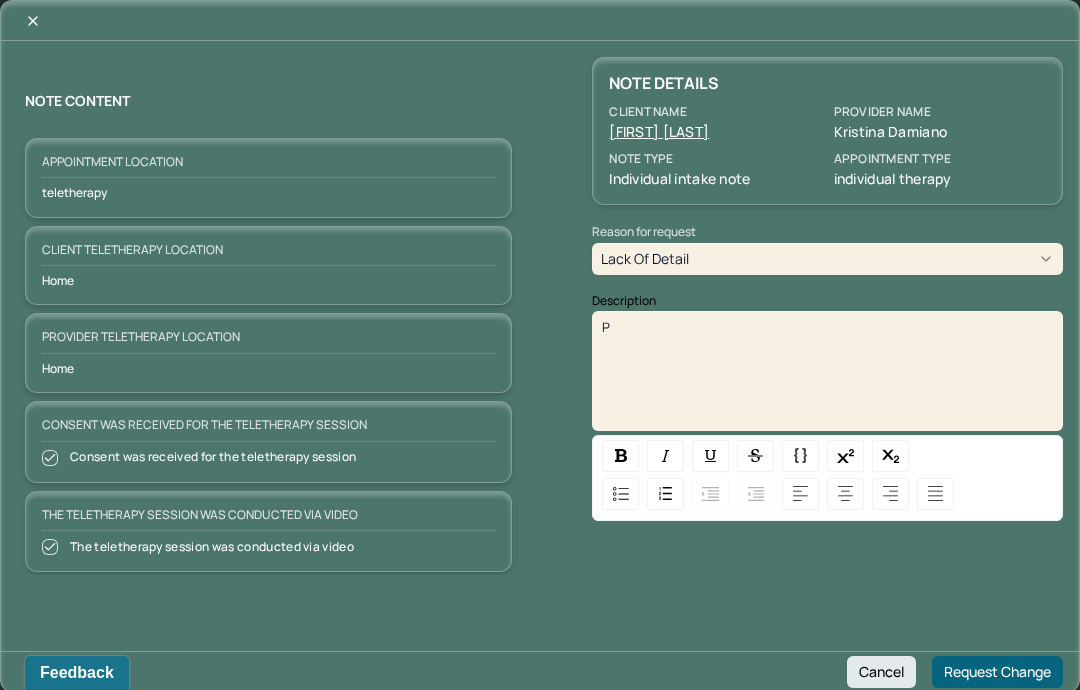 type 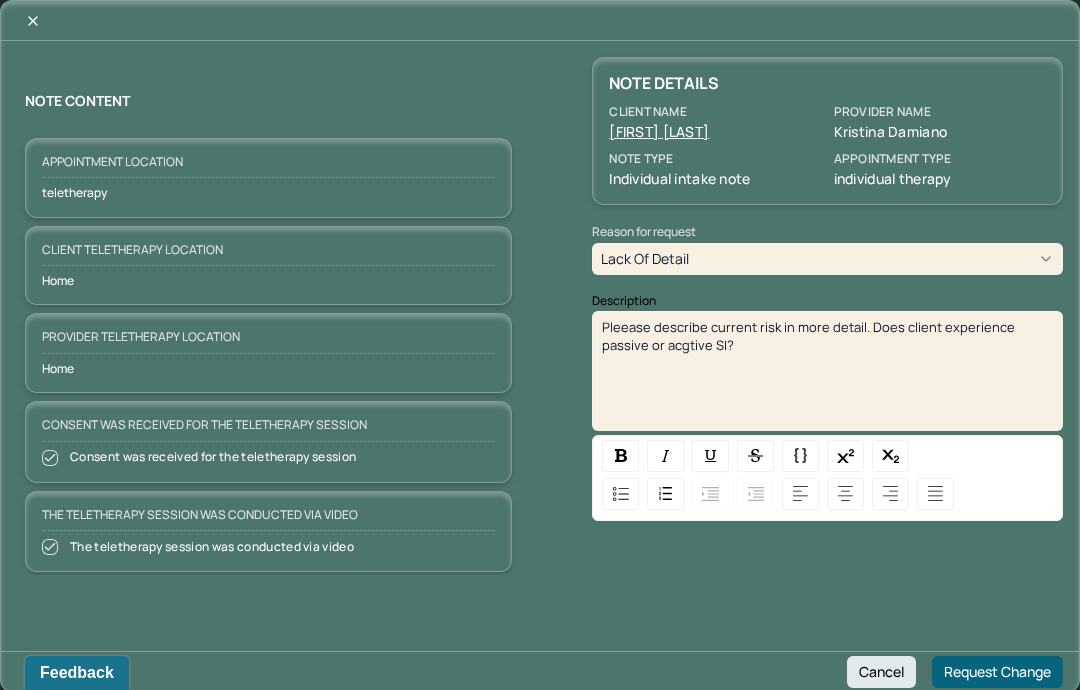 click on "Pleease describe current risk in more detail. Does client experience passive or acgtive SI?" at bounding box center [810, 336] 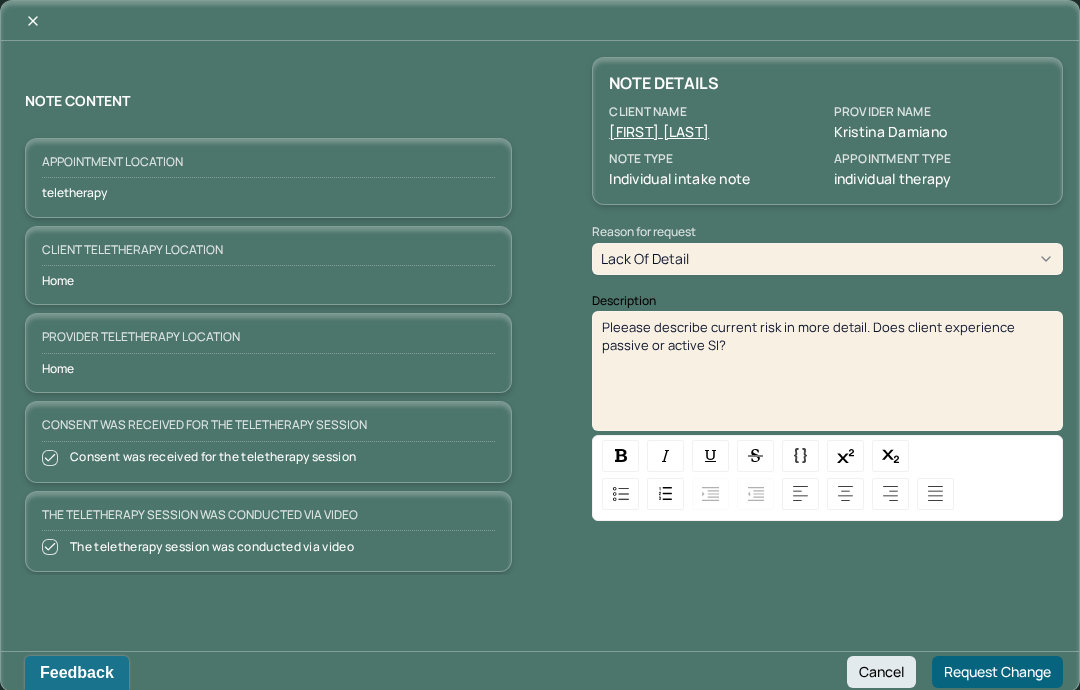 click on "NOTE DETAILS Client name [FIRST] [LAST] Provider name [FIRST] [LAST] Note type Individual intake note Appointment Type individual therapy Reason for request Lack of detail Description Pleease describe current risk in more detail. Does client experience passive or active SI?" at bounding box center [827, 316] 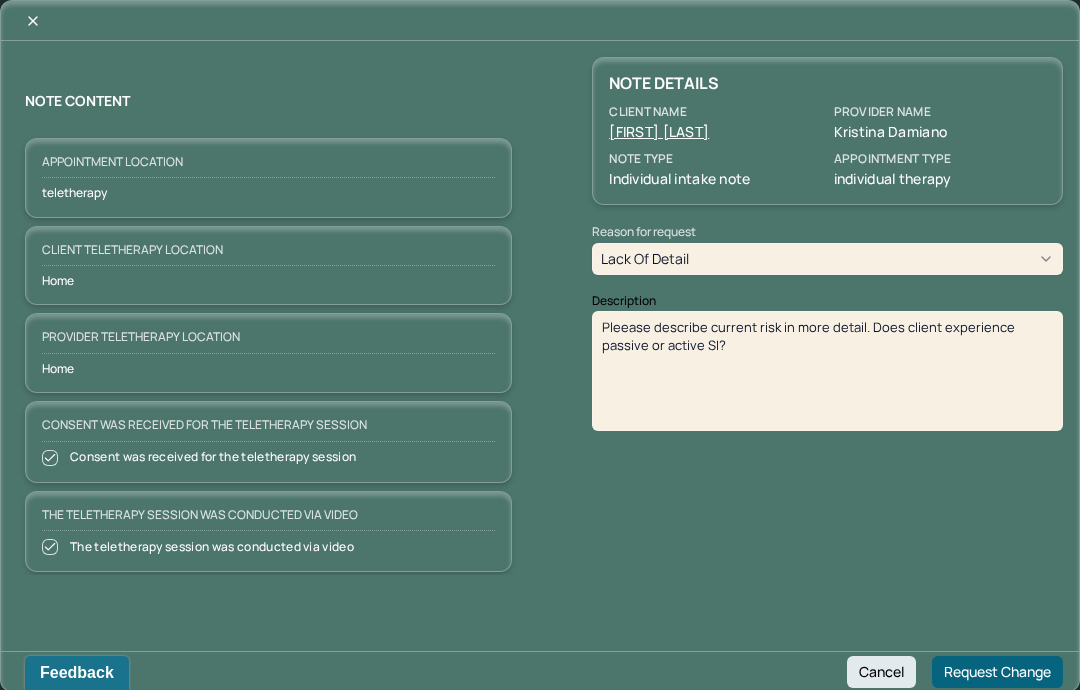 click on "Request Change" at bounding box center [997, 672] 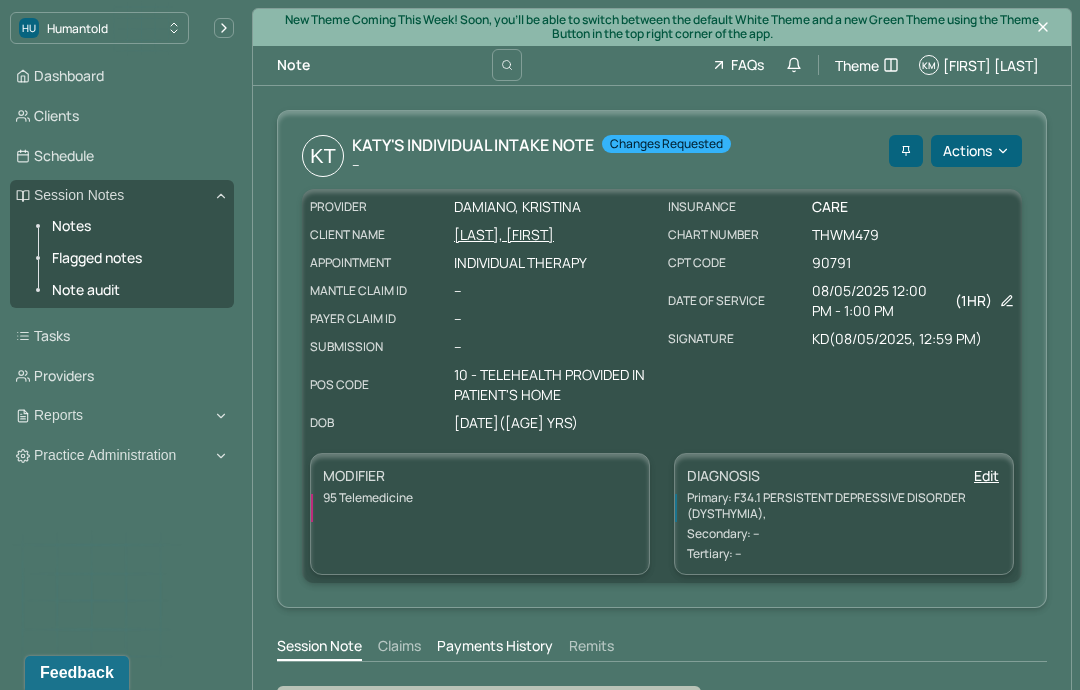 click on "Providers" at bounding box center (122, 376) 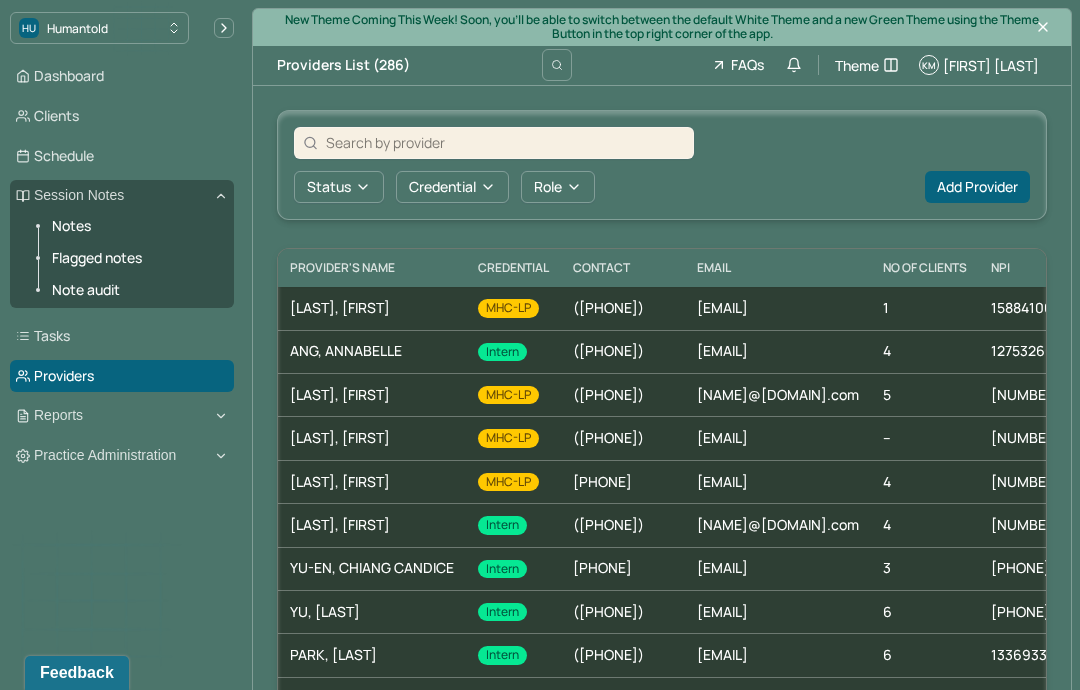 click at bounding box center (505, 142) 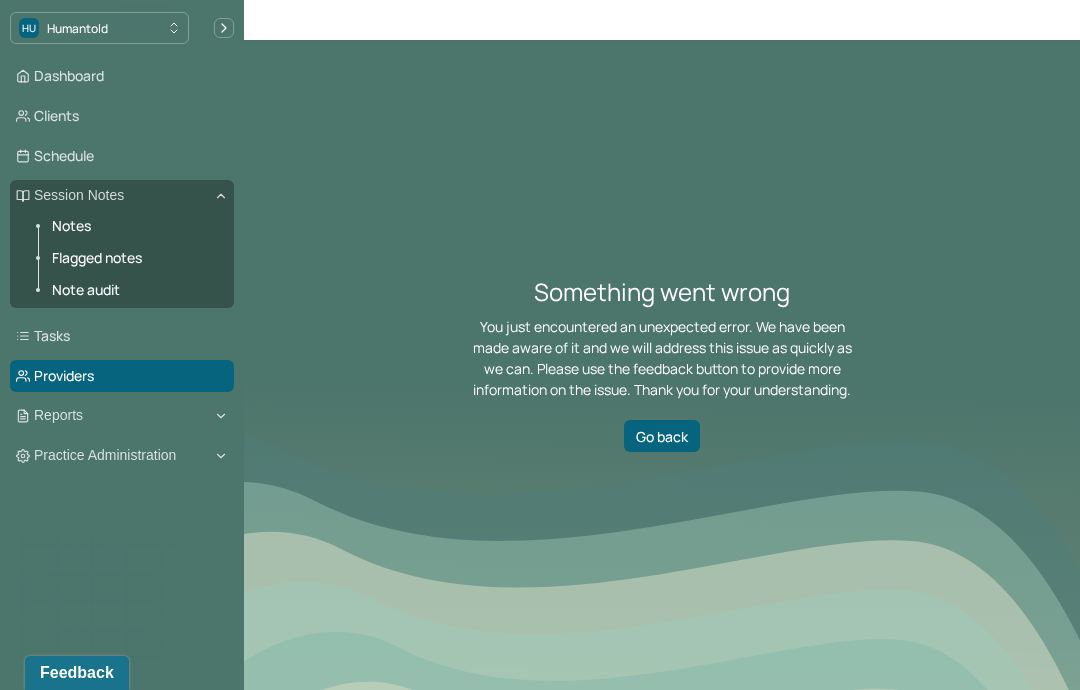 click on "Providers" at bounding box center [122, 376] 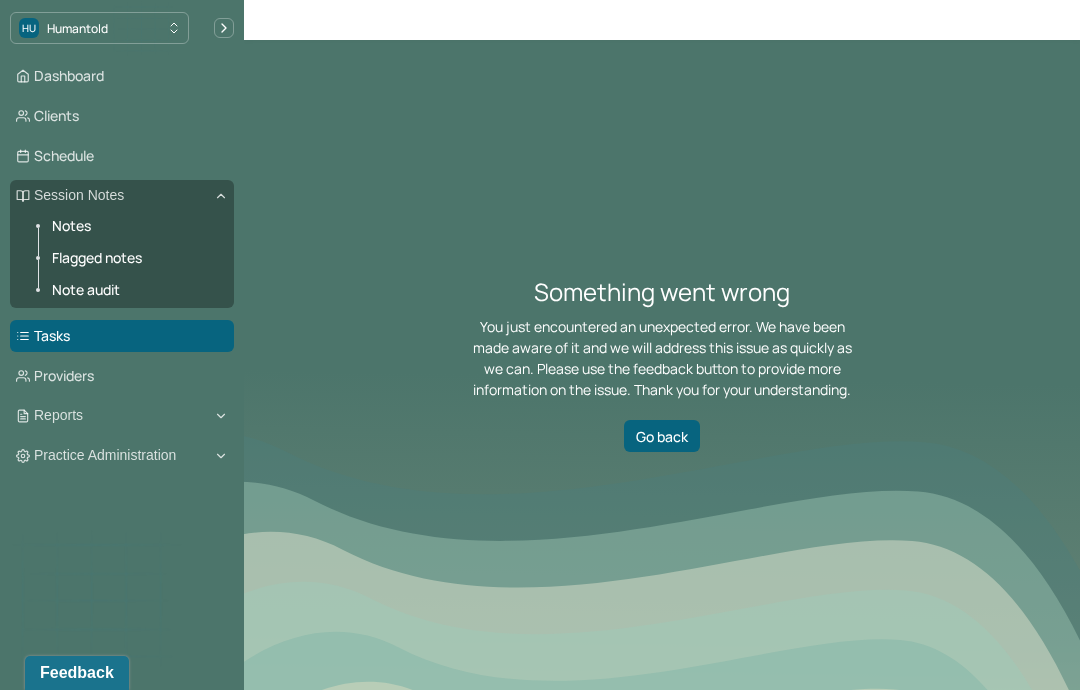 click on "Providers" at bounding box center (122, 376) 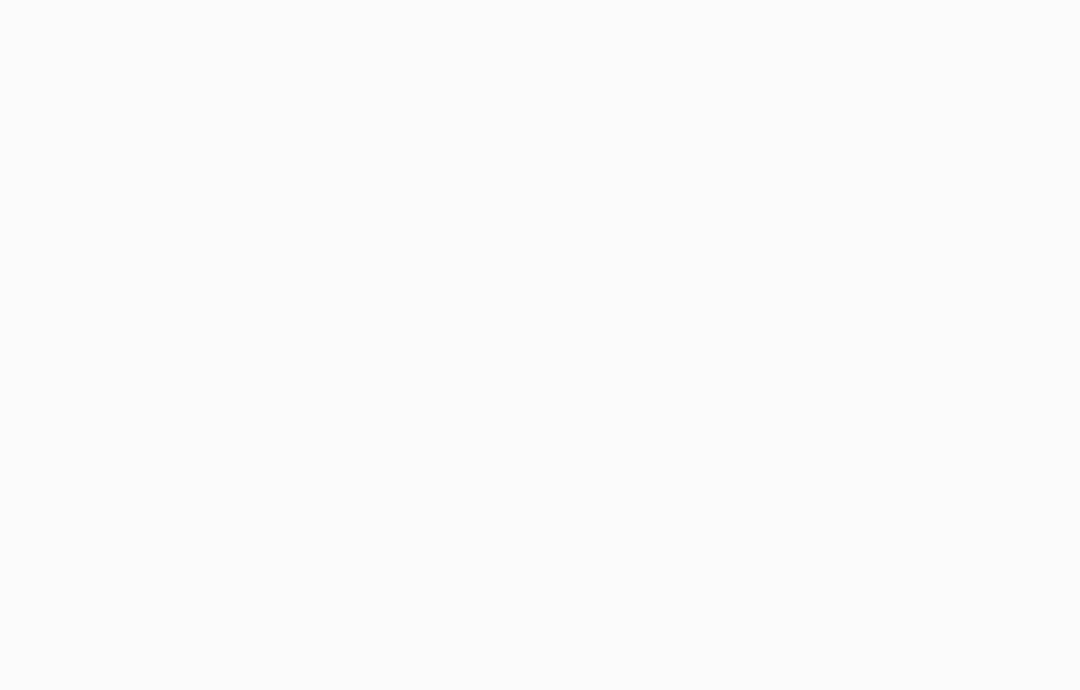 scroll, scrollTop: 0, scrollLeft: 0, axis: both 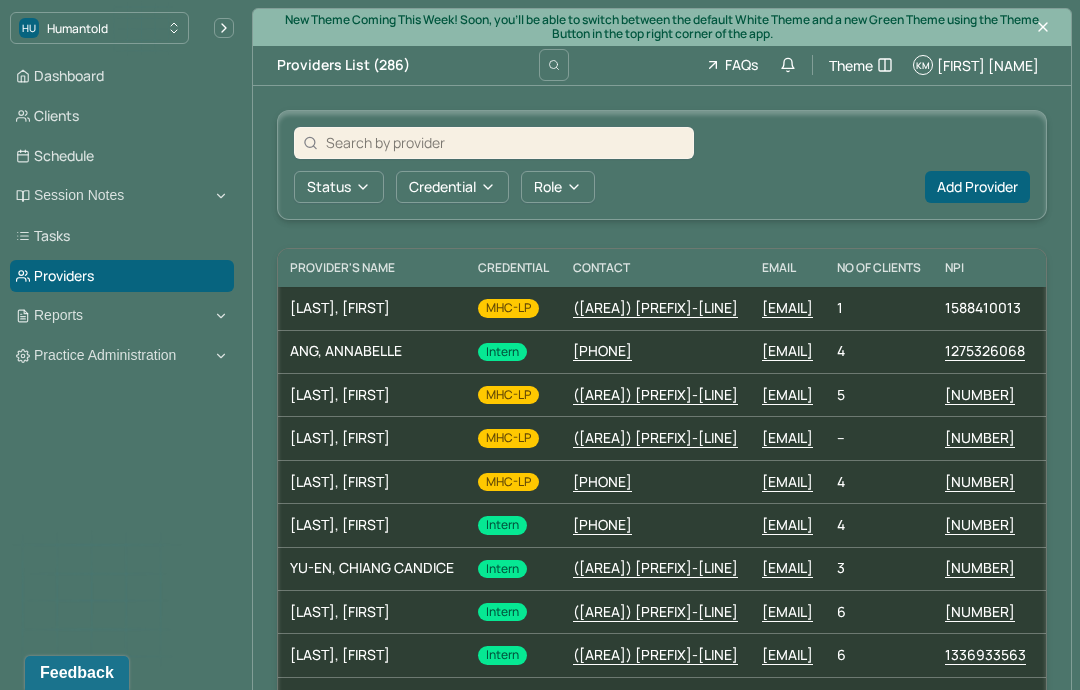 click at bounding box center (505, 142) 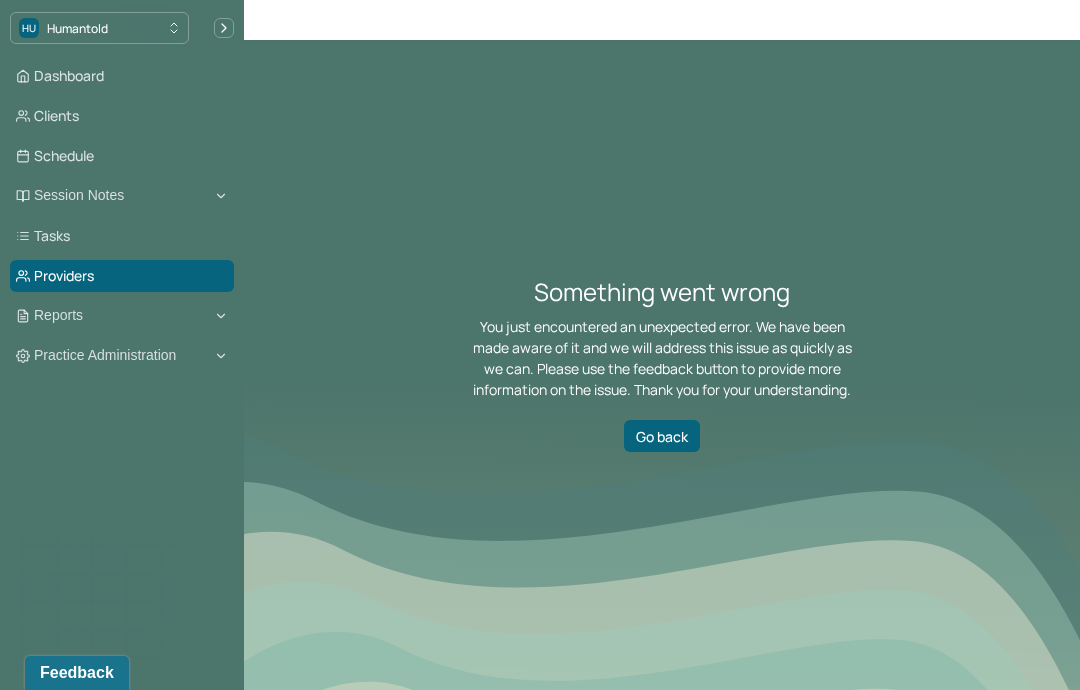 click on "Tasks" at bounding box center [122, 236] 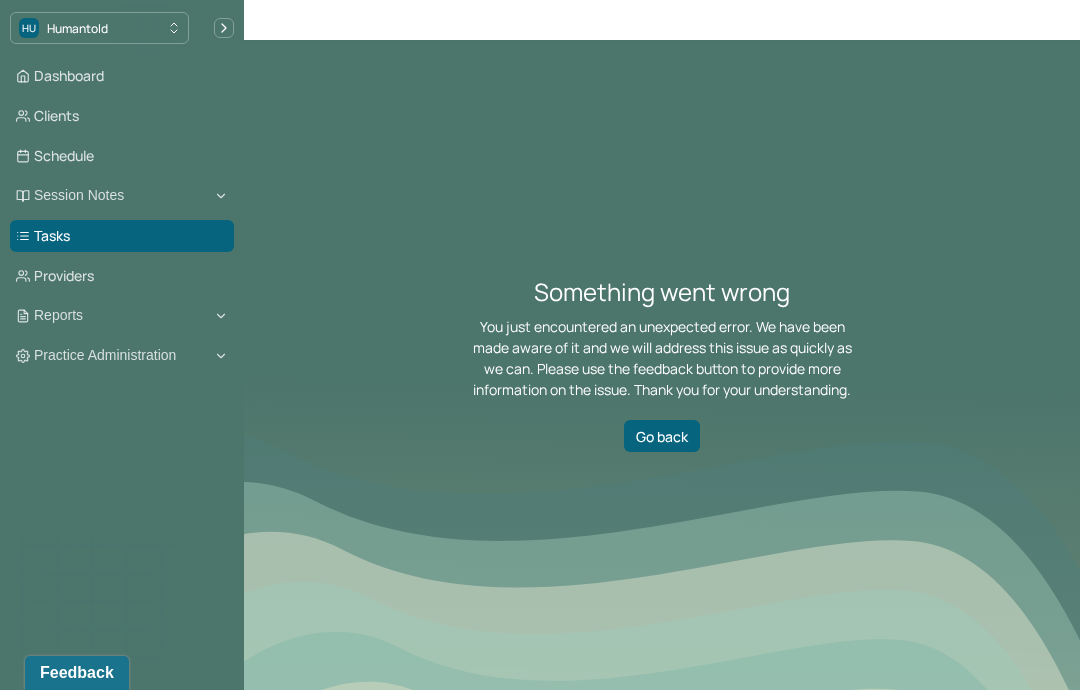 click on "Providers" at bounding box center (122, 276) 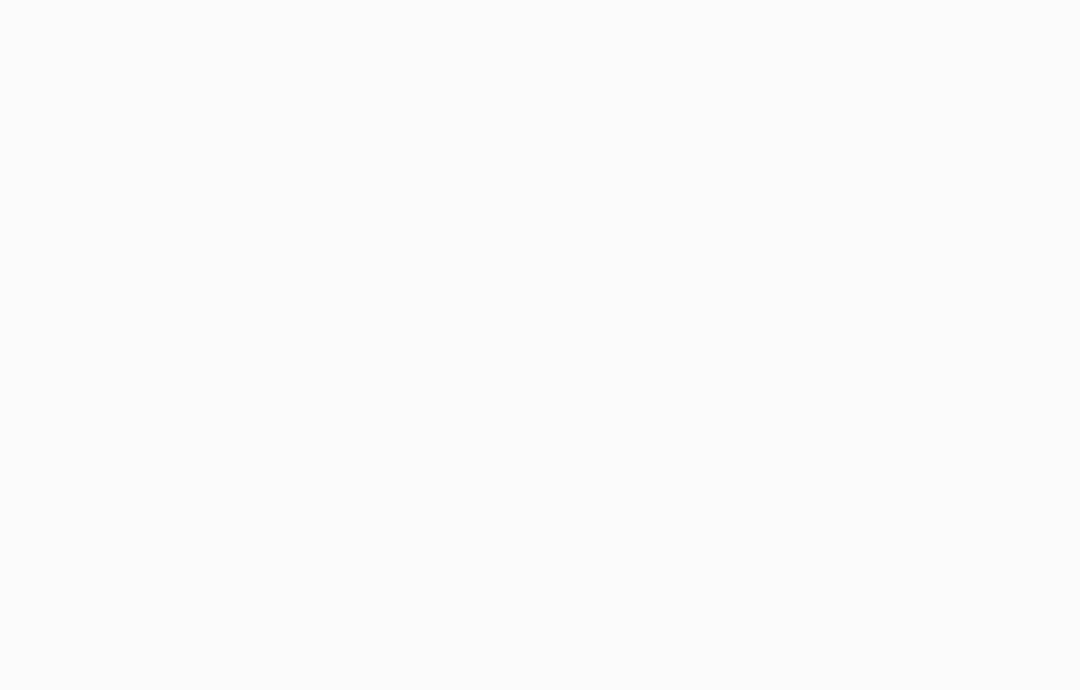 scroll, scrollTop: 0, scrollLeft: 0, axis: both 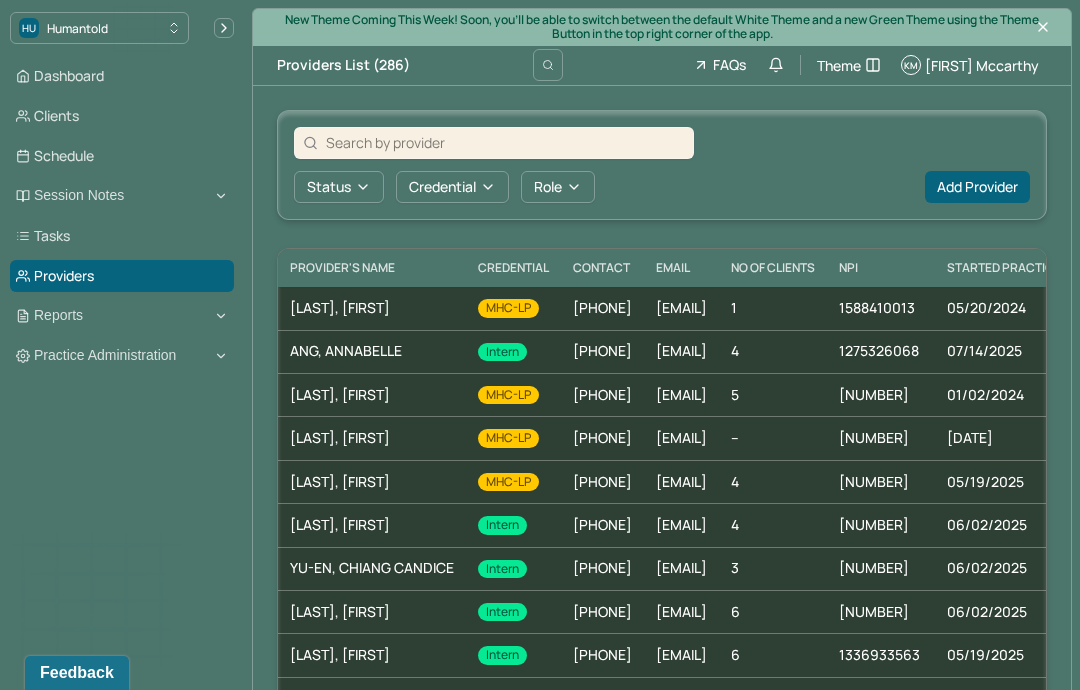 click at bounding box center [505, 142] 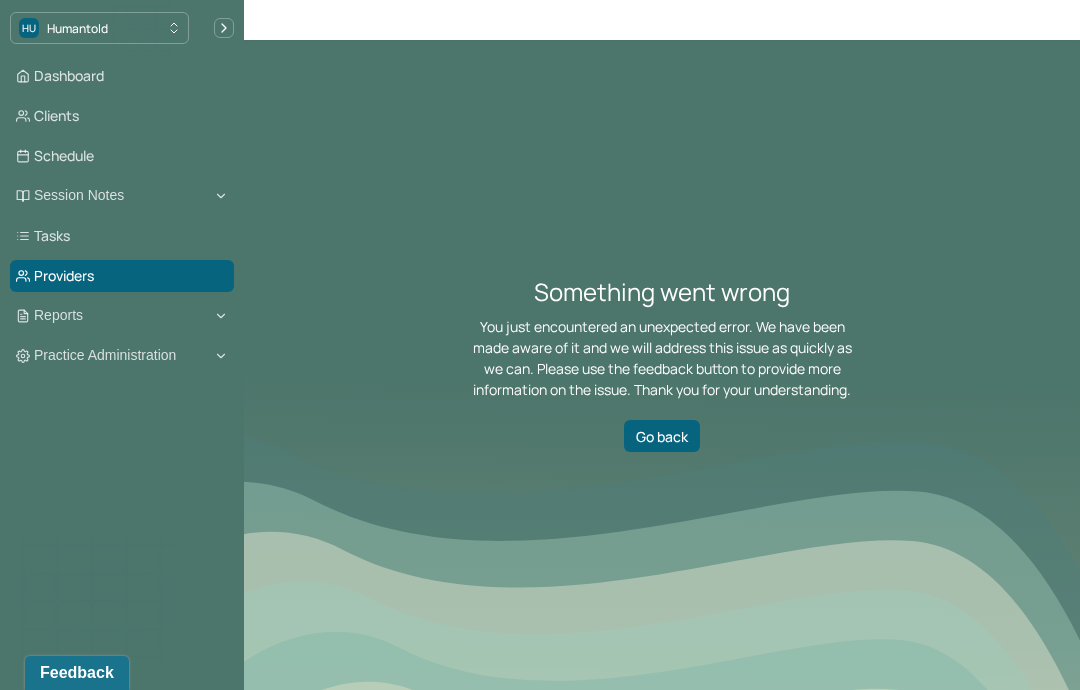 click on "Go back" at bounding box center [662, 436] 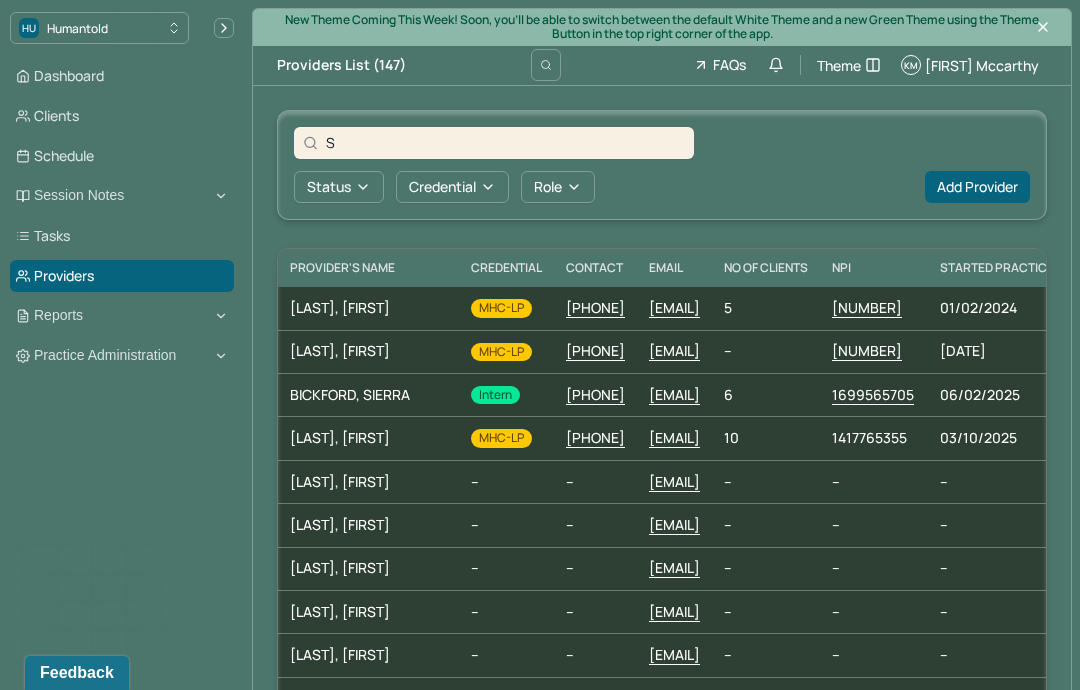 click on "S" at bounding box center [505, 142] 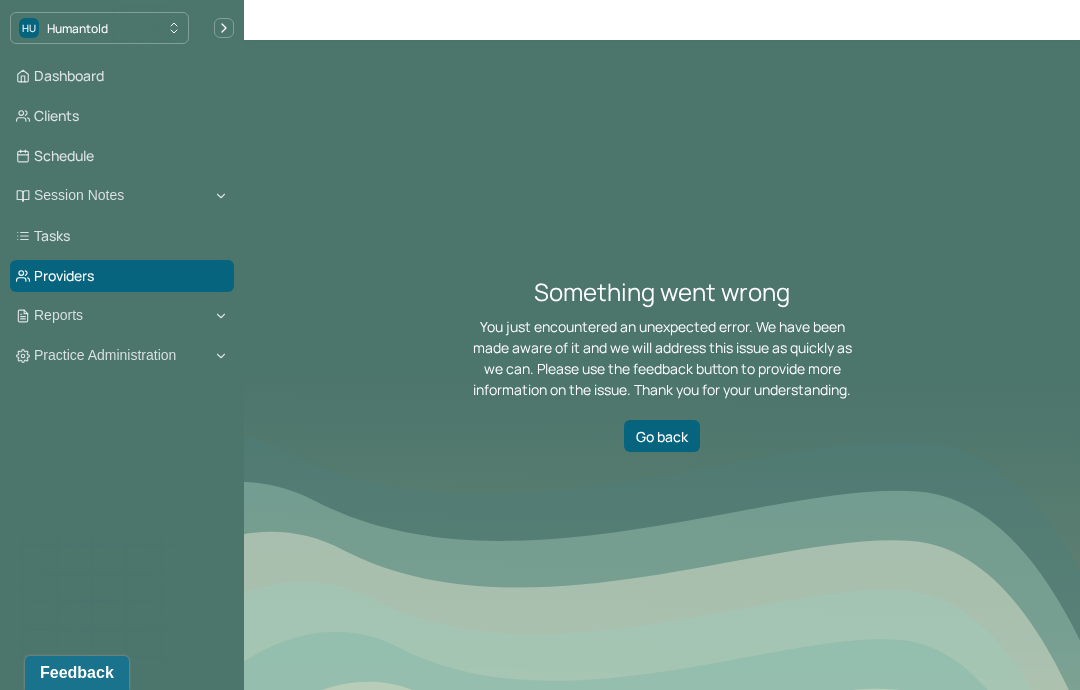 click on "Providers" at bounding box center (122, 276) 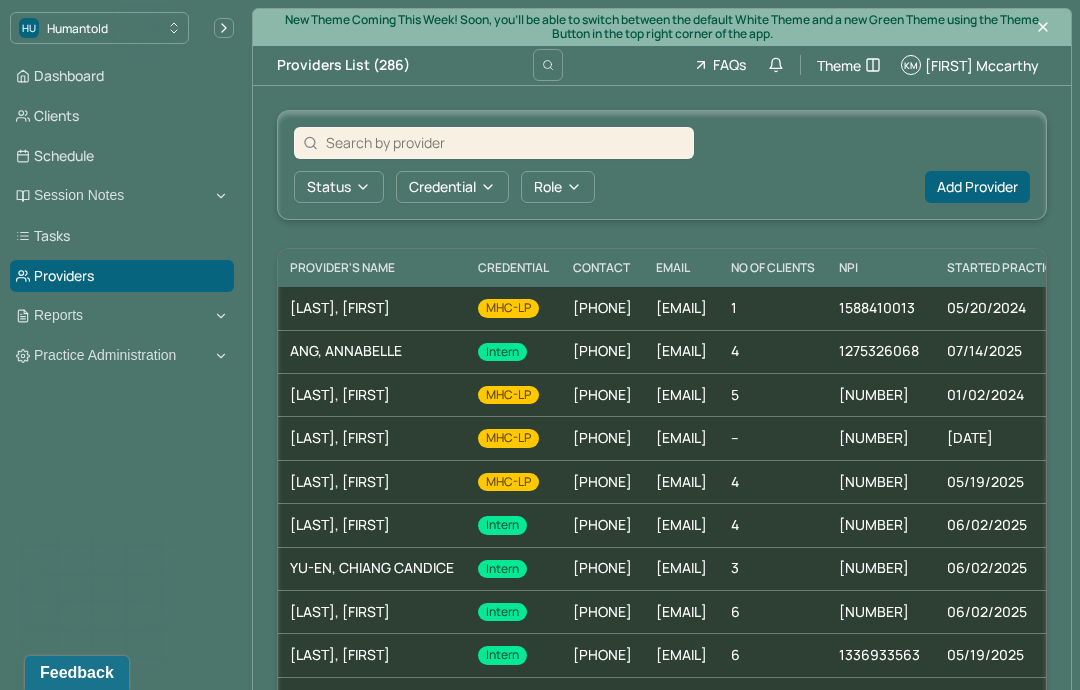 click on "(347) 883-0559" at bounding box center [602, 481] 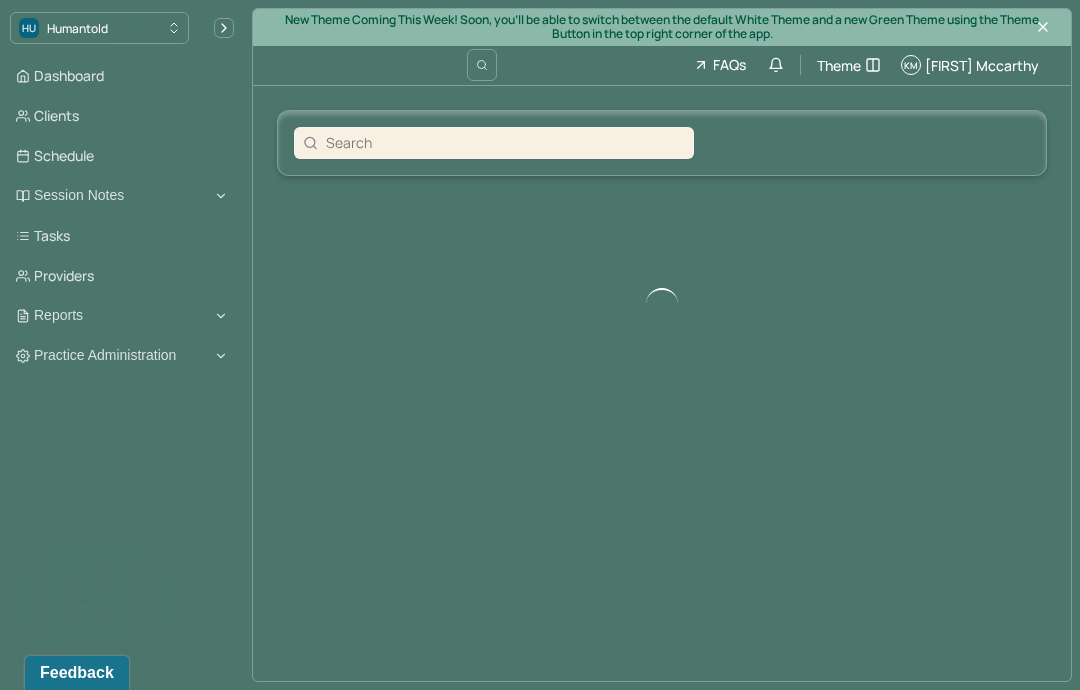 click at bounding box center (505, 142) 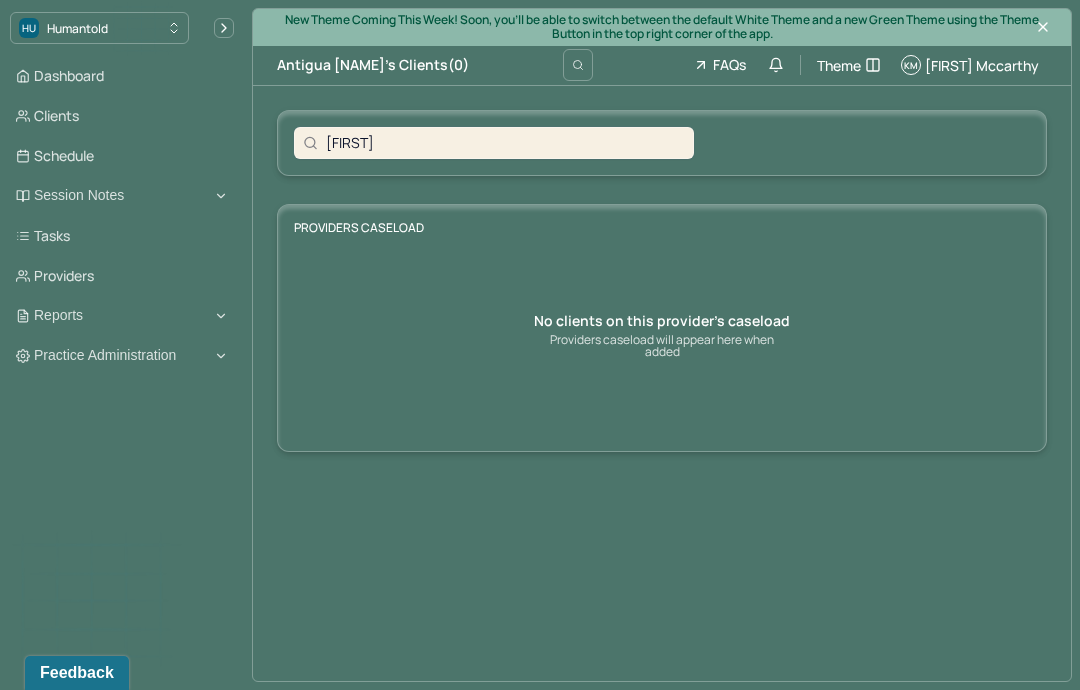 type on "Steve" 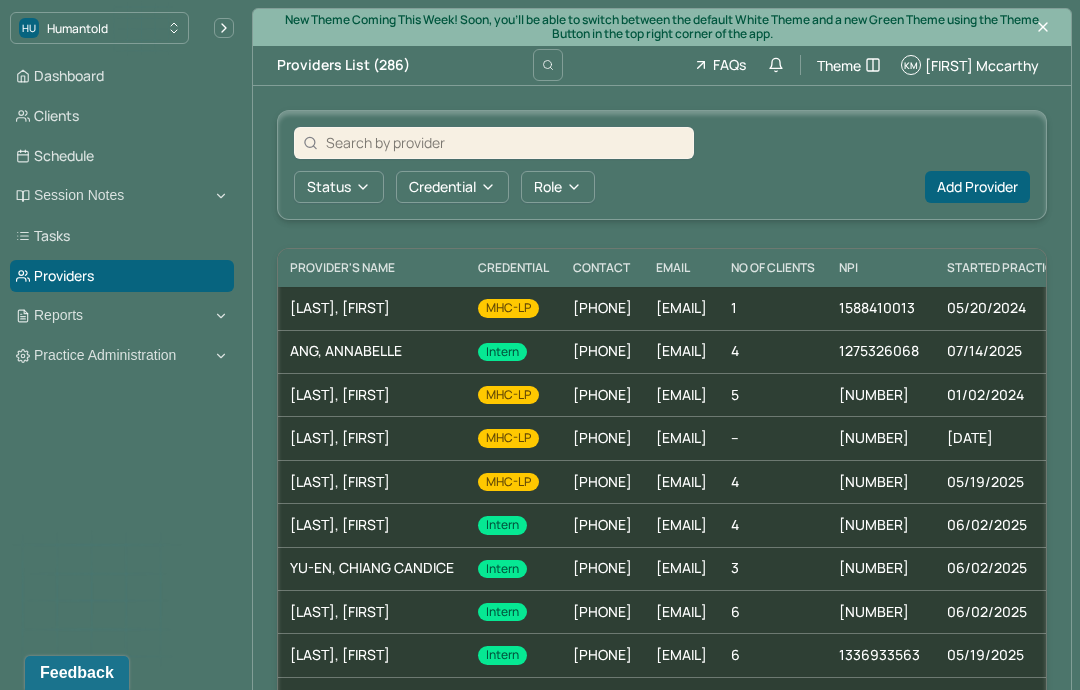 click at bounding box center [505, 142] 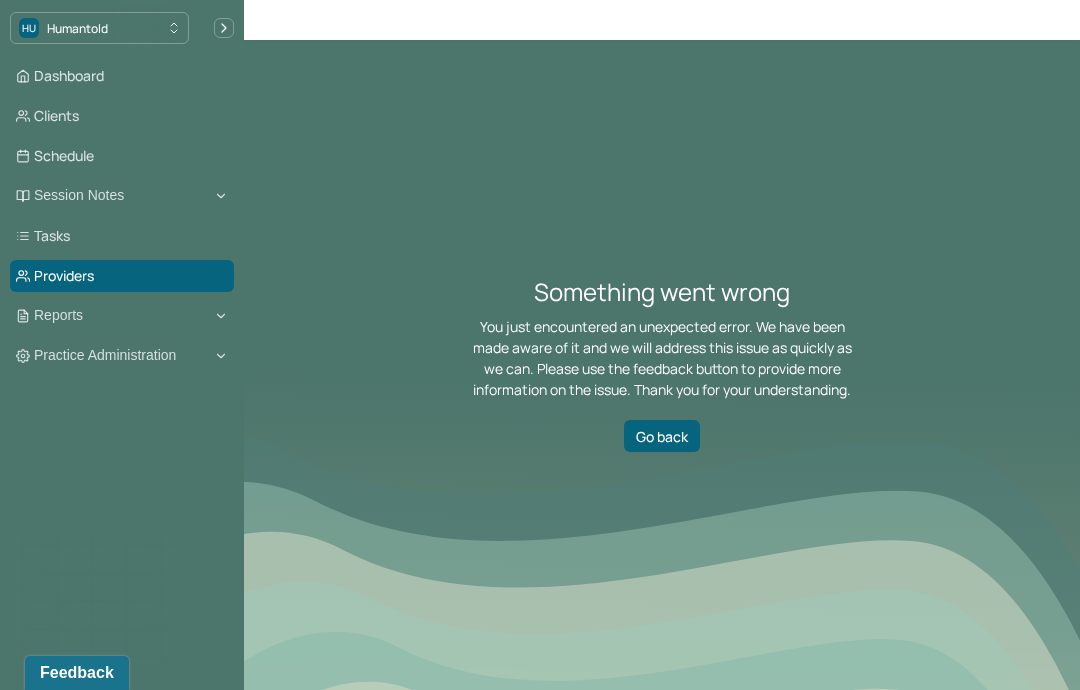 click on "Something went wrong You just encountered an unexpected error. We have been made aware of it and we will address this issue as quickly as we can. Please use the feedback button to provide more information on the issue. Thank you for your understanding. Go back" at bounding box center [662, 365] 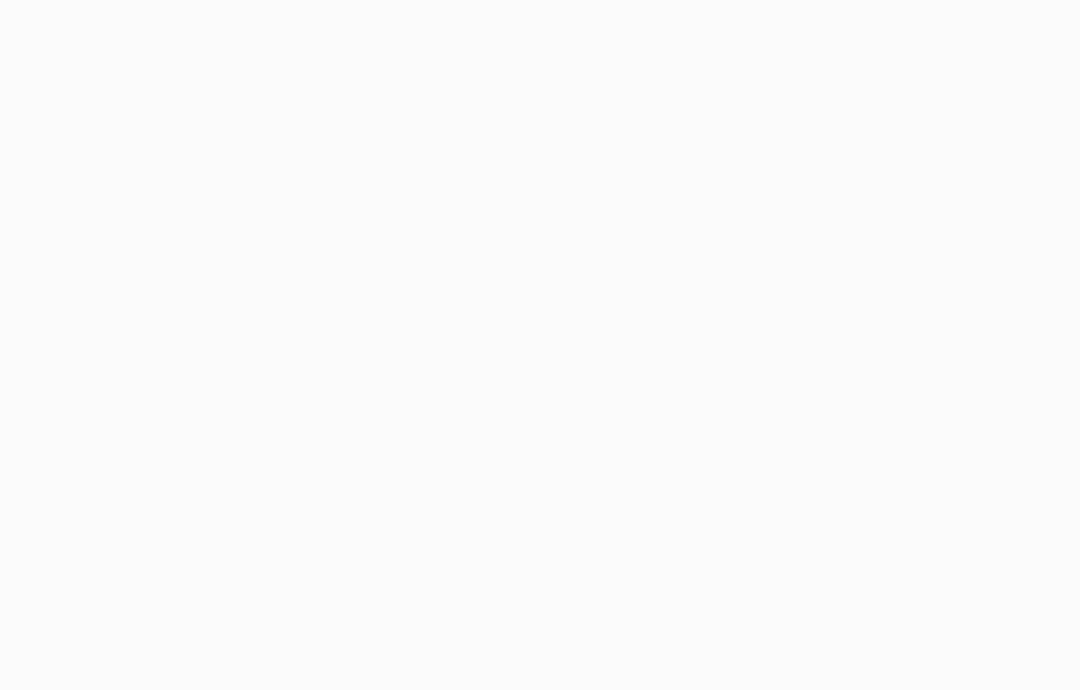 scroll, scrollTop: 0, scrollLeft: 0, axis: both 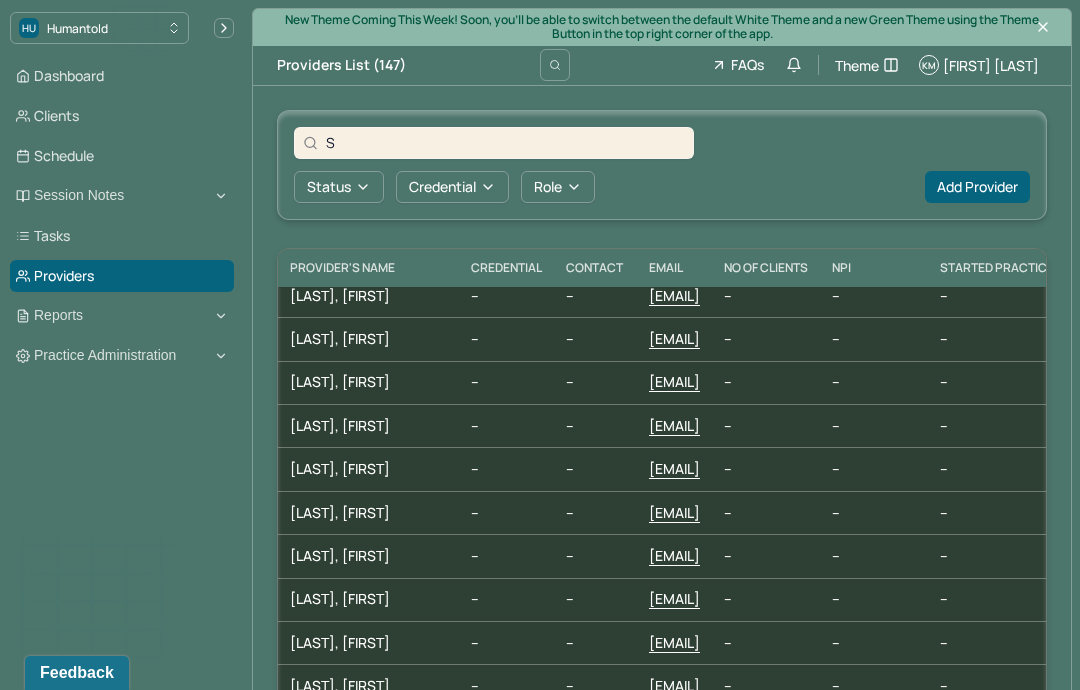 click on "S" at bounding box center (505, 142) 